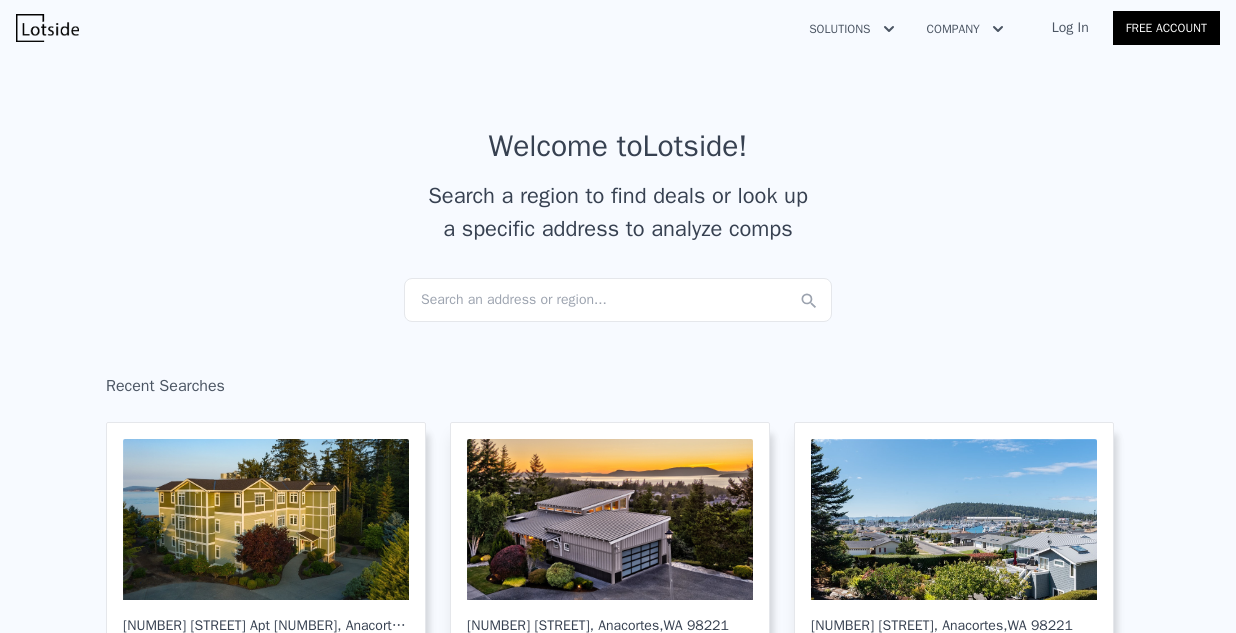 scroll, scrollTop: 0, scrollLeft: 0, axis: both 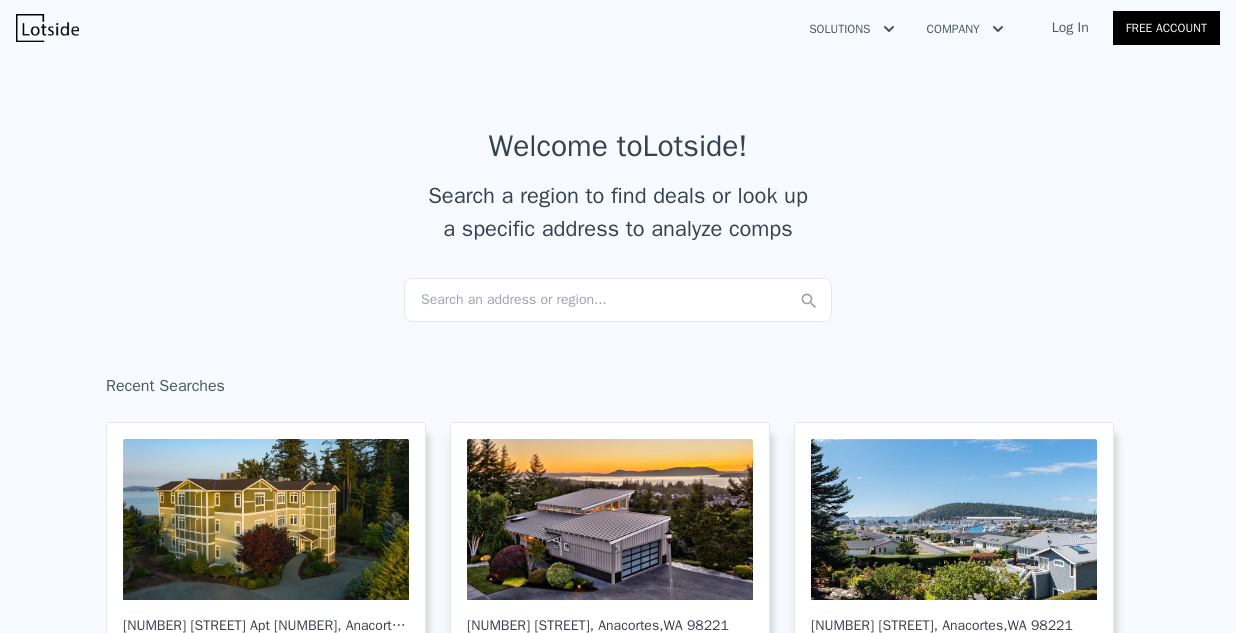 click on "Search an address or region..." at bounding box center (618, 300) 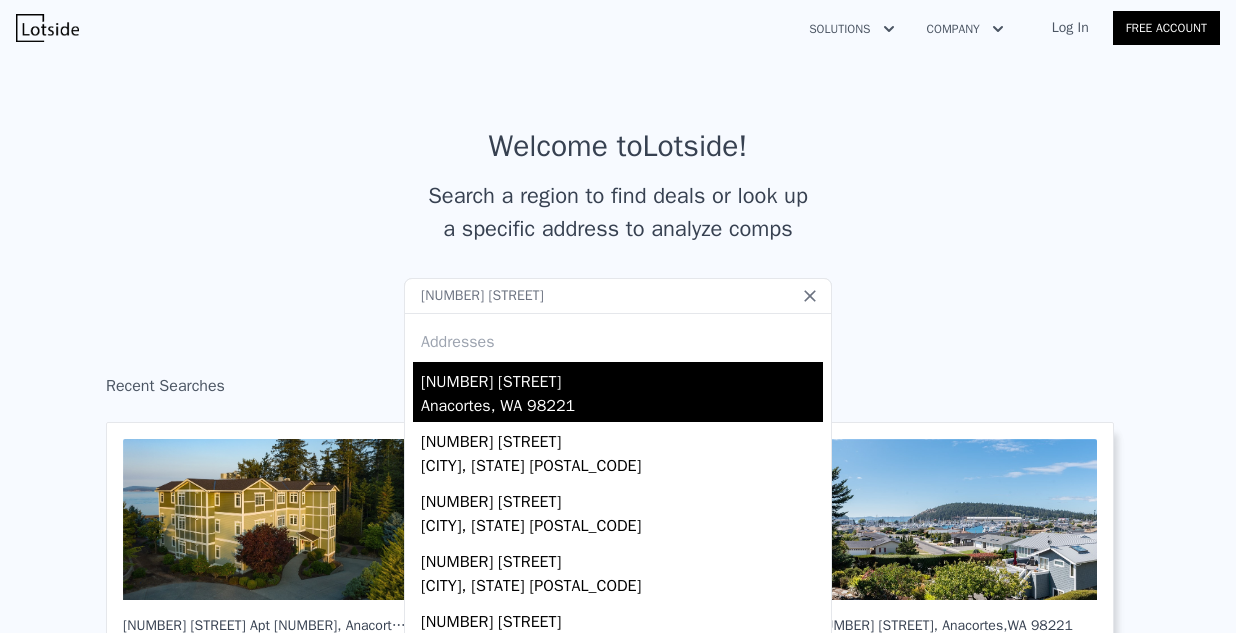 type on "[NUMBER] [STREET]" 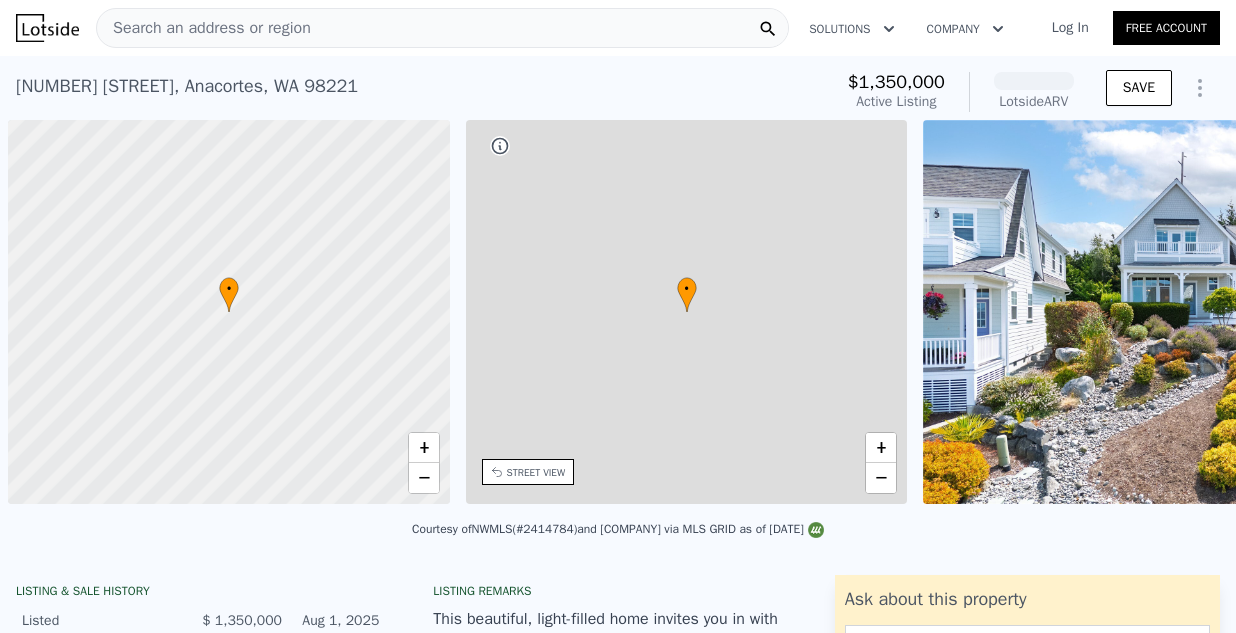 scroll, scrollTop: 0, scrollLeft: 8, axis: horizontal 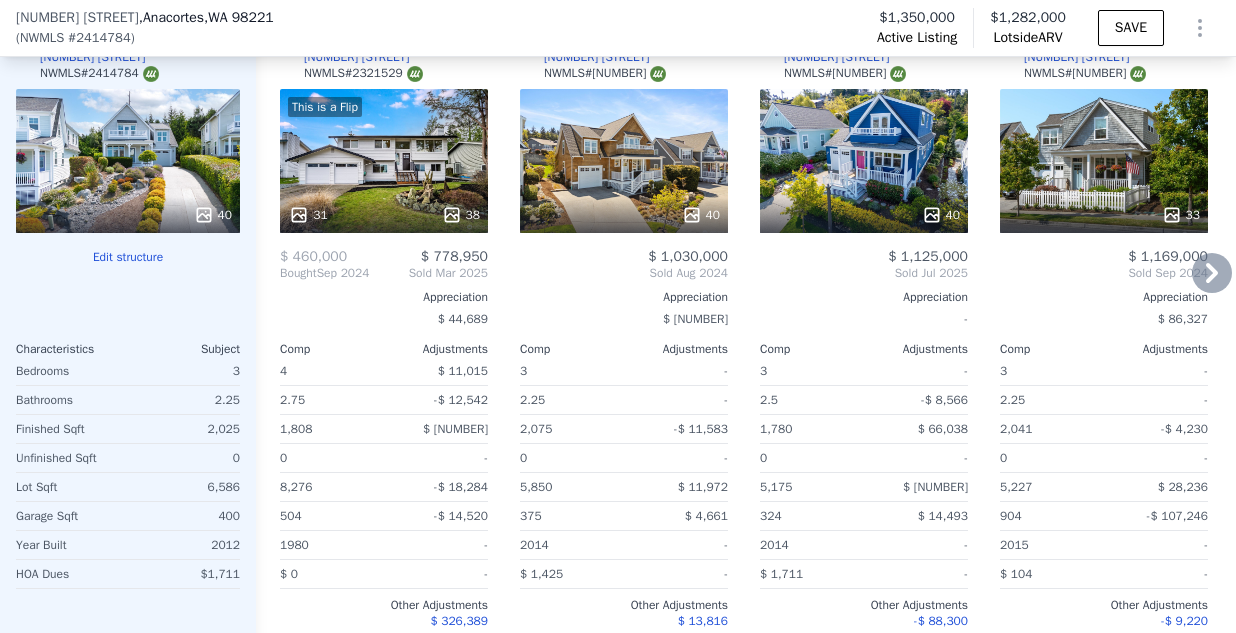 click on "40" at bounding box center [624, 161] 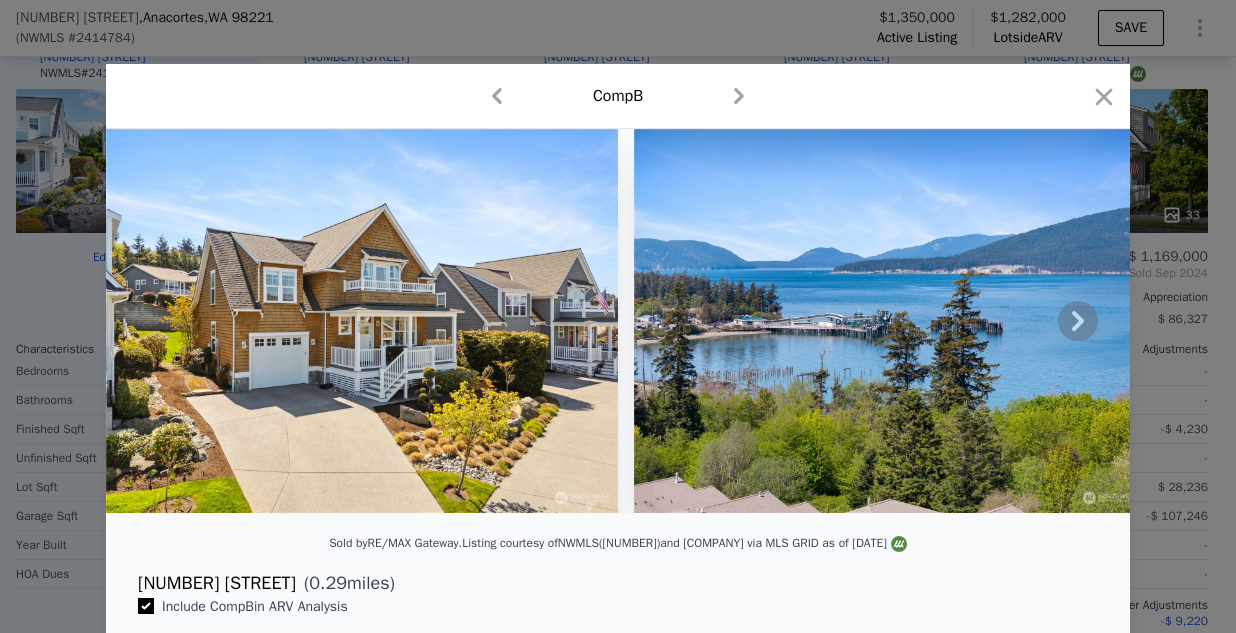 scroll, scrollTop: 6, scrollLeft: 0, axis: vertical 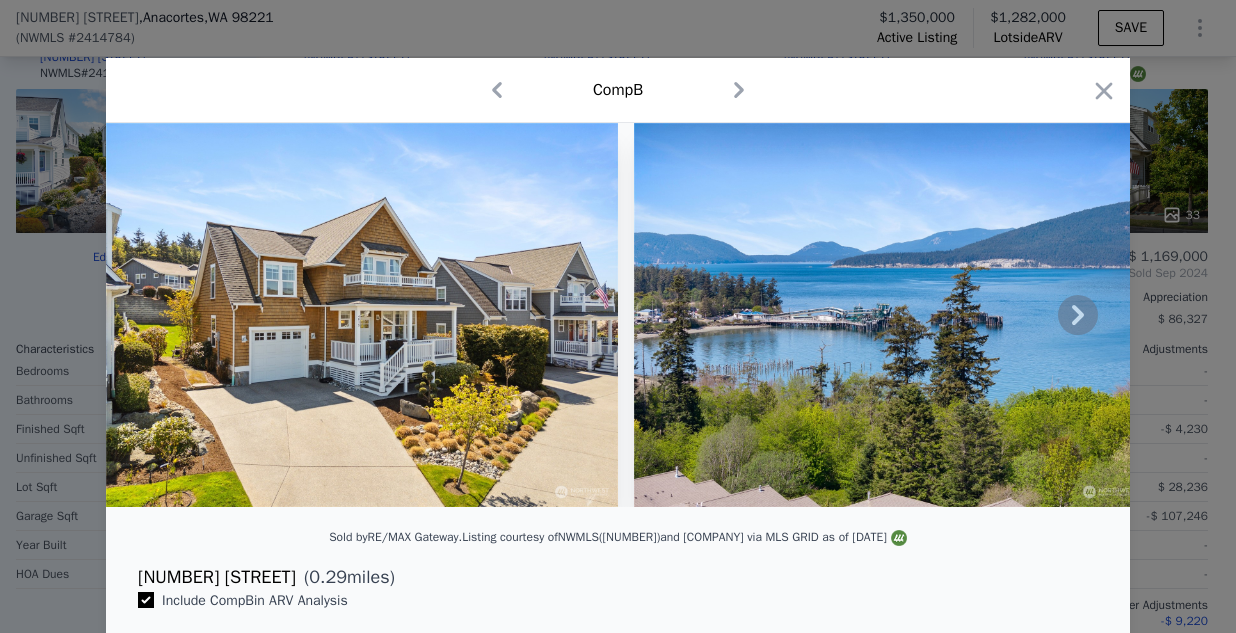 click 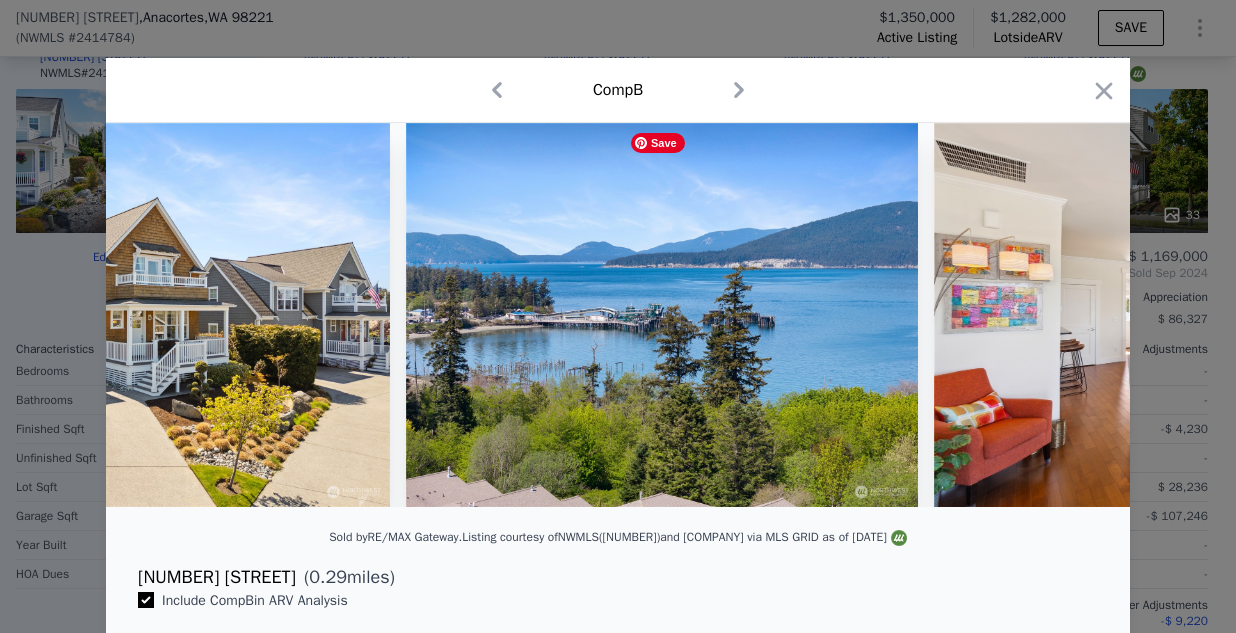 scroll, scrollTop: 0, scrollLeft: 480, axis: horizontal 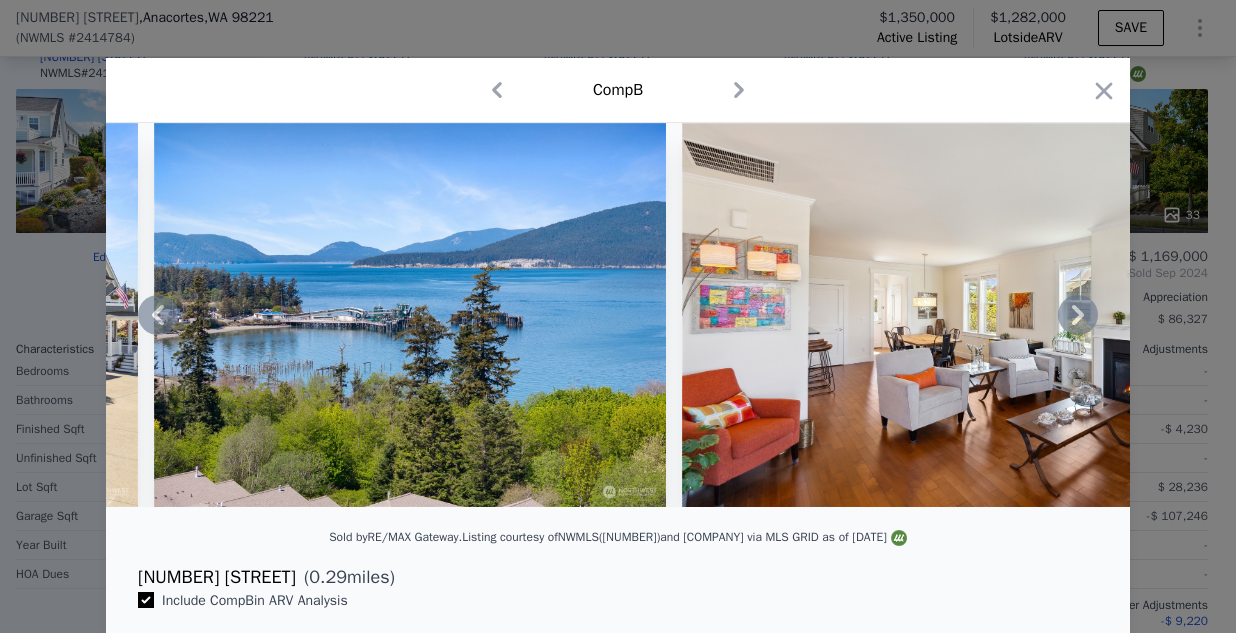 click 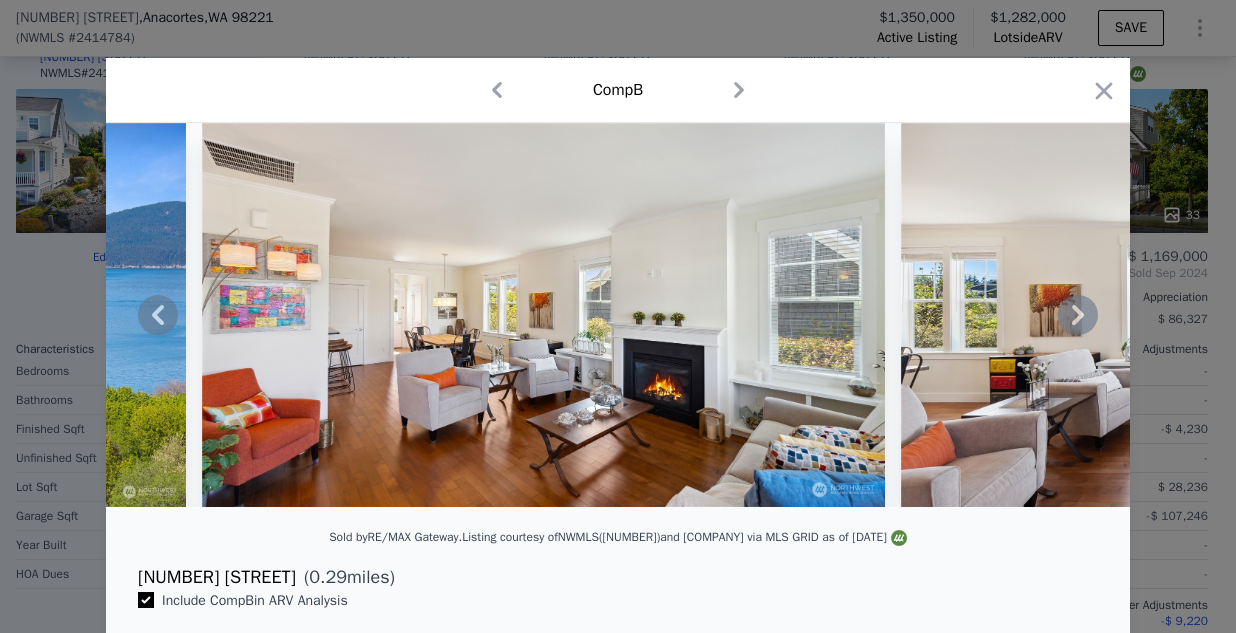 click 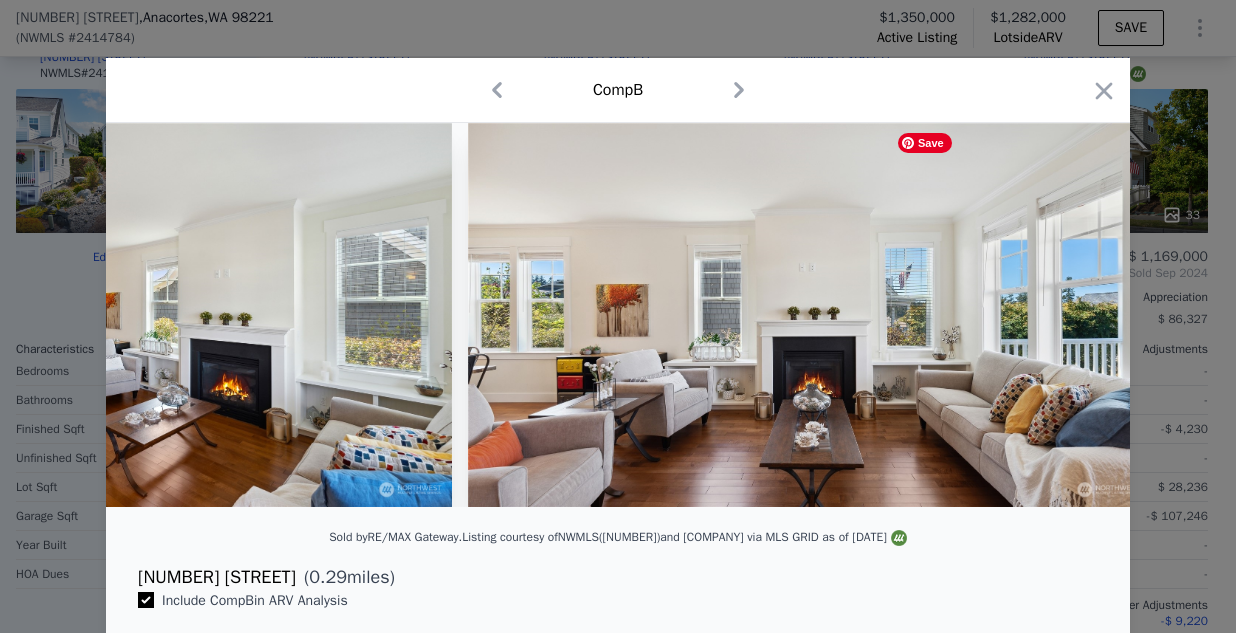 scroll, scrollTop: 0, scrollLeft: 1440, axis: horizontal 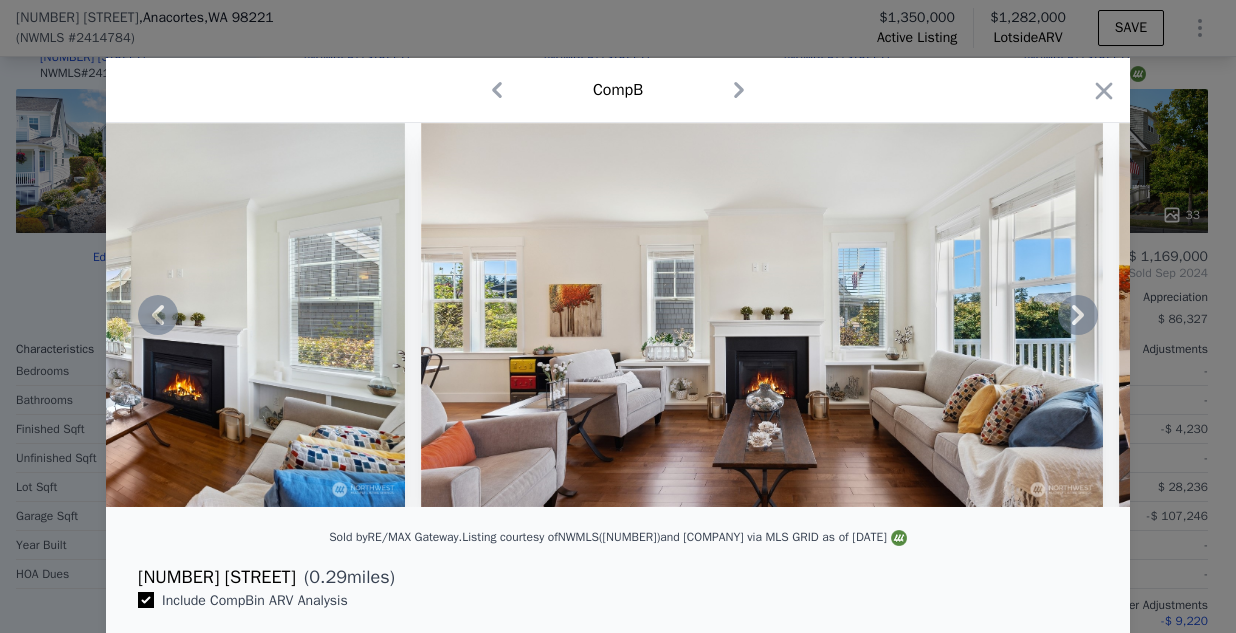 click 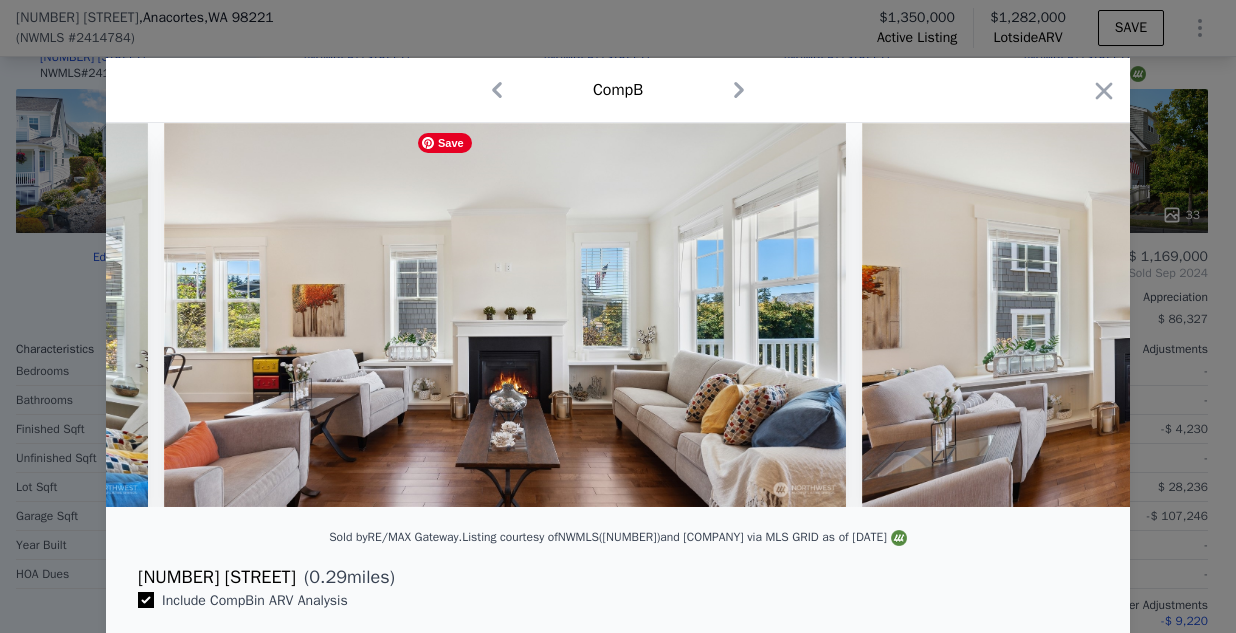 scroll, scrollTop: 0, scrollLeft: 1920, axis: horizontal 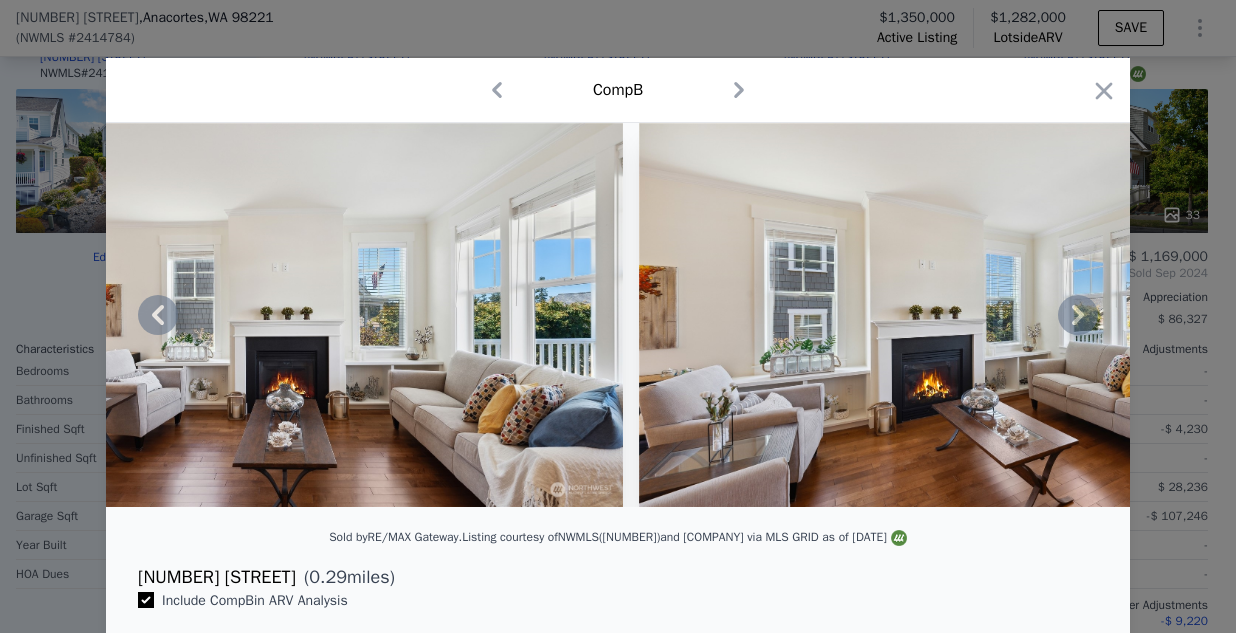 click 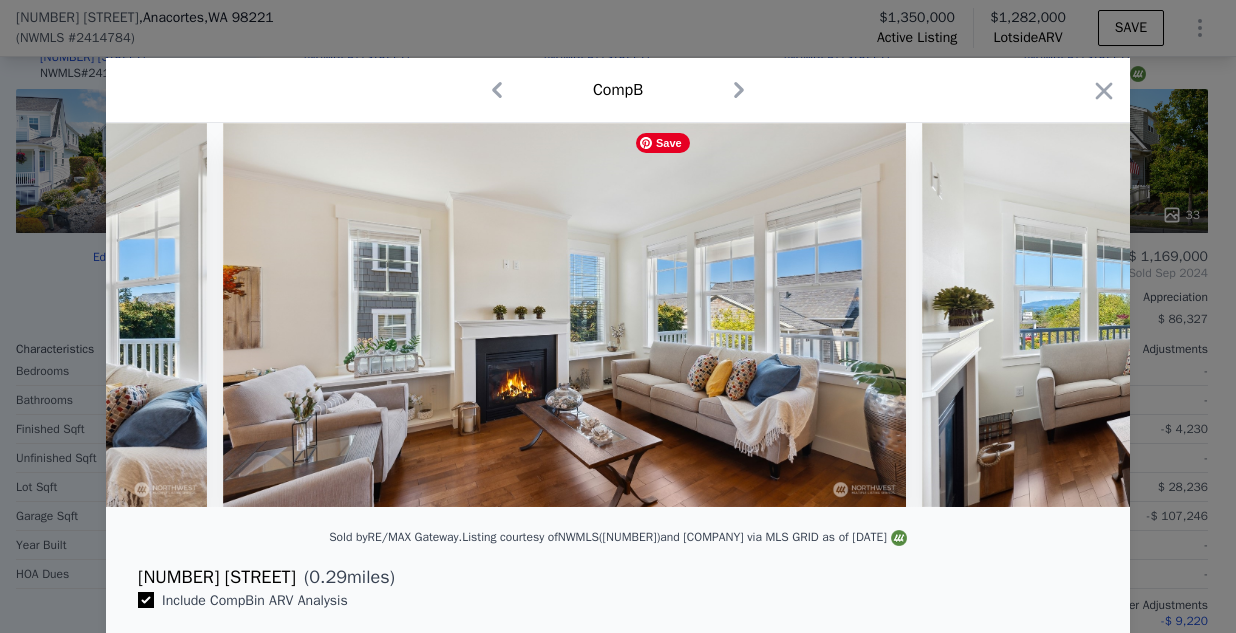 scroll, scrollTop: 0, scrollLeft: 2400, axis: horizontal 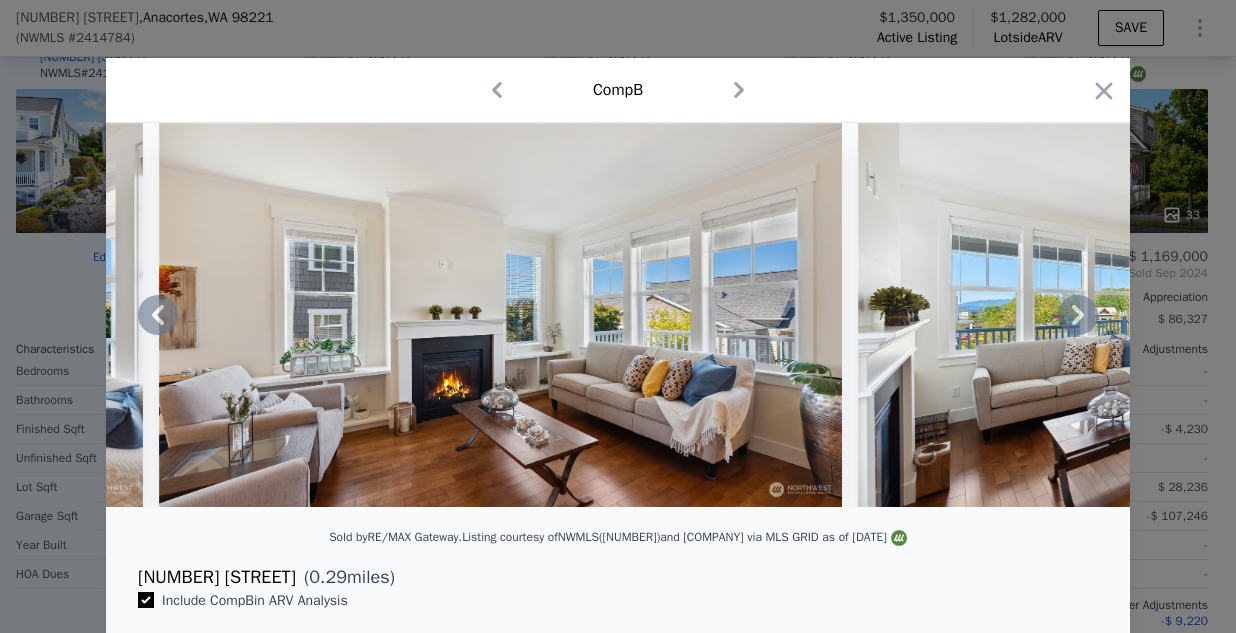 click 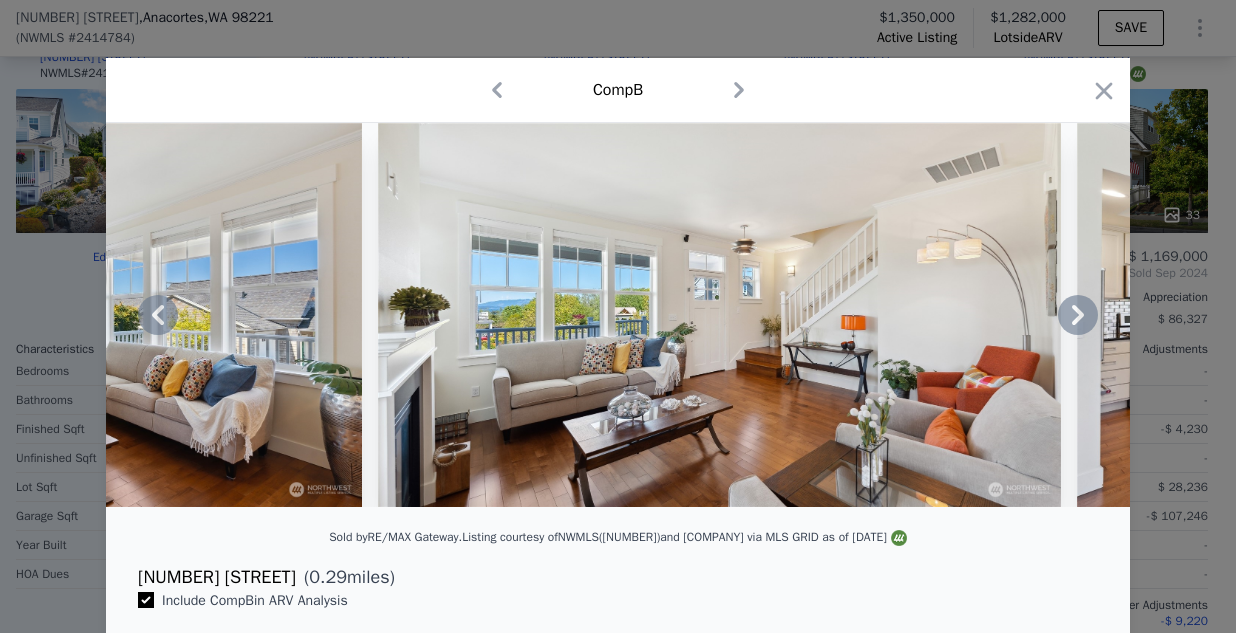 click 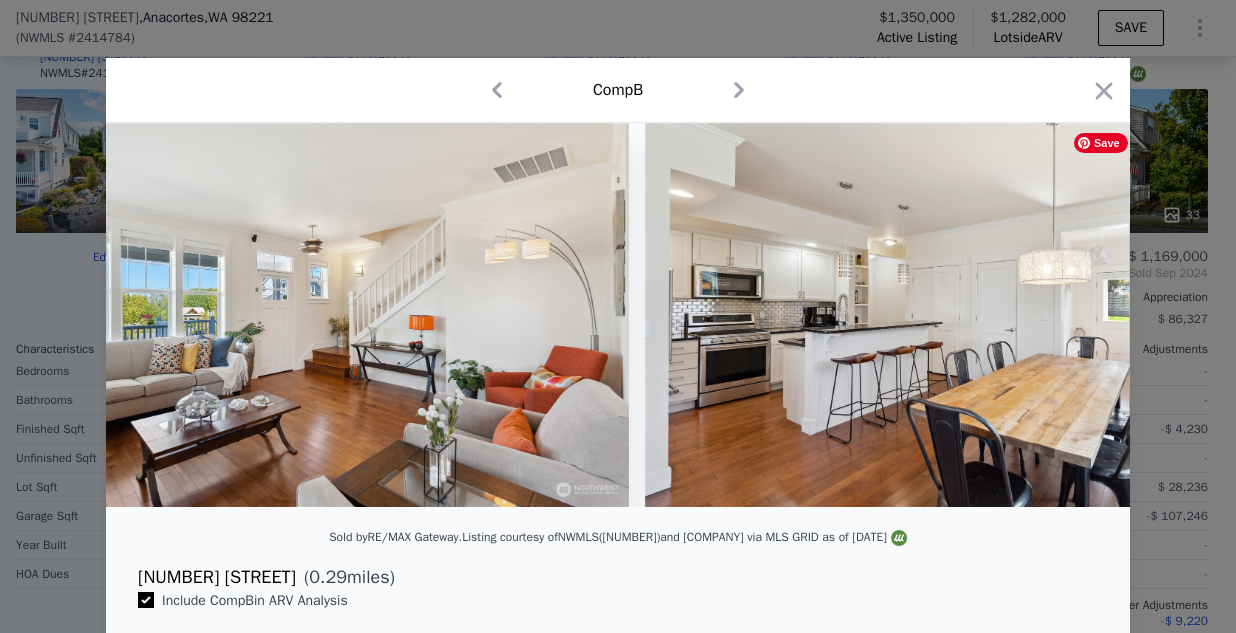 scroll, scrollTop: 0, scrollLeft: 3360, axis: horizontal 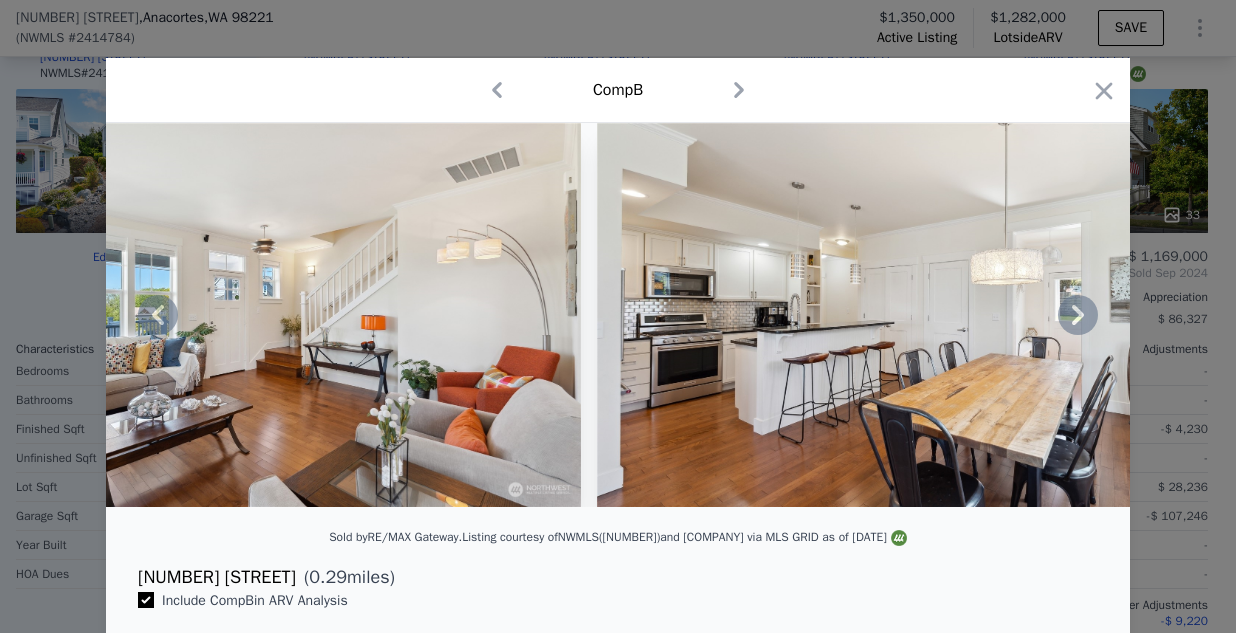 click 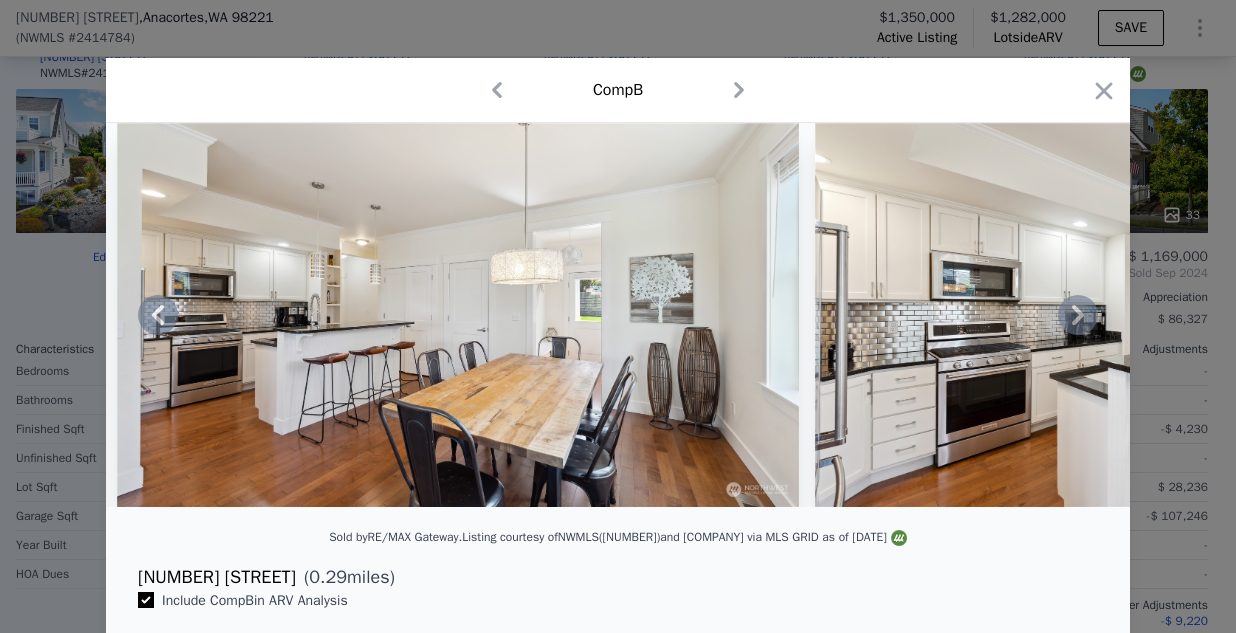 click 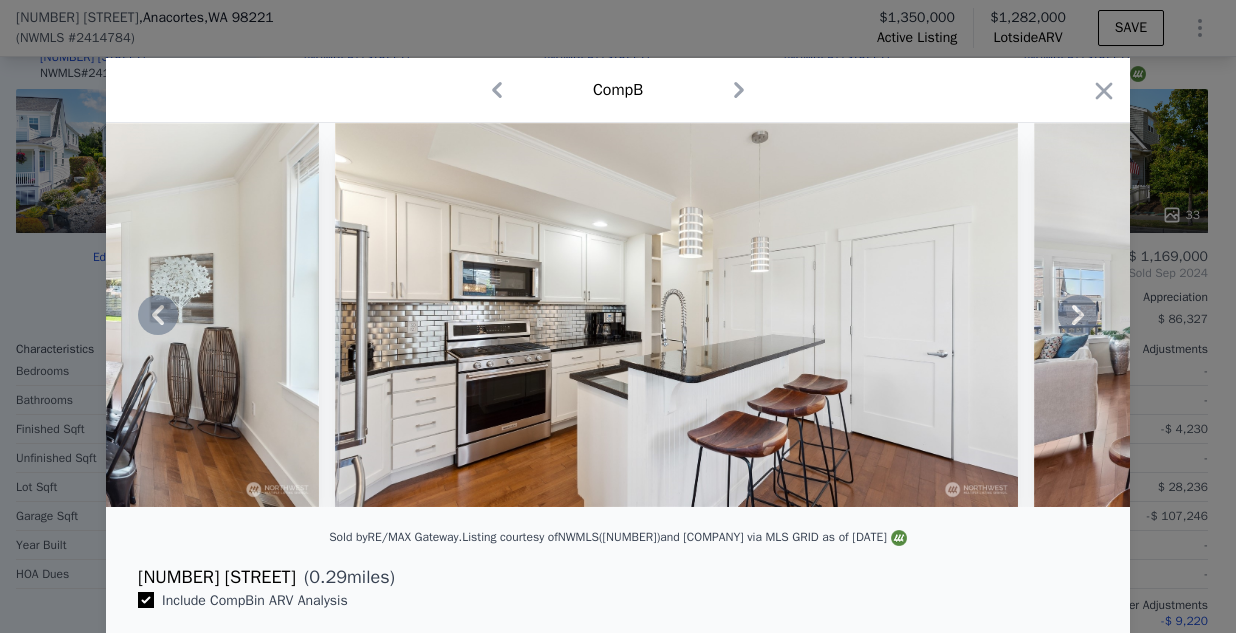 click 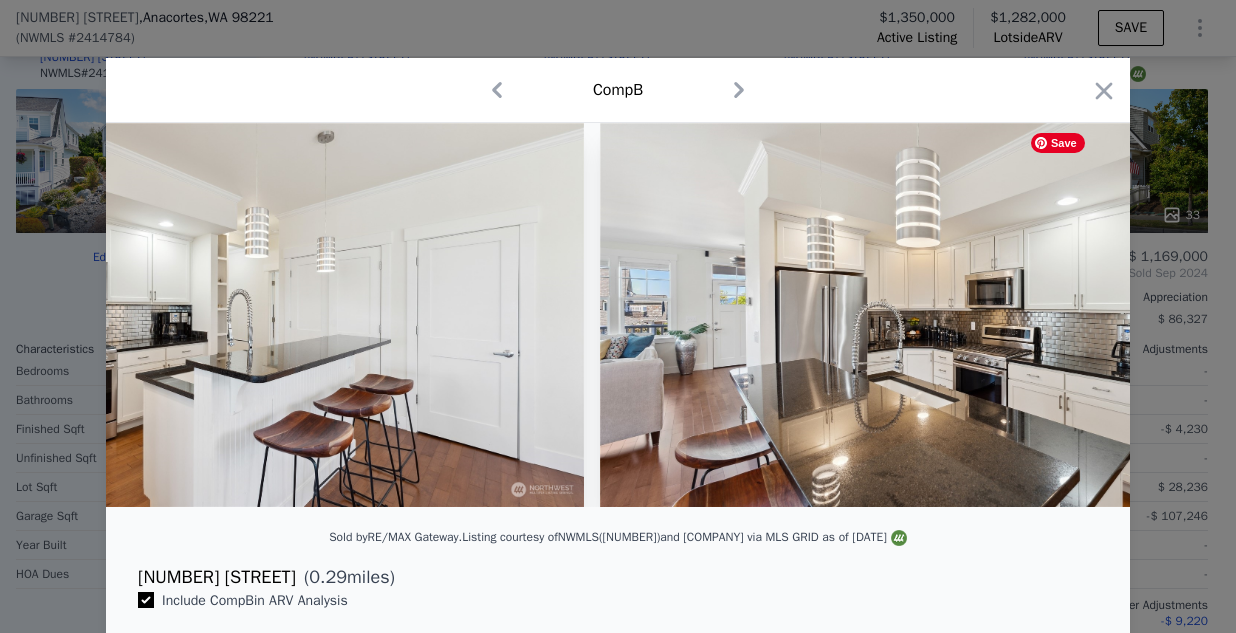 scroll, scrollTop: 0, scrollLeft: 4800, axis: horizontal 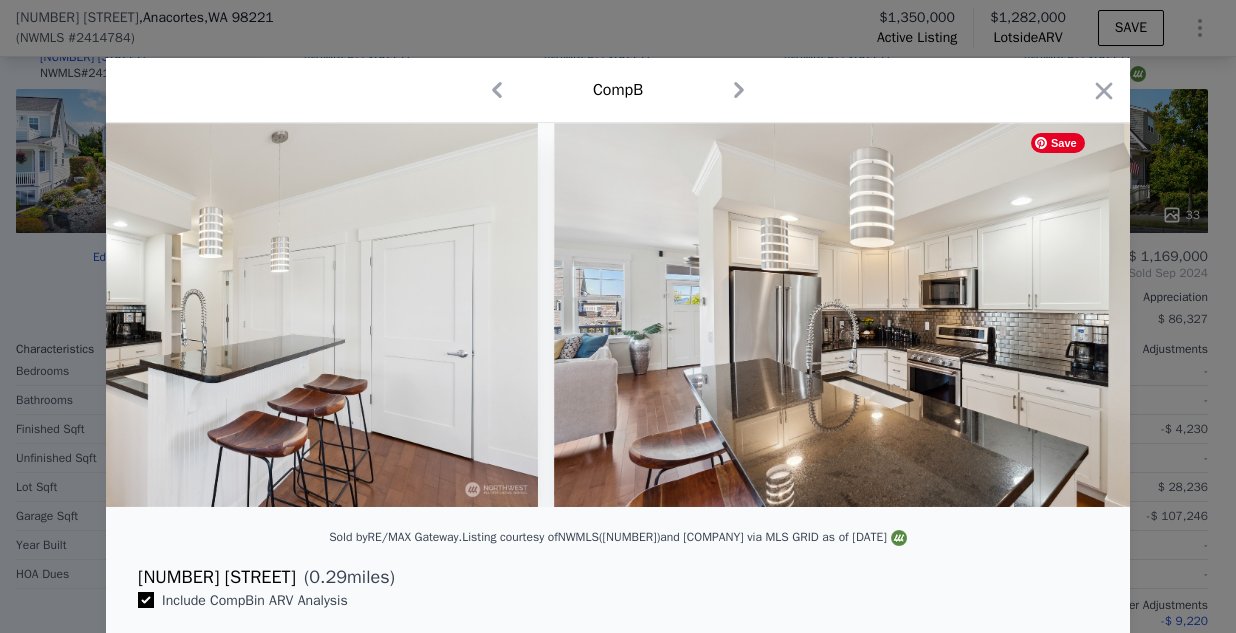 click at bounding box center (618, 315) 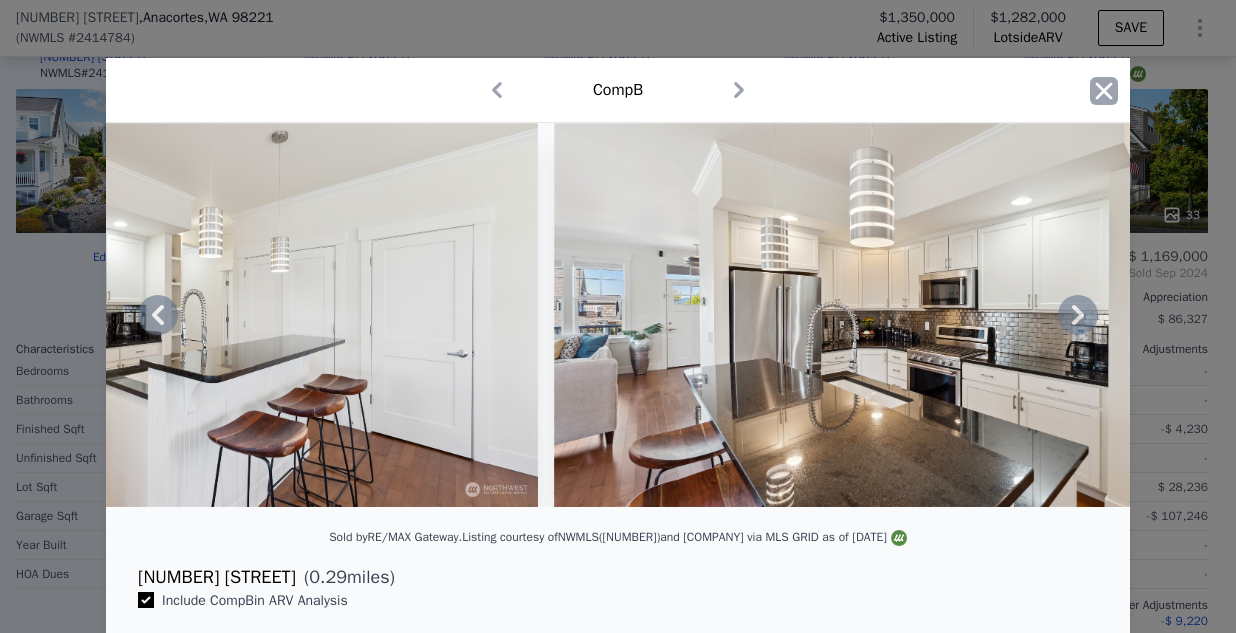 click 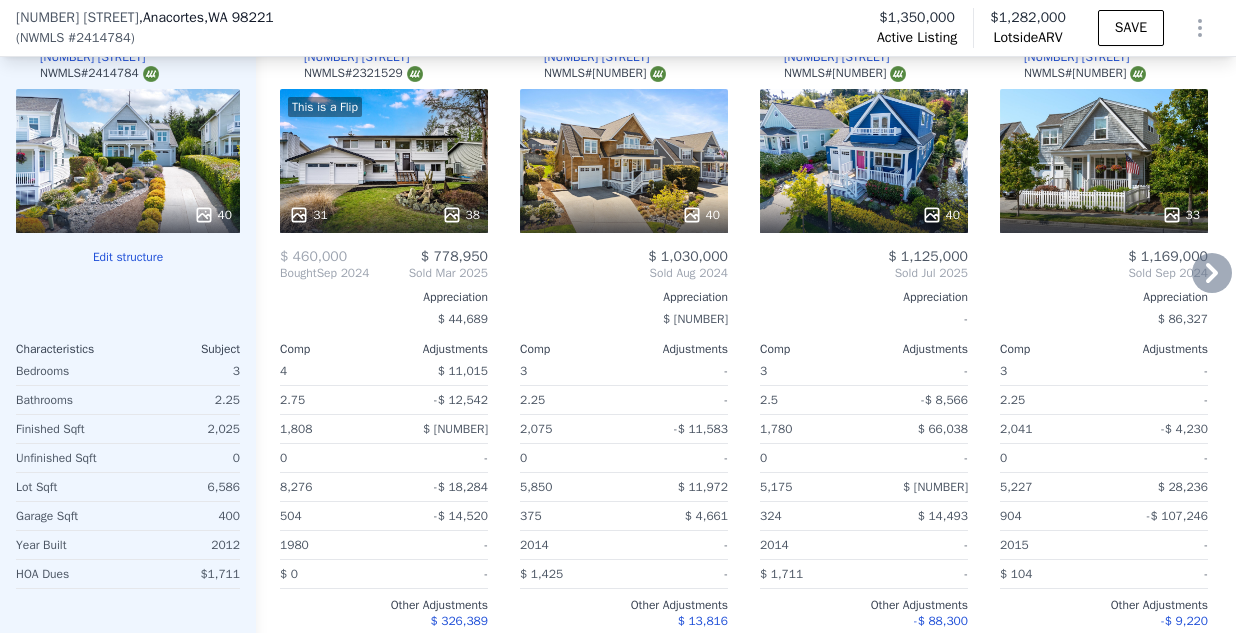 click on "40" at bounding box center [864, 161] 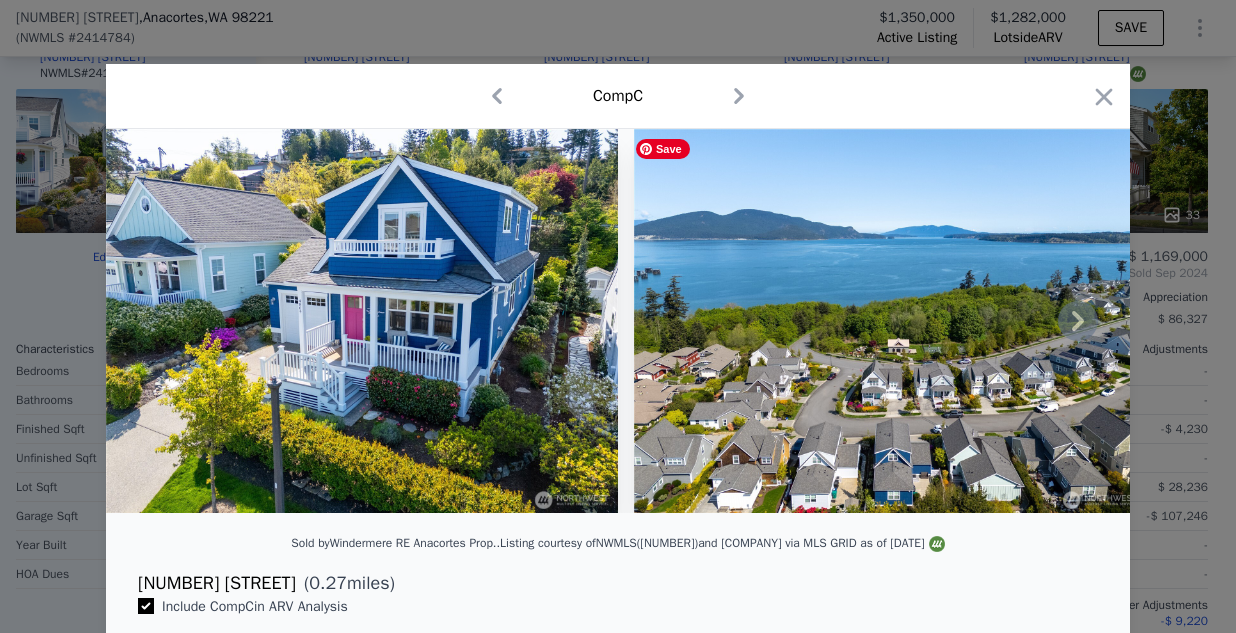scroll, scrollTop: 2, scrollLeft: 0, axis: vertical 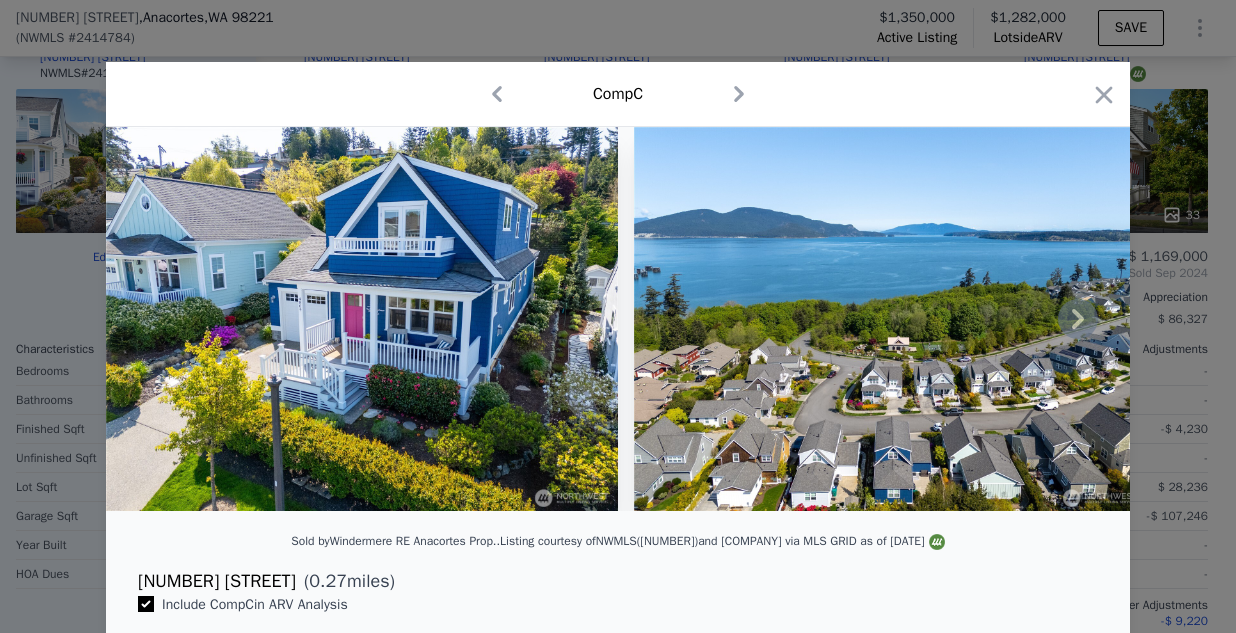 click 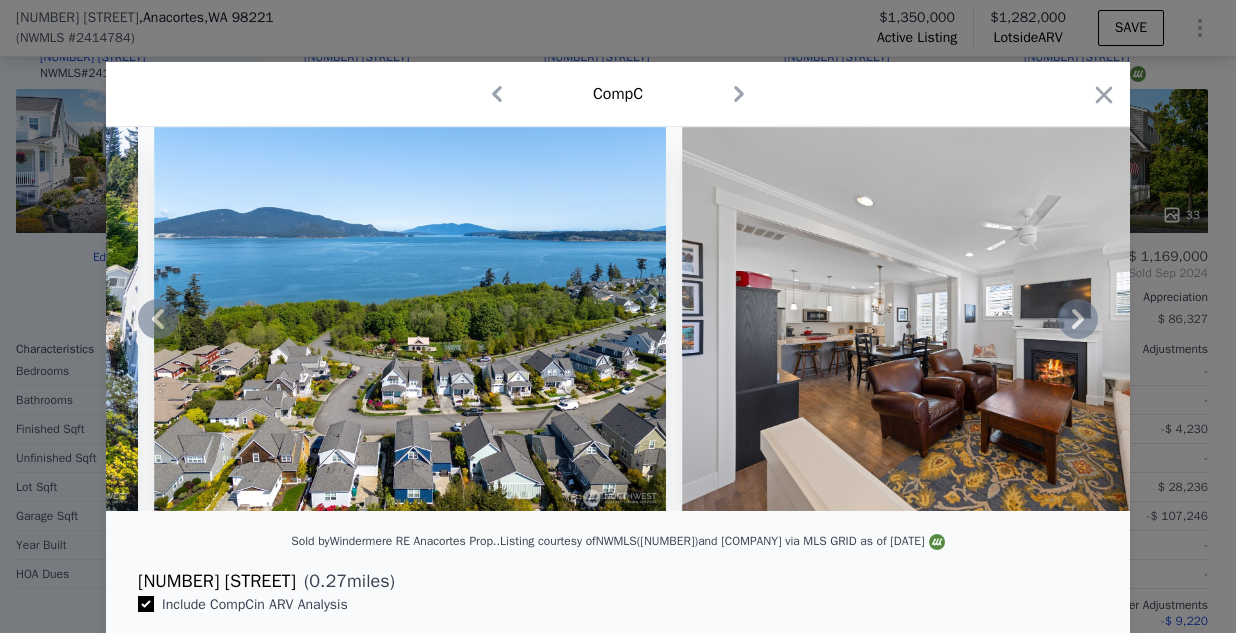 click 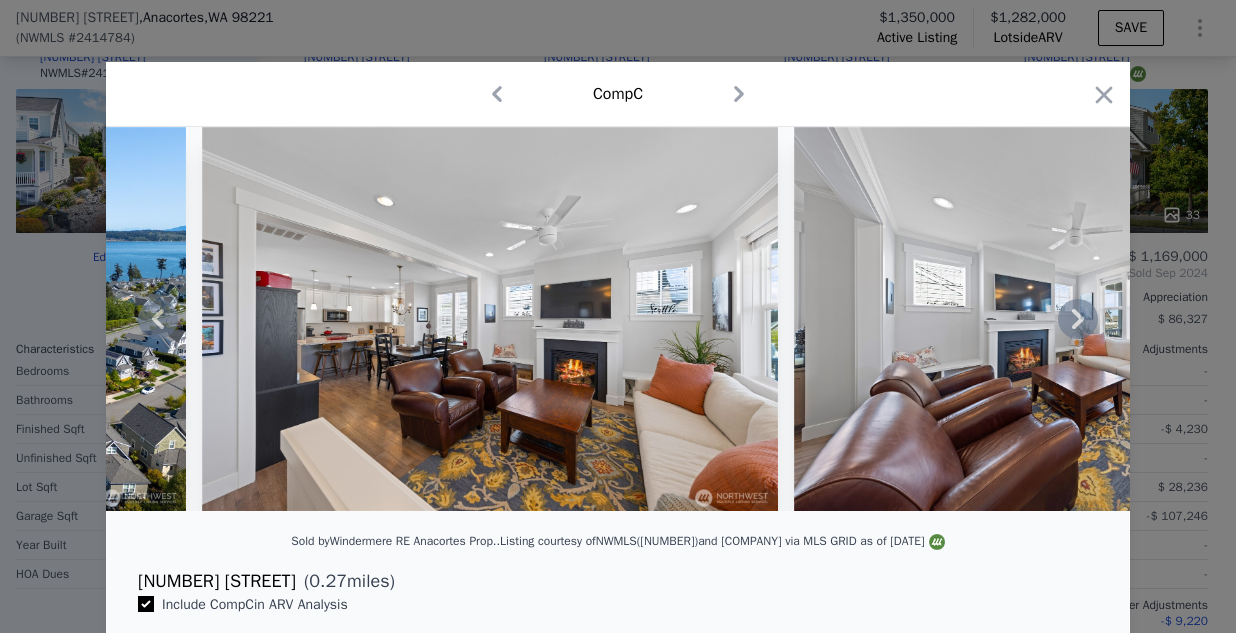 click 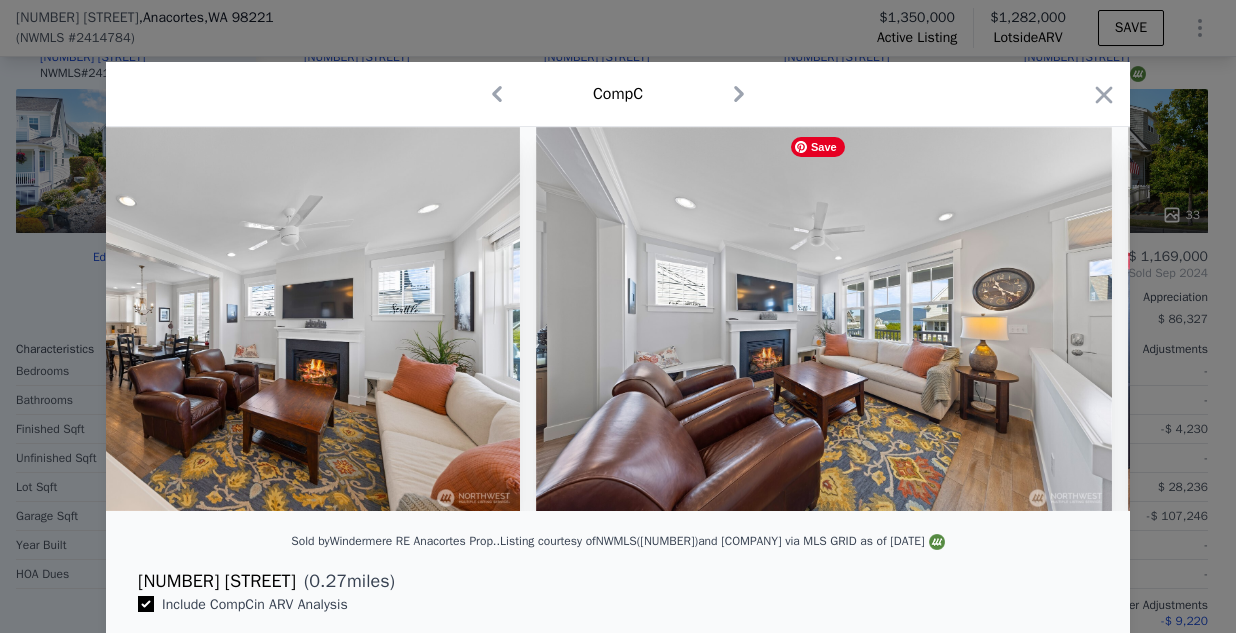 scroll, scrollTop: 0, scrollLeft: 1440, axis: horizontal 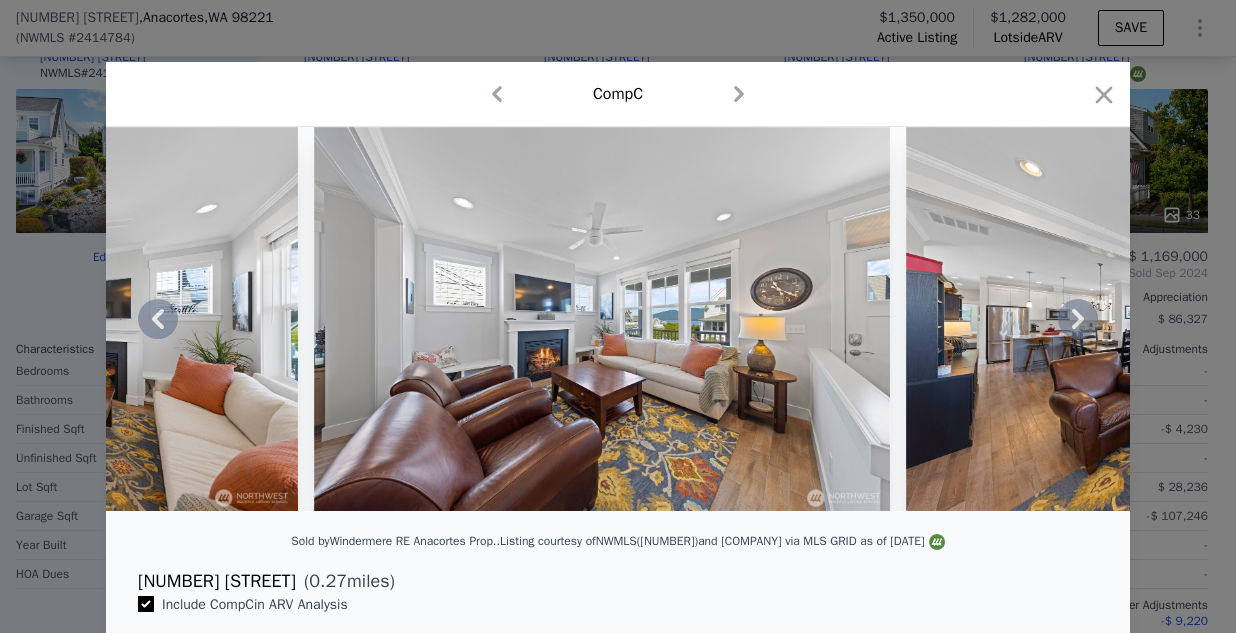 click 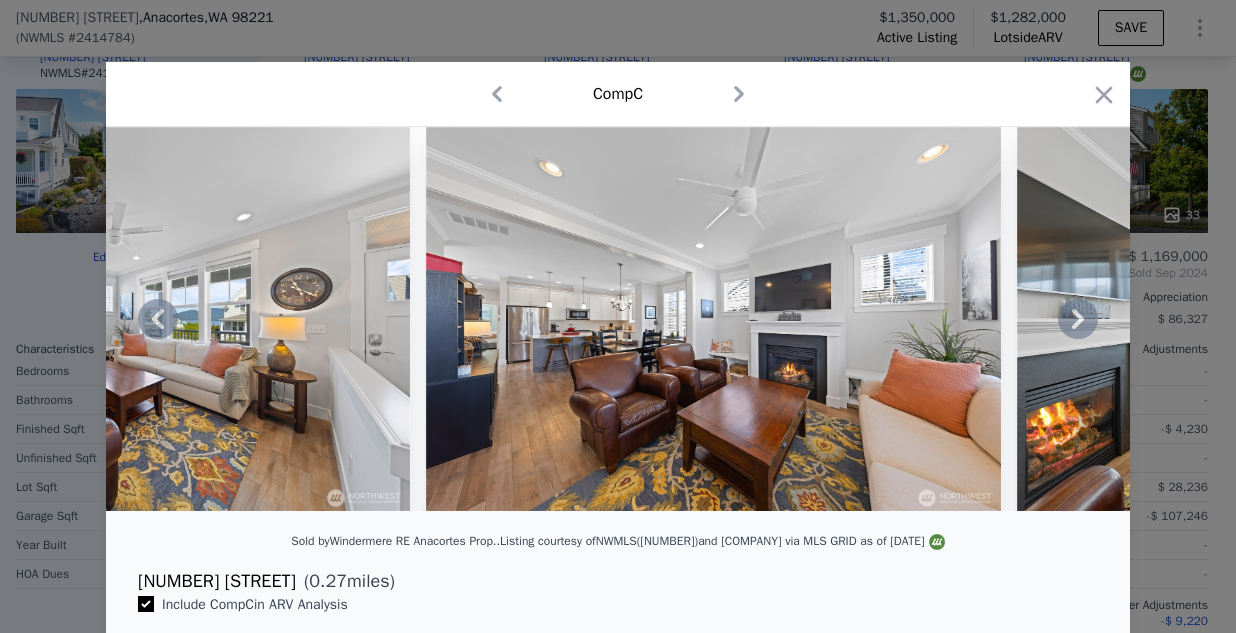 click 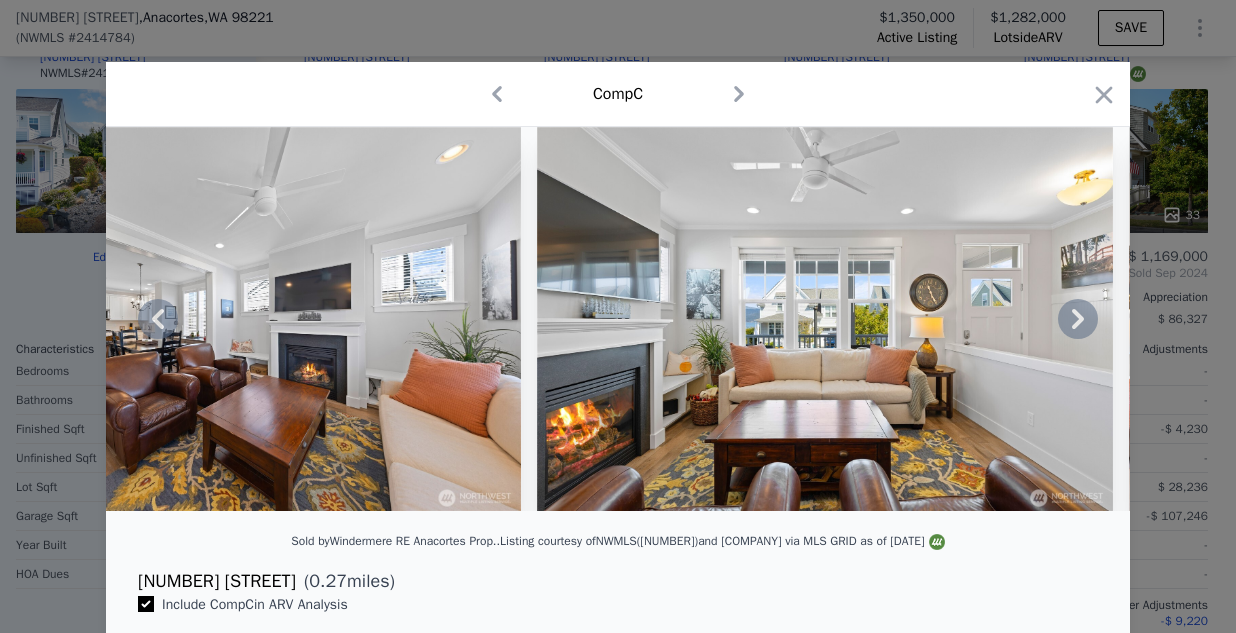 click 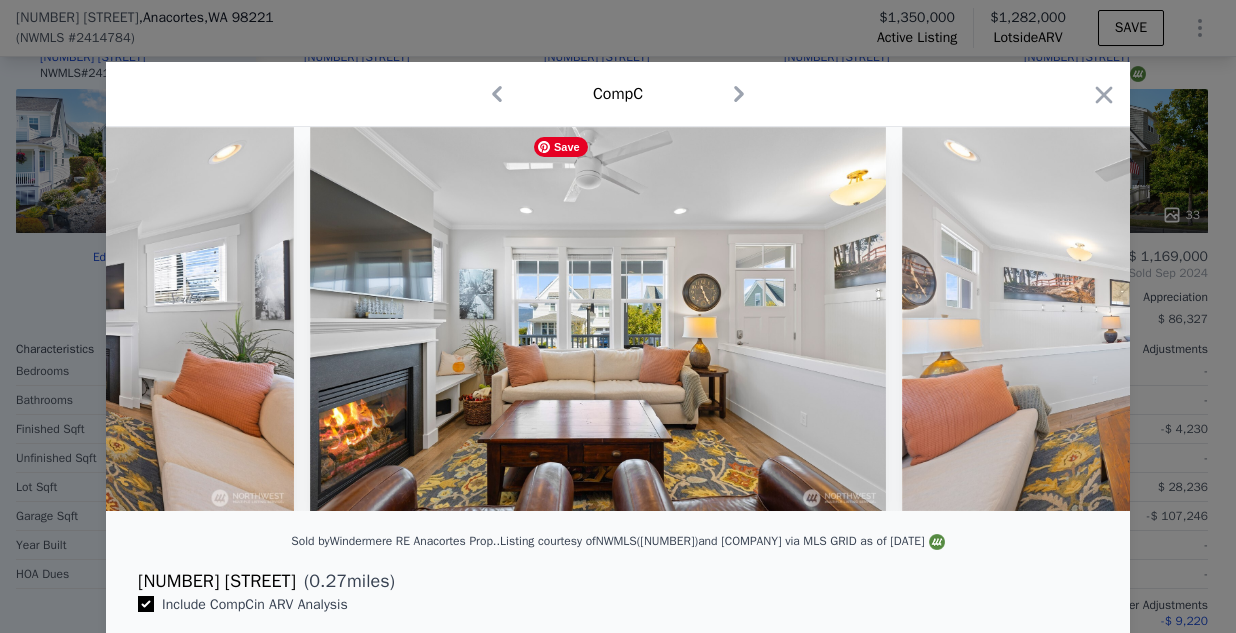 scroll, scrollTop: 0, scrollLeft: 2880, axis: horizontal 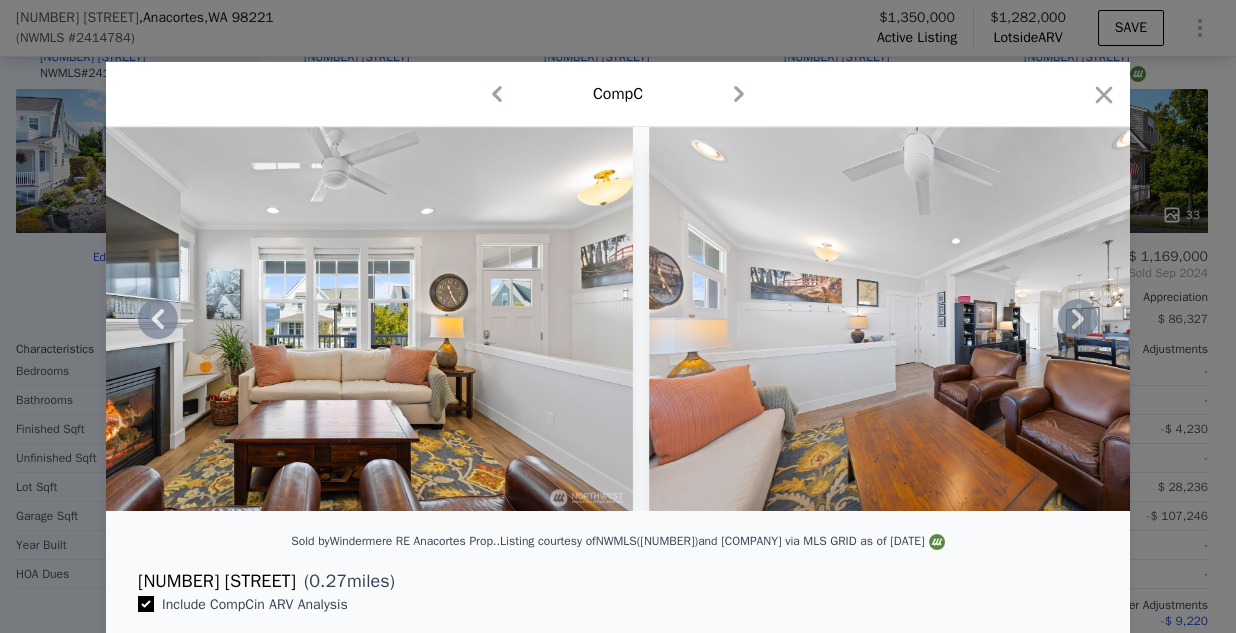 click 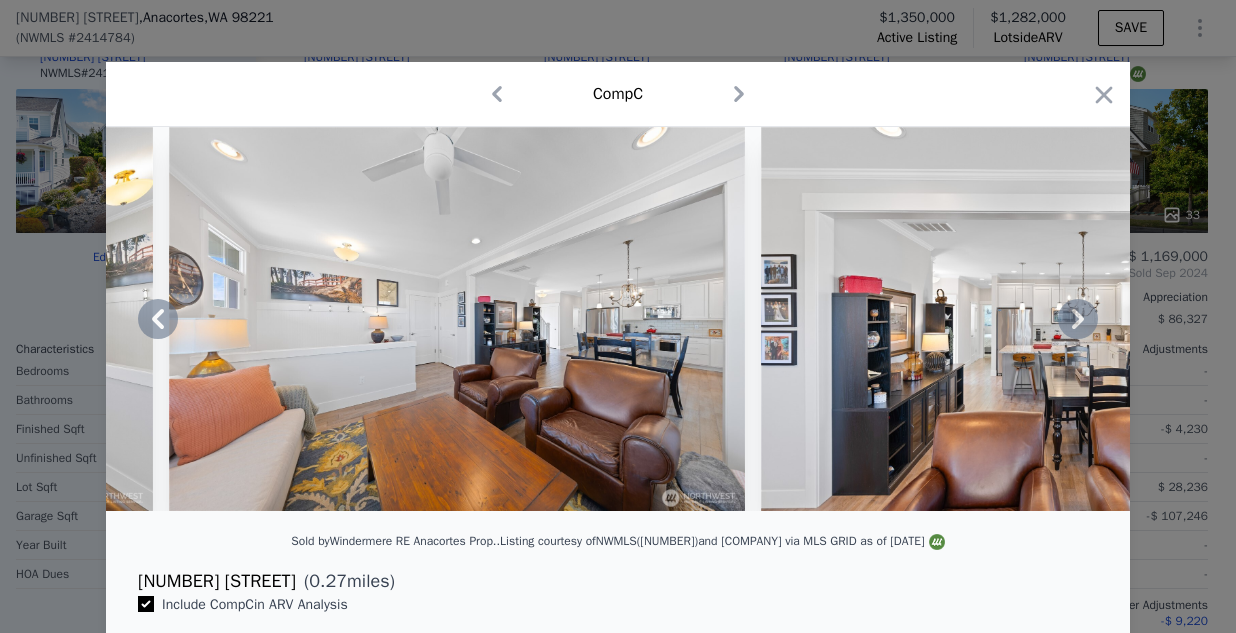 click 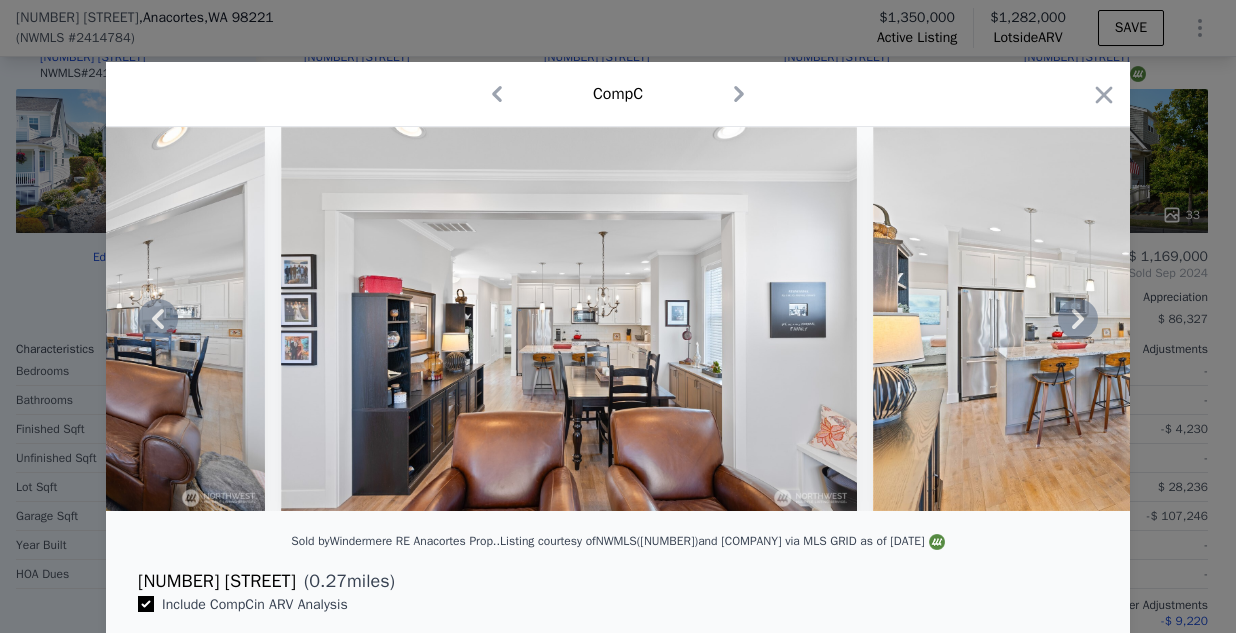click 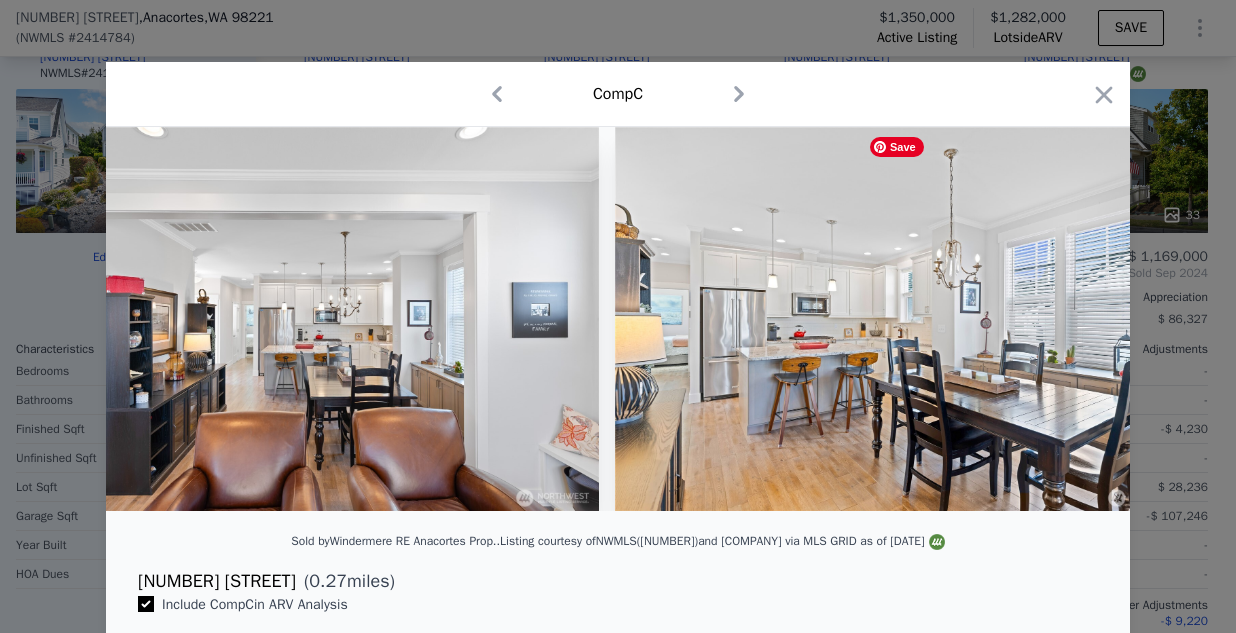 scroll, scrollTop: 0, scrollLeft: 4320, axis: horizontal 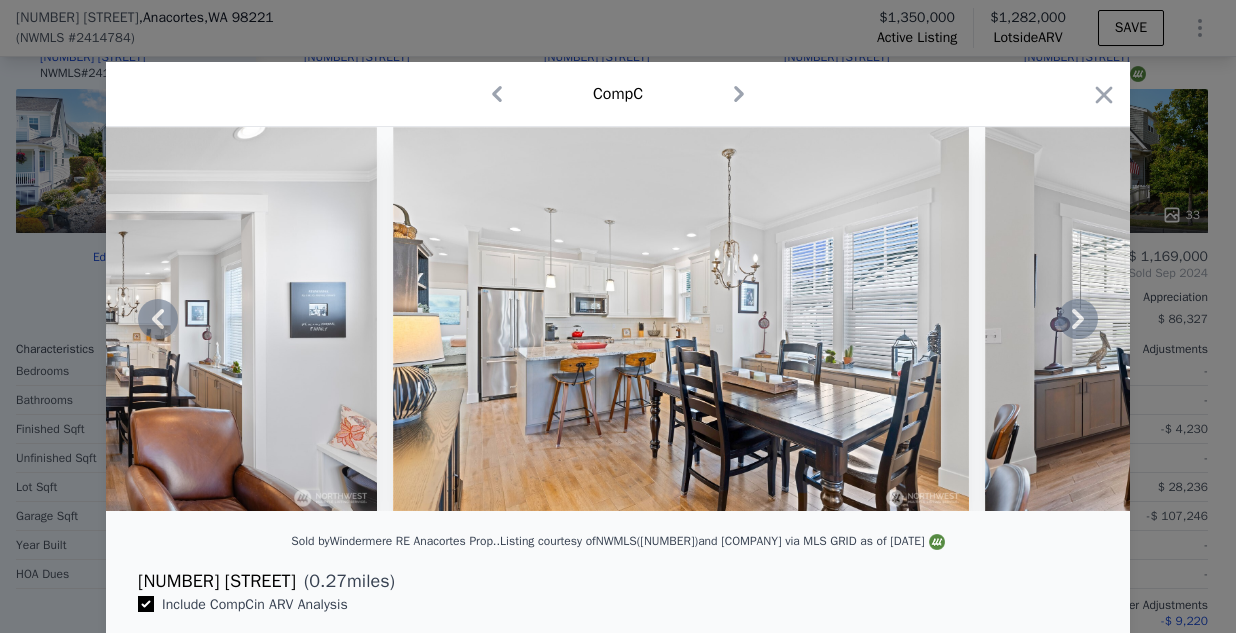click 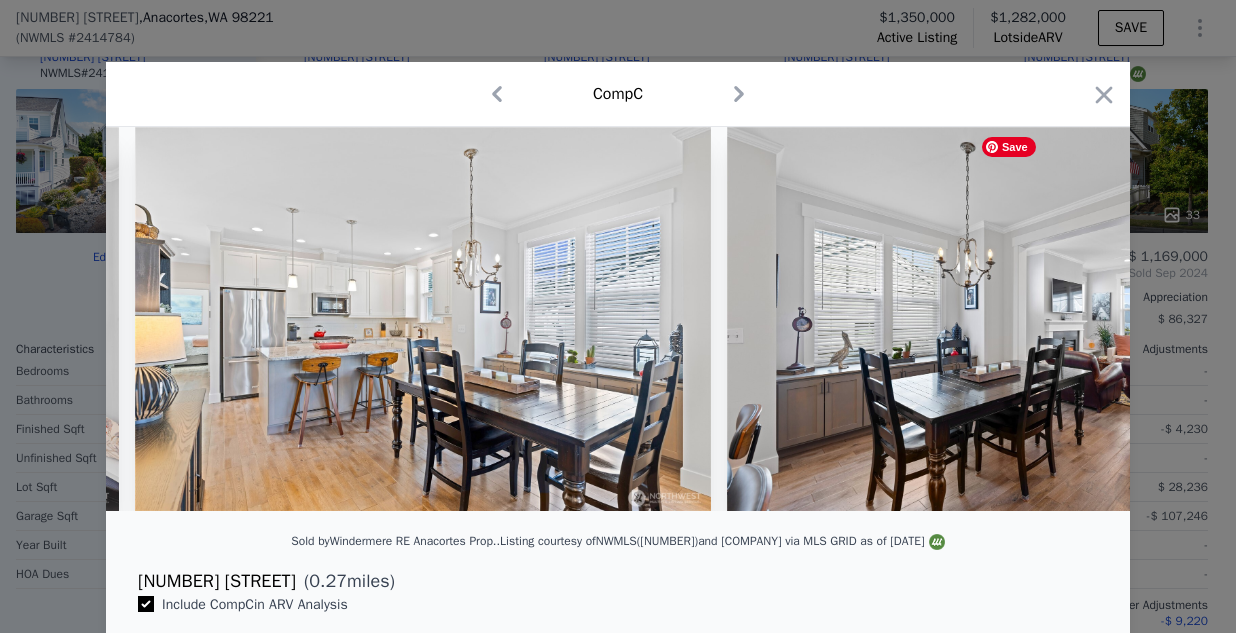 scroll, scrollTop: 0, scrollLeft: 4800, axis: horizontal 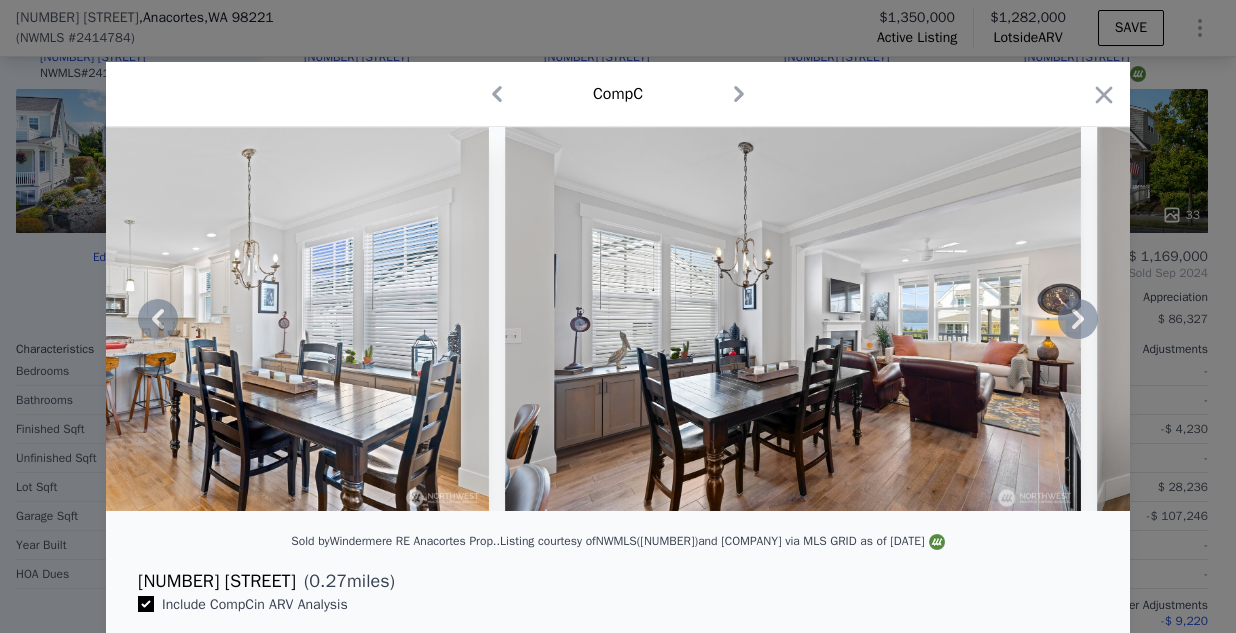 click 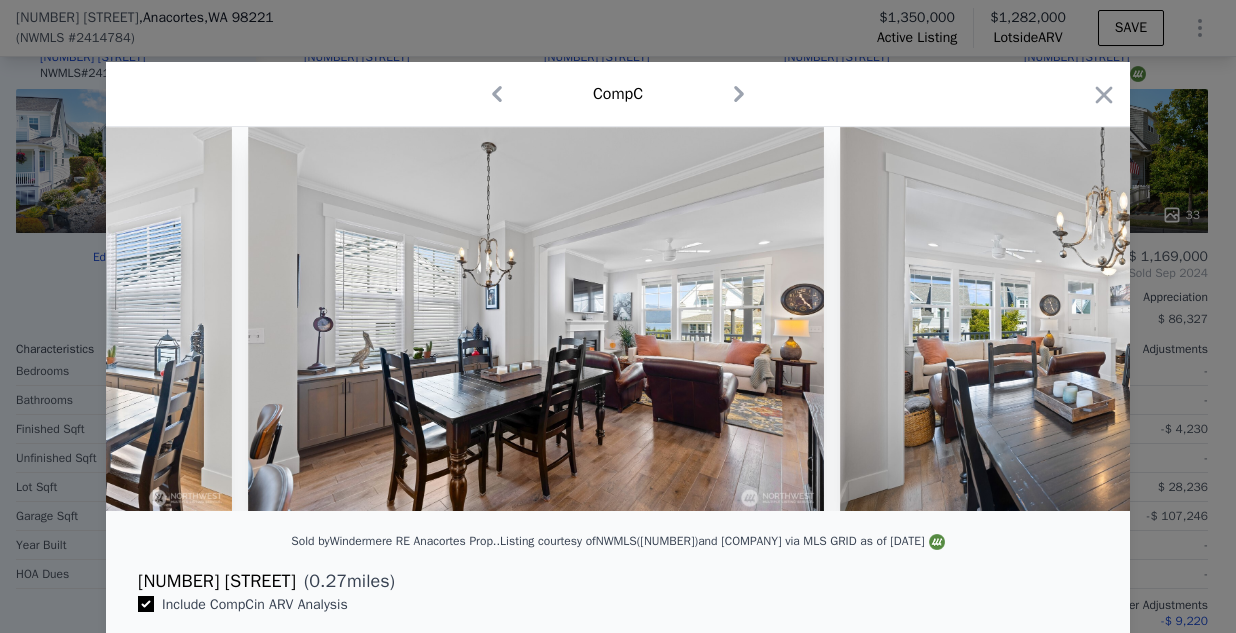 scroll, scrollTop: 0, scrollLeft: 5280, axis: horizontal 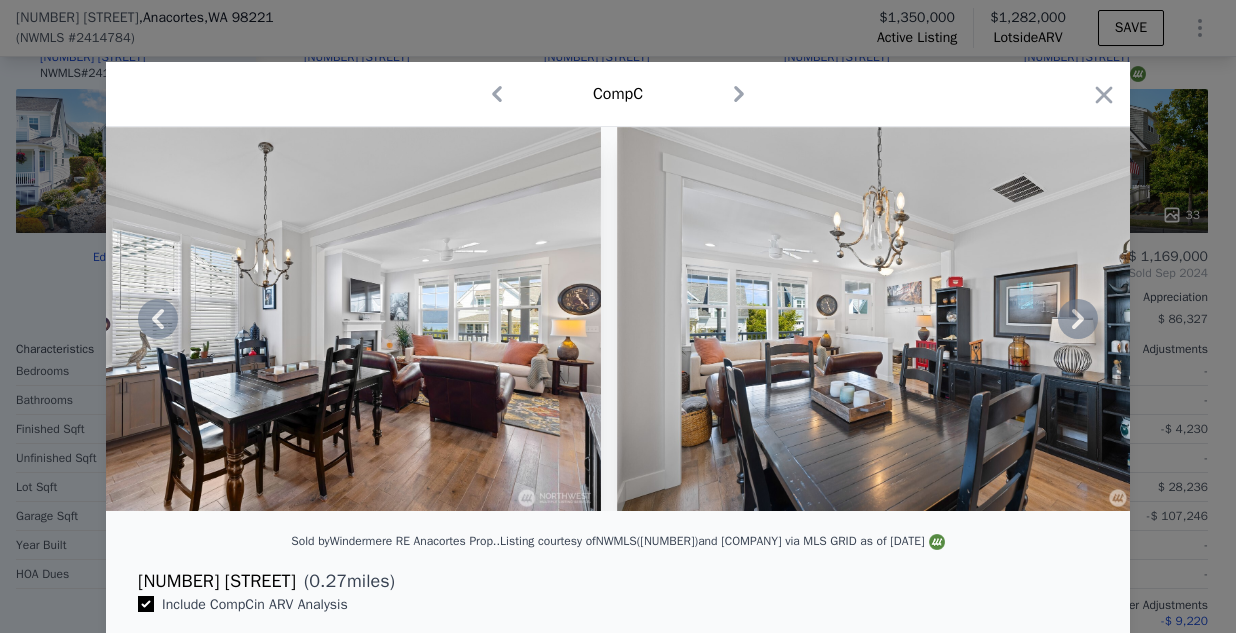 click 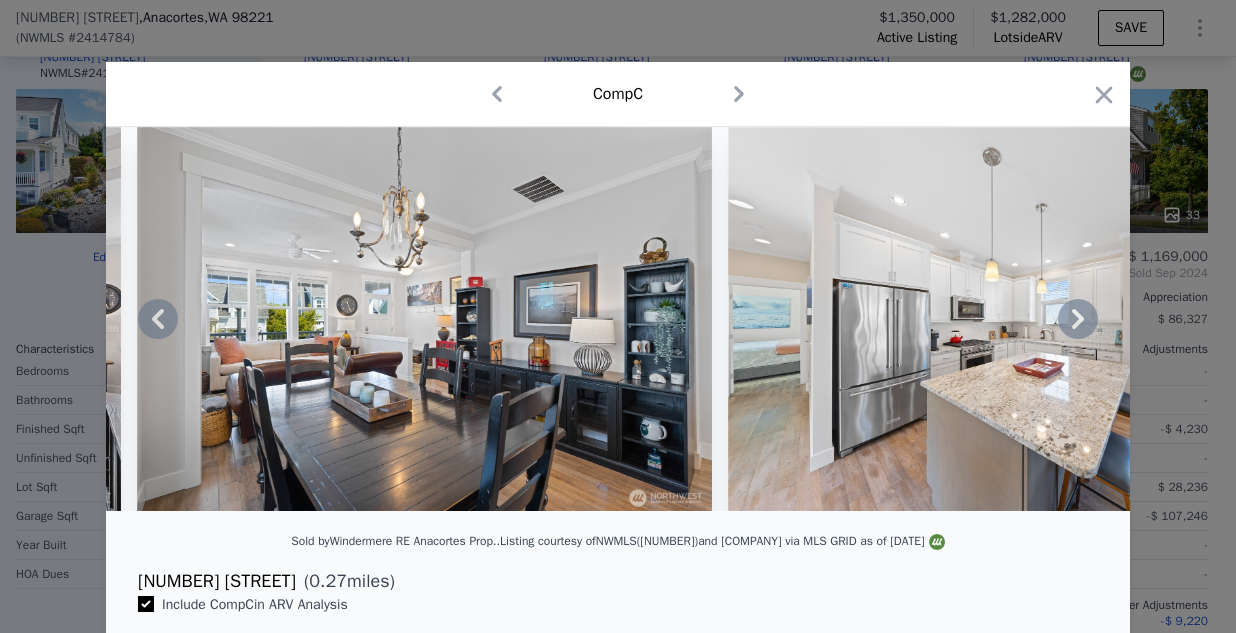 click 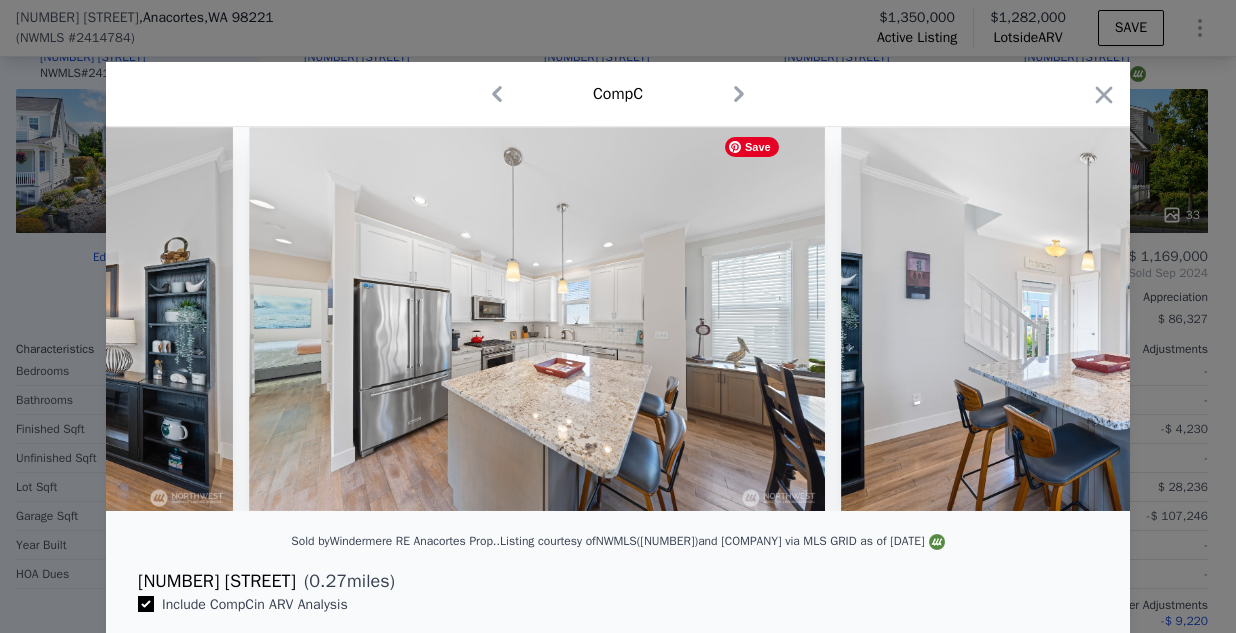 scroll, scrollTop: 0, scrollLeft: 6240, axis: horizontal 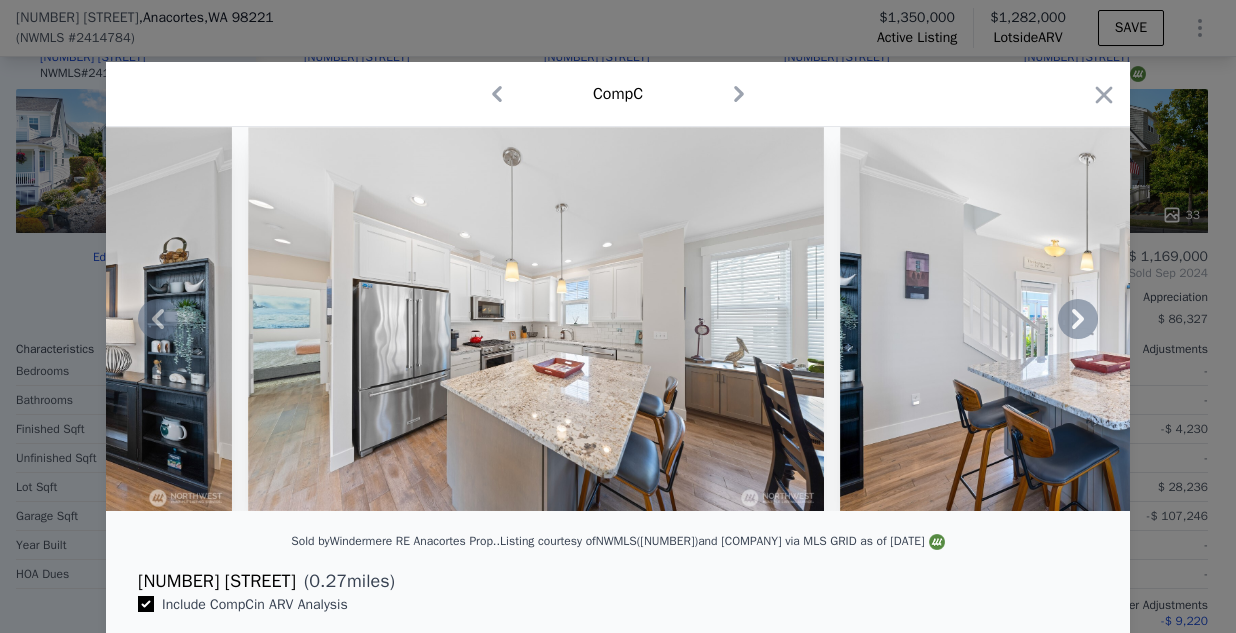 click 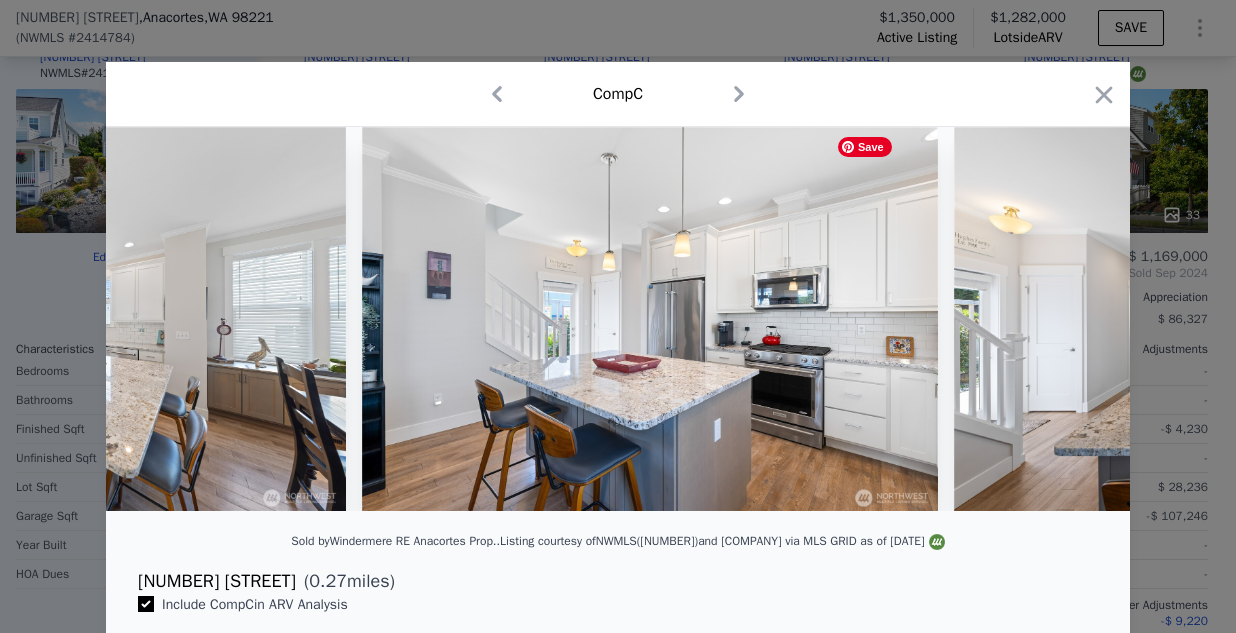 scroll, scrollTop: 0, scrollLeft: 6720, axis: horizontal 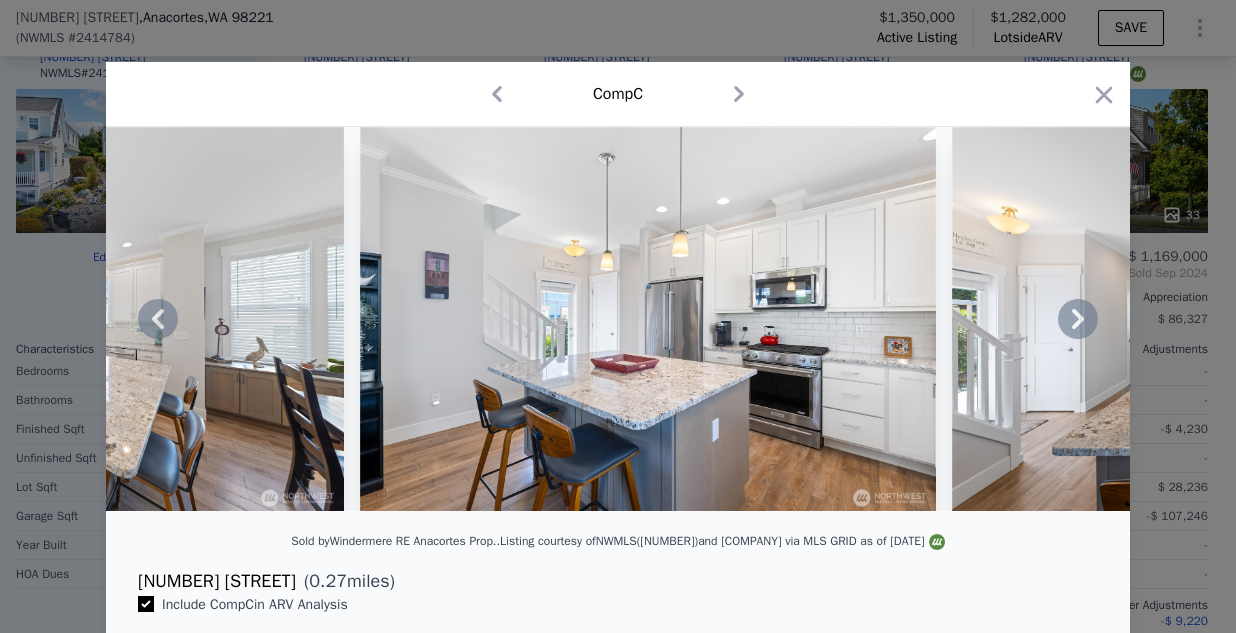 click 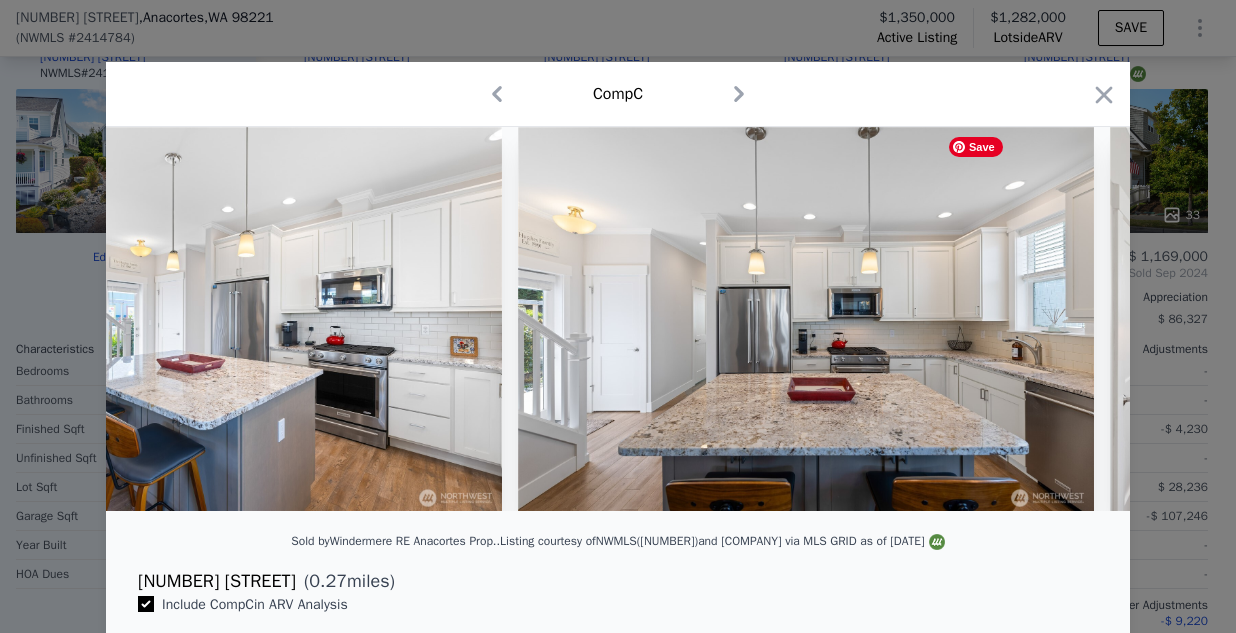 scroll, scrollTop: 0, scrollLeft: 7200, axis: horizontal 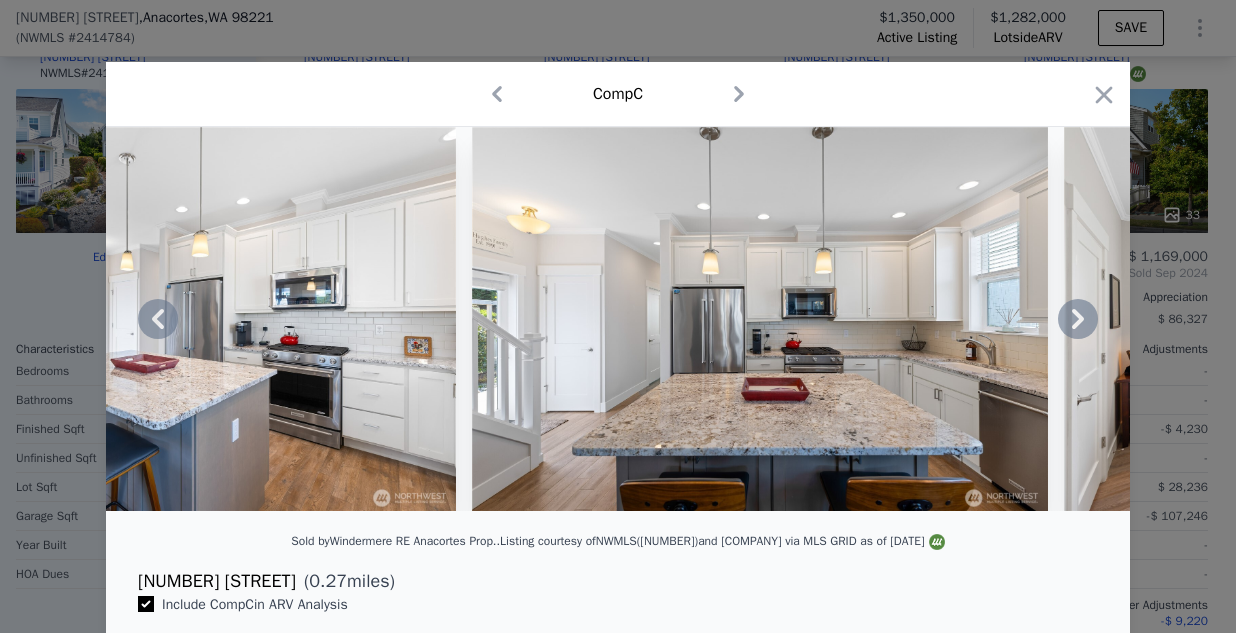 click 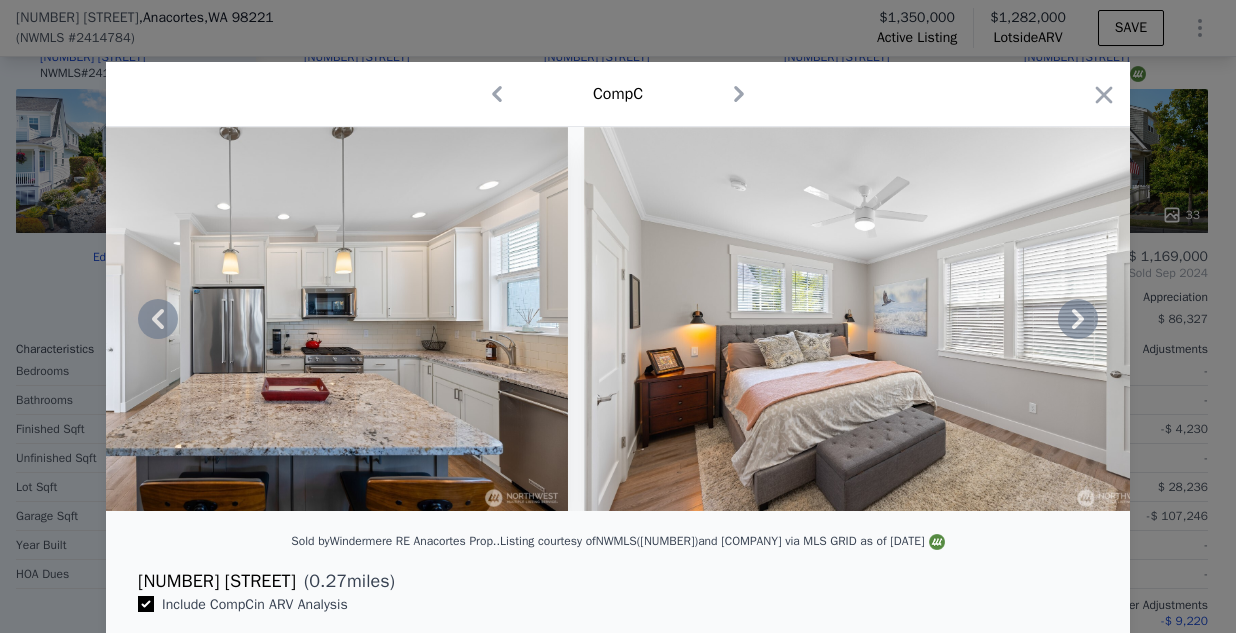 click 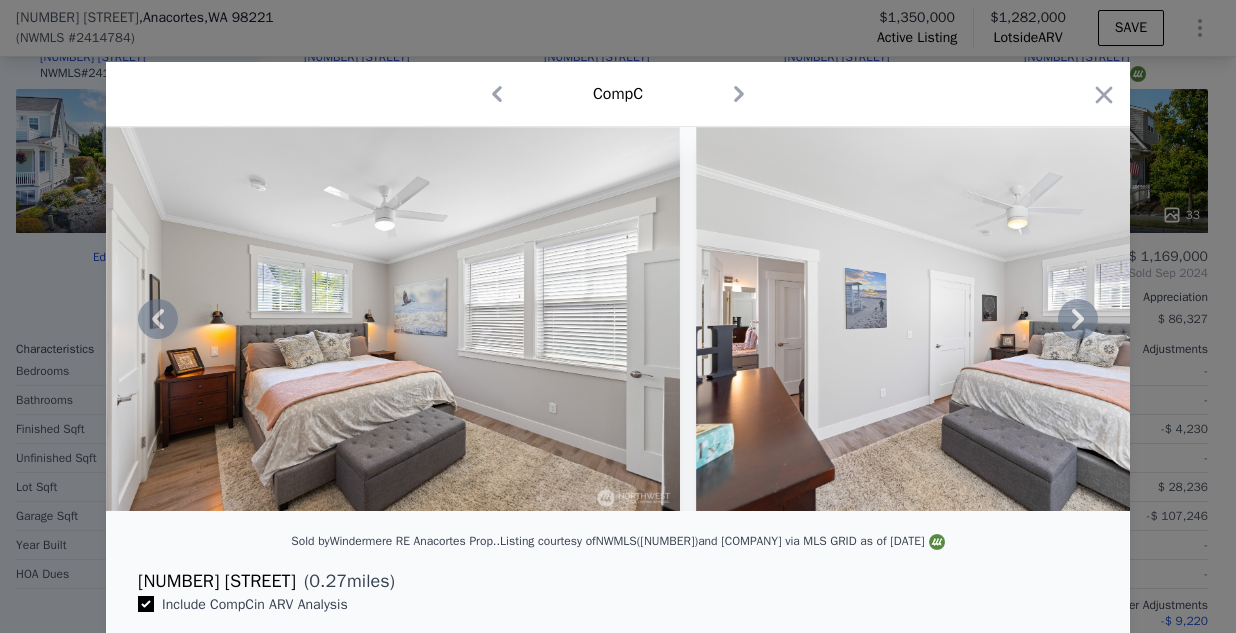 click 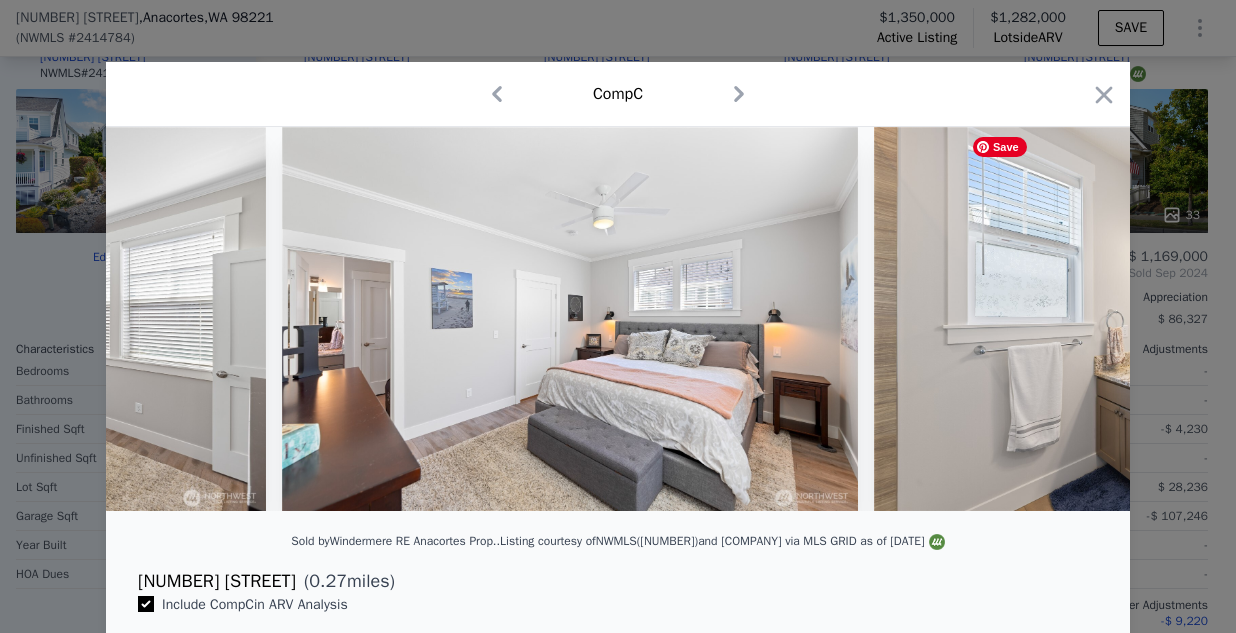 scroll, scrollTop: 0, scrollLeft: 8640, axis: horizontal 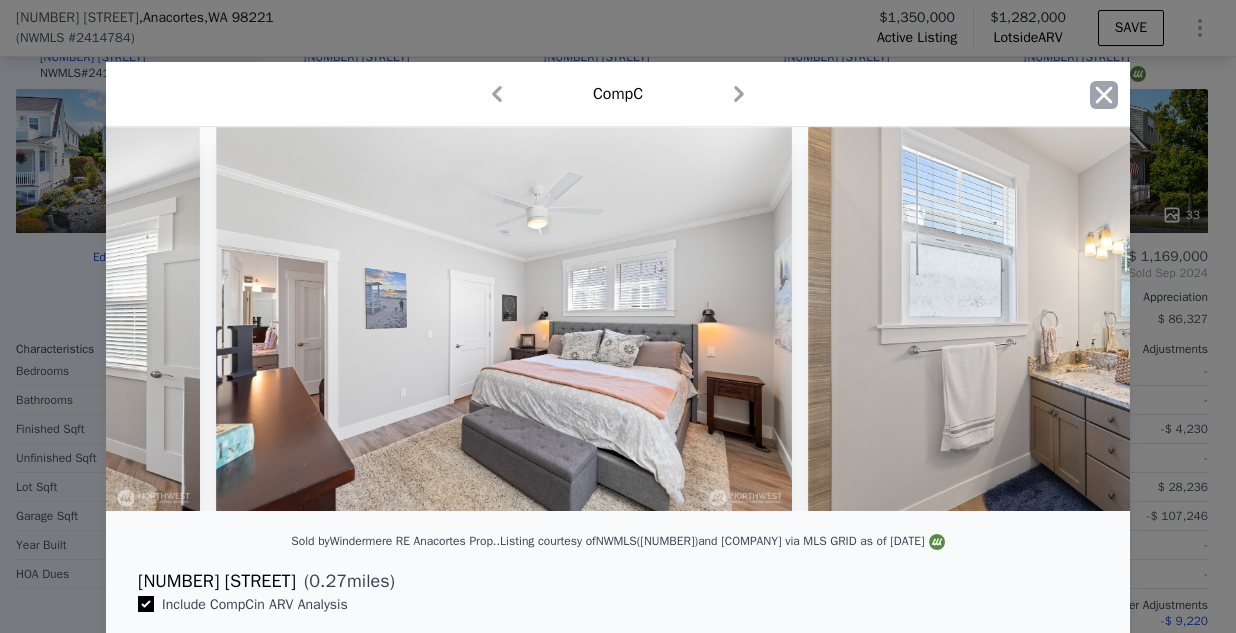 click 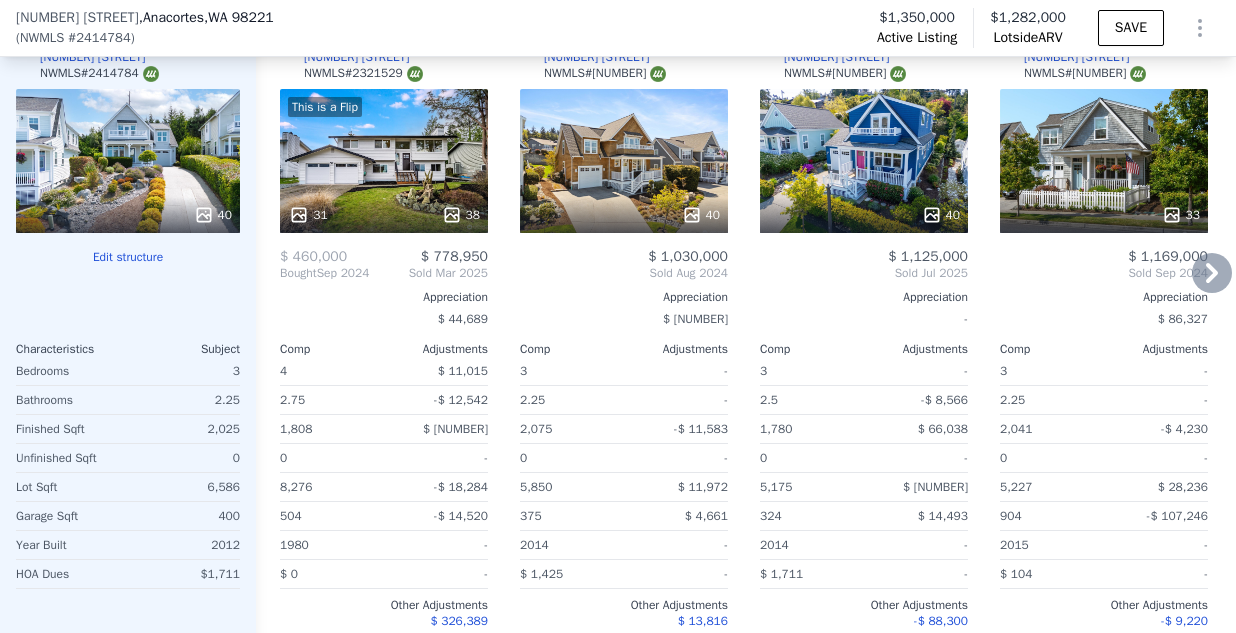 click on "33" at bounding box center [1104, 161] 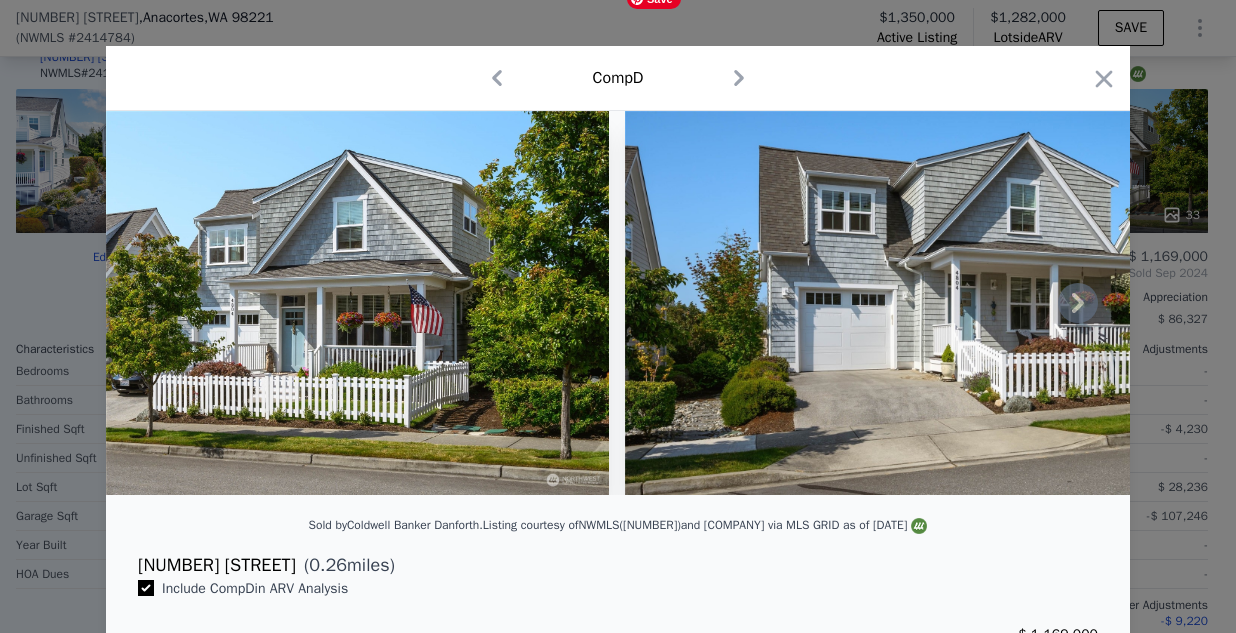 scroll, scrollTop: 14, scrollLeft: 0, axis: vertical 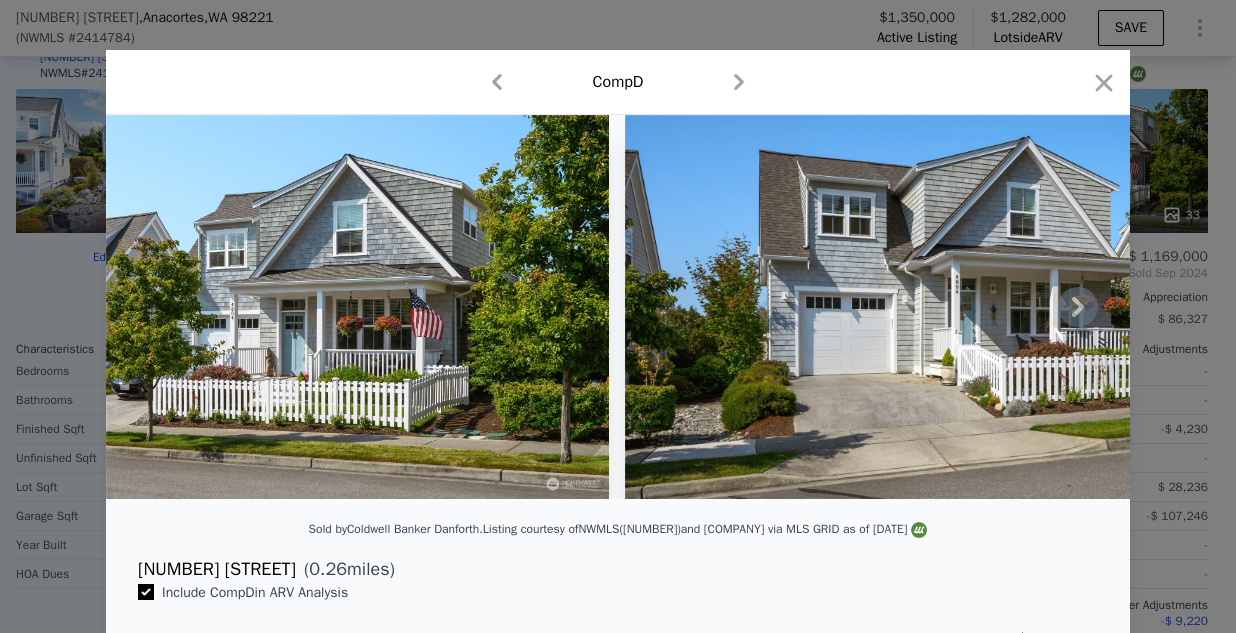click 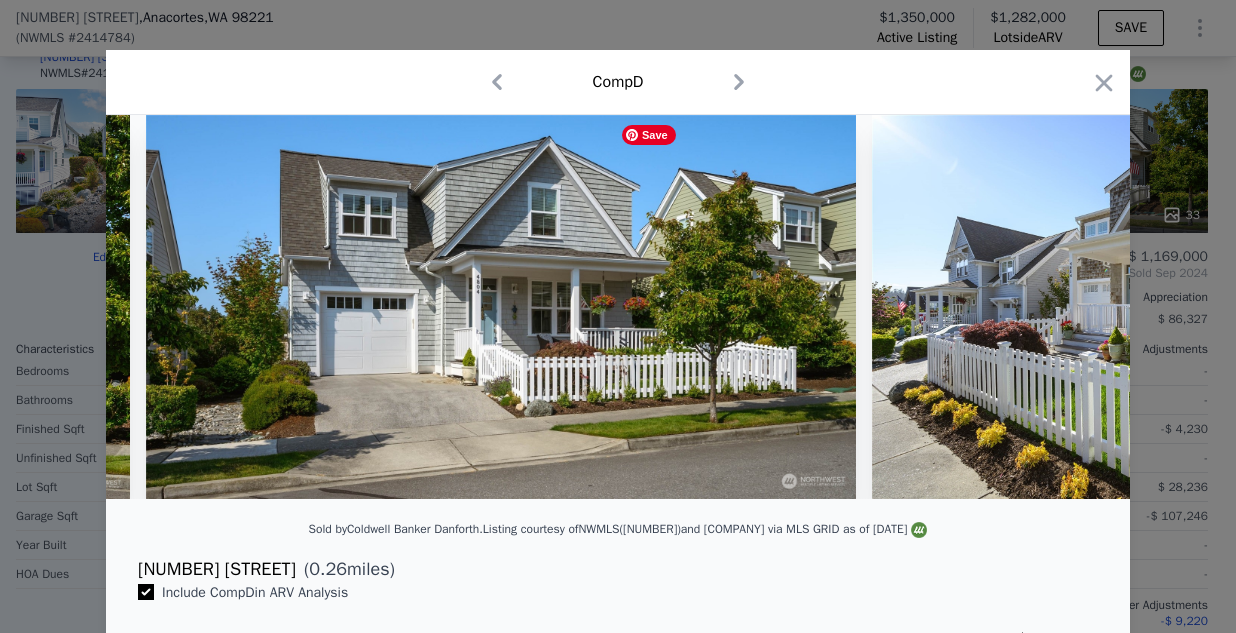 scroll, scrollTop: 0, scrollLeft: 480, axis: horizontal 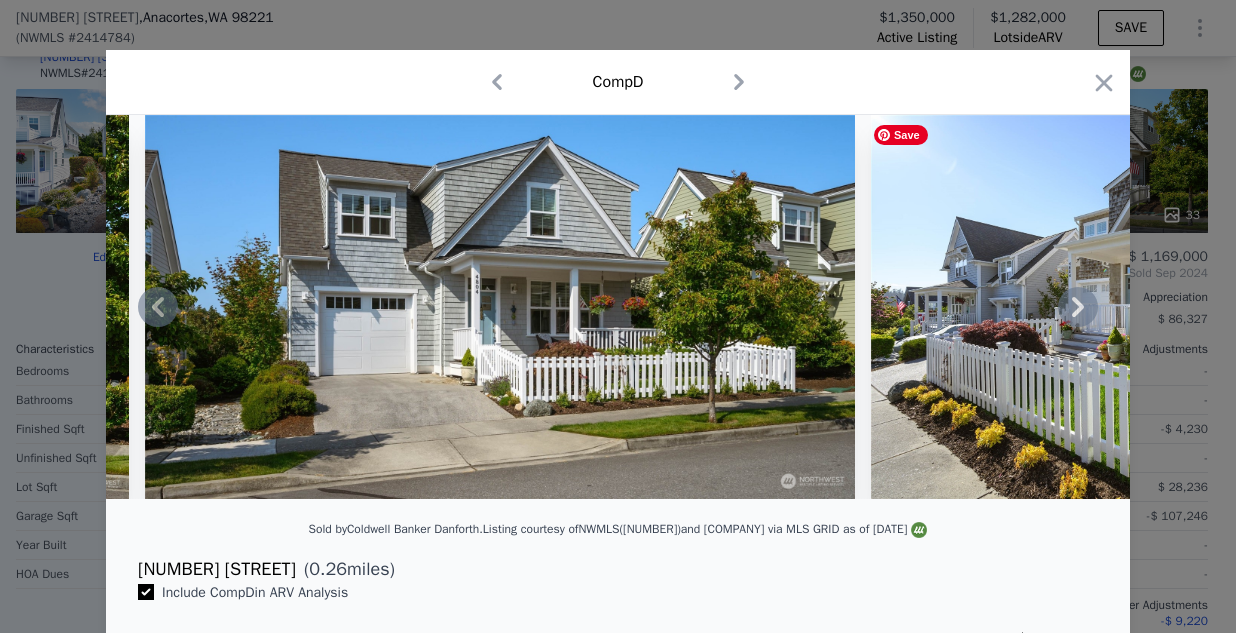click at bounding box center [618, 307] 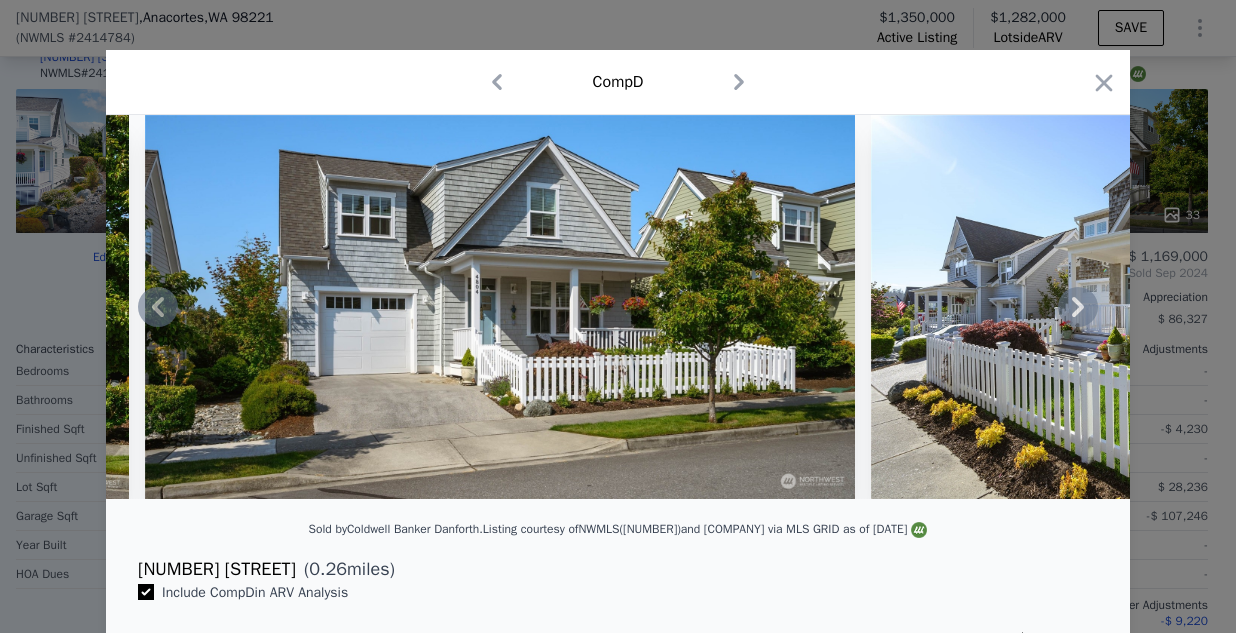 click 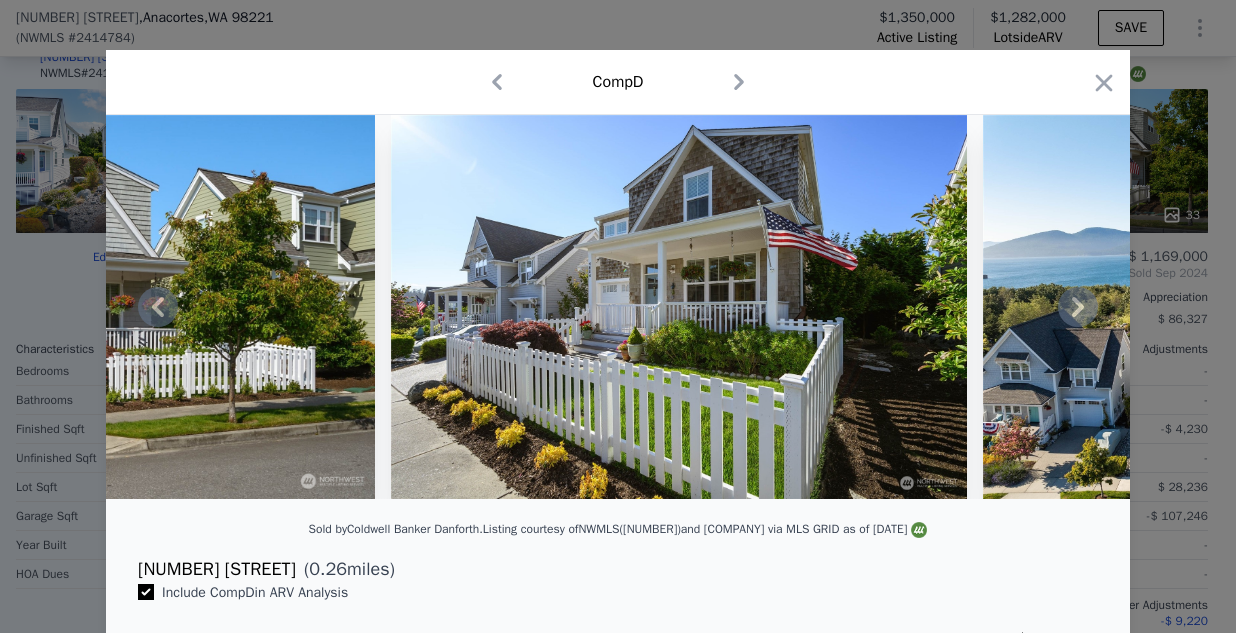 click 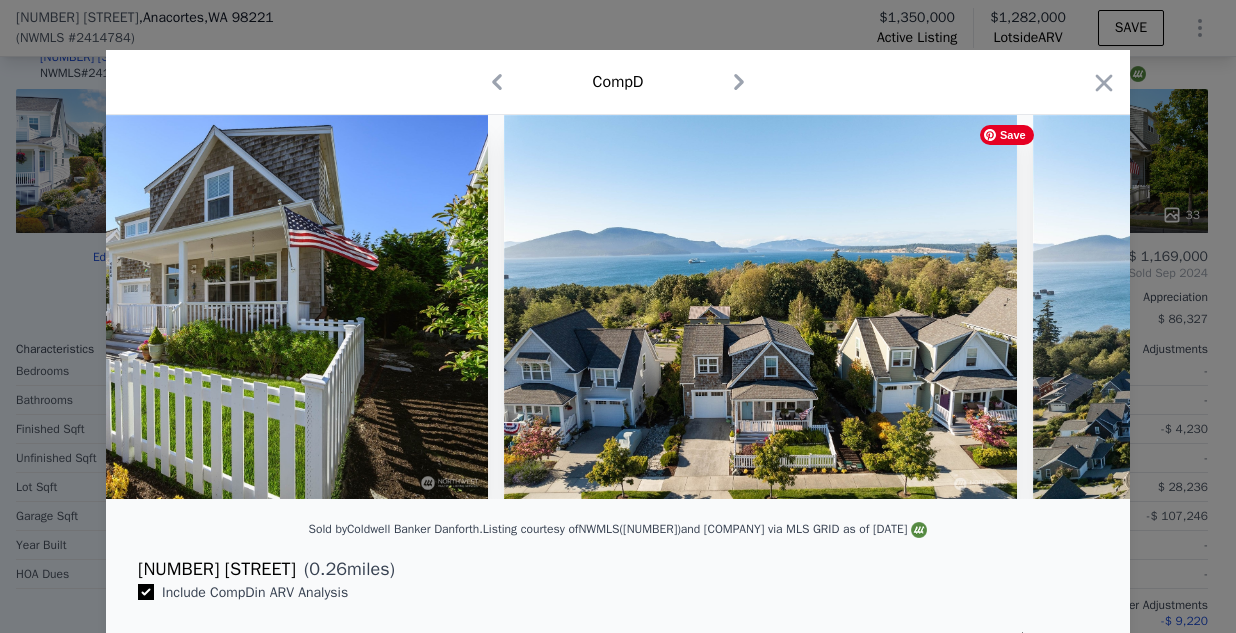 scroll, scrollTop: 0, scrollLeft: 1440, axis: horizontal 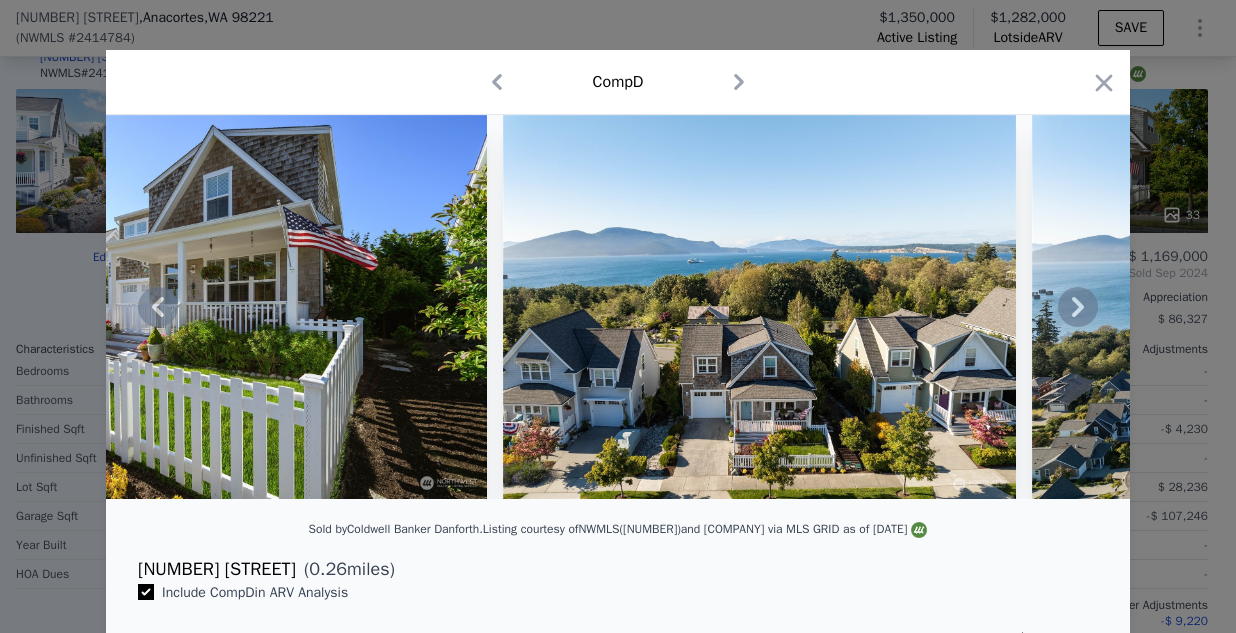 click 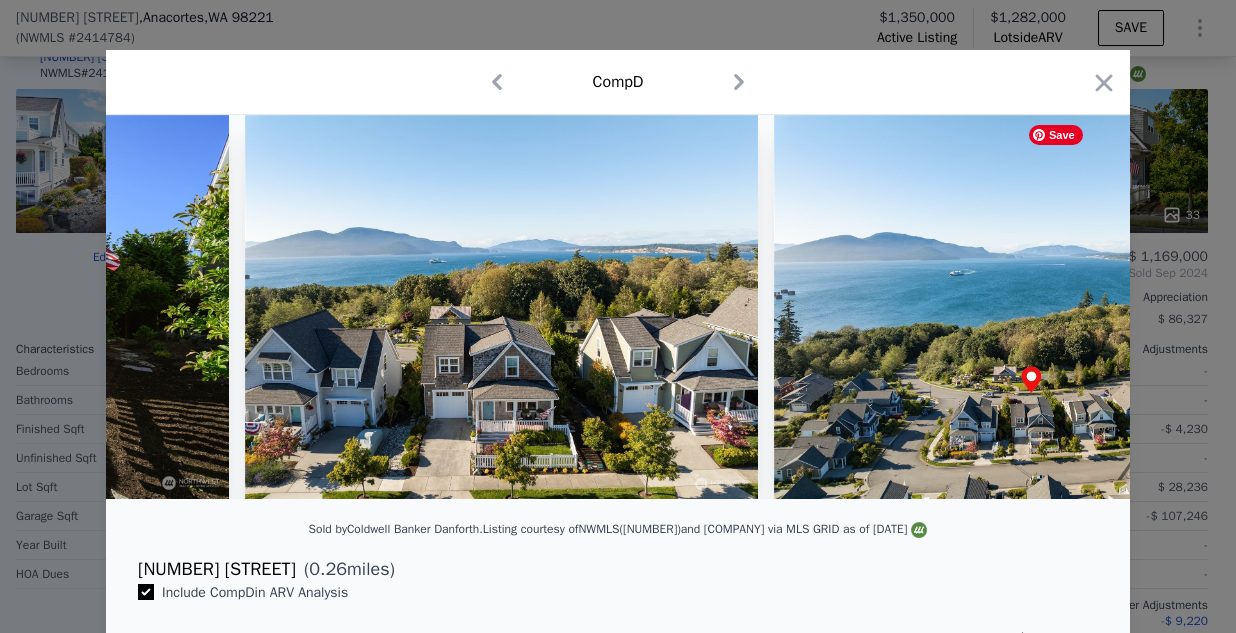 scroll, scrollTop: 0, scrollLeft: 1920, axis: horizontal 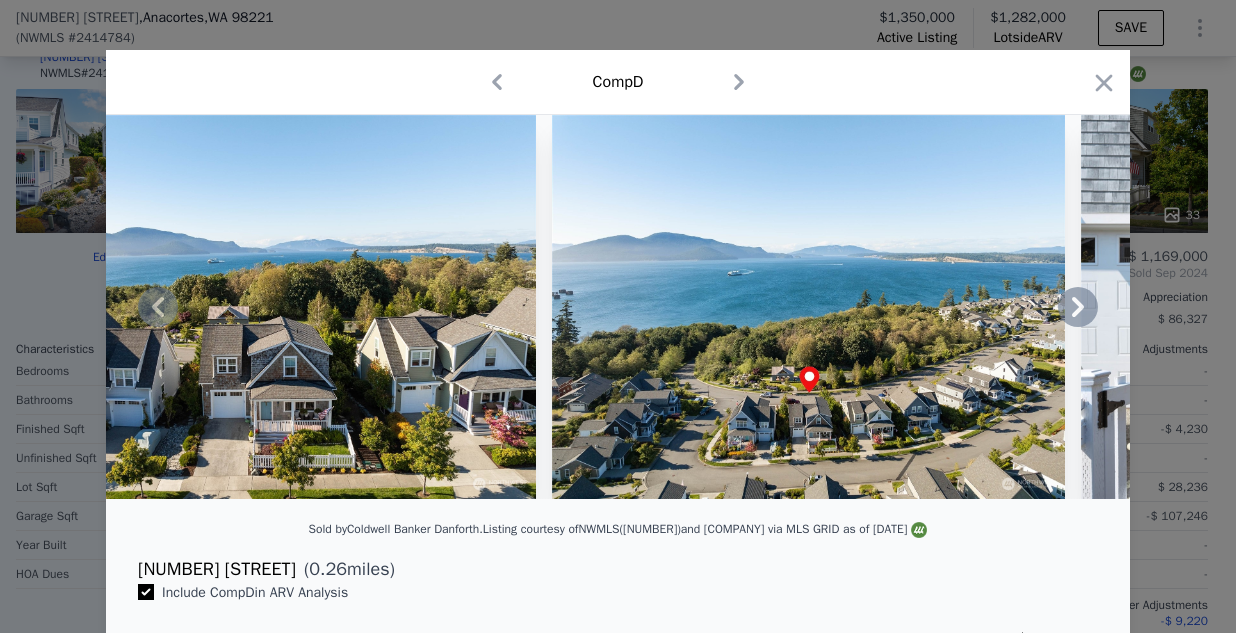click 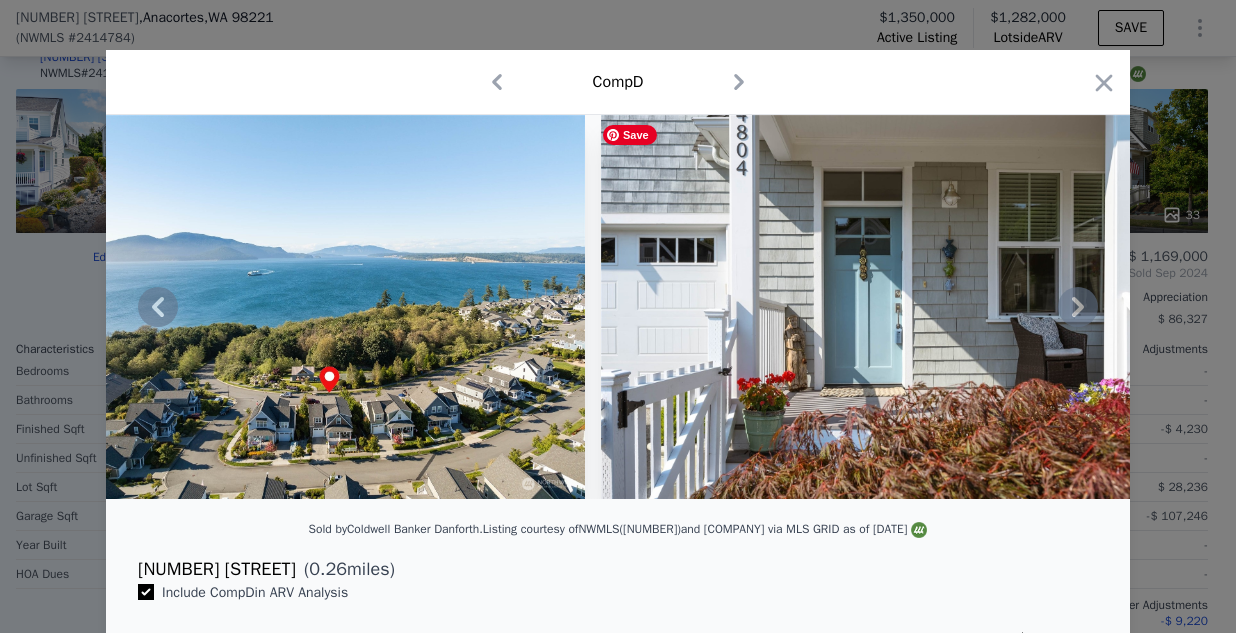 click 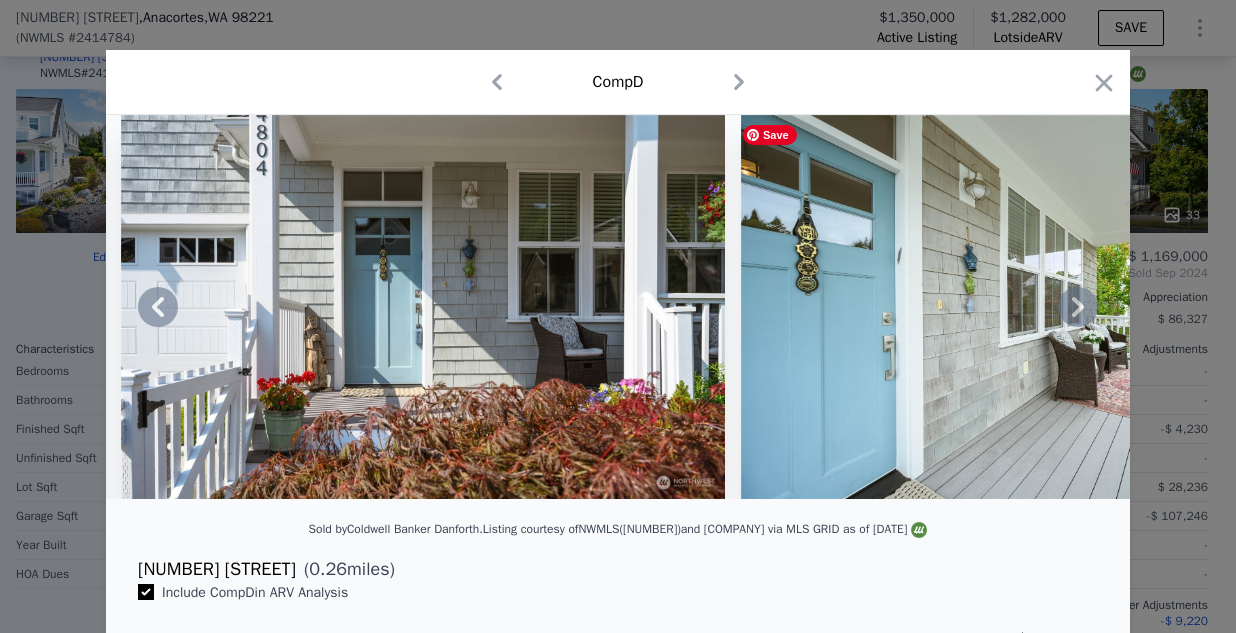 click 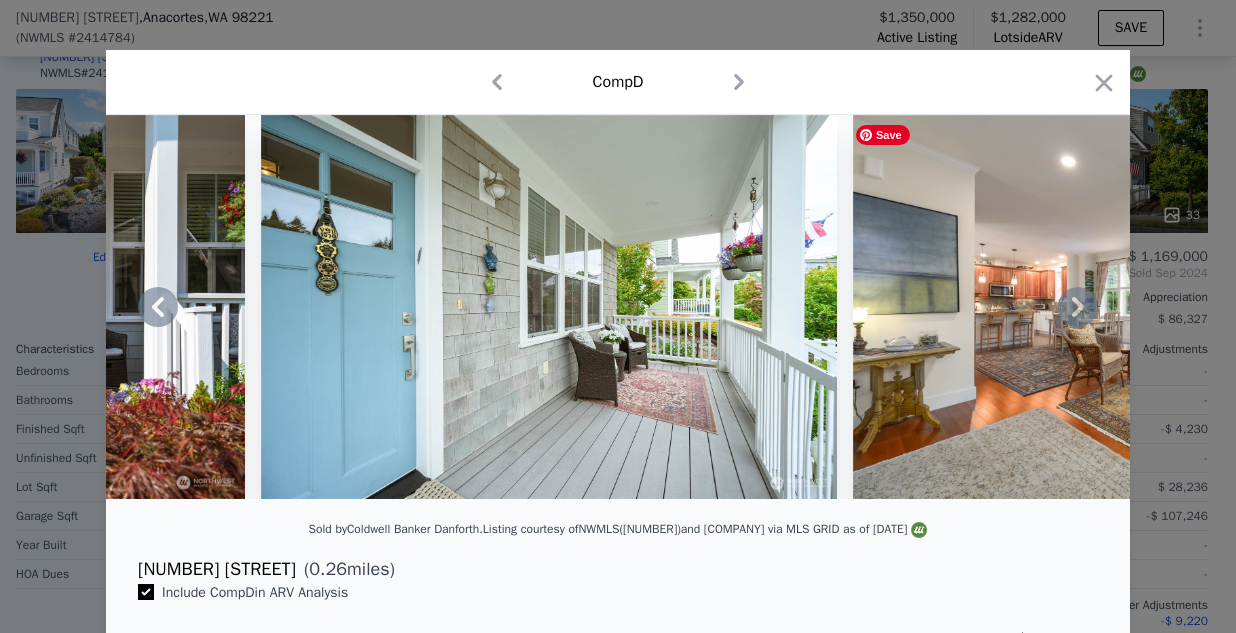 click 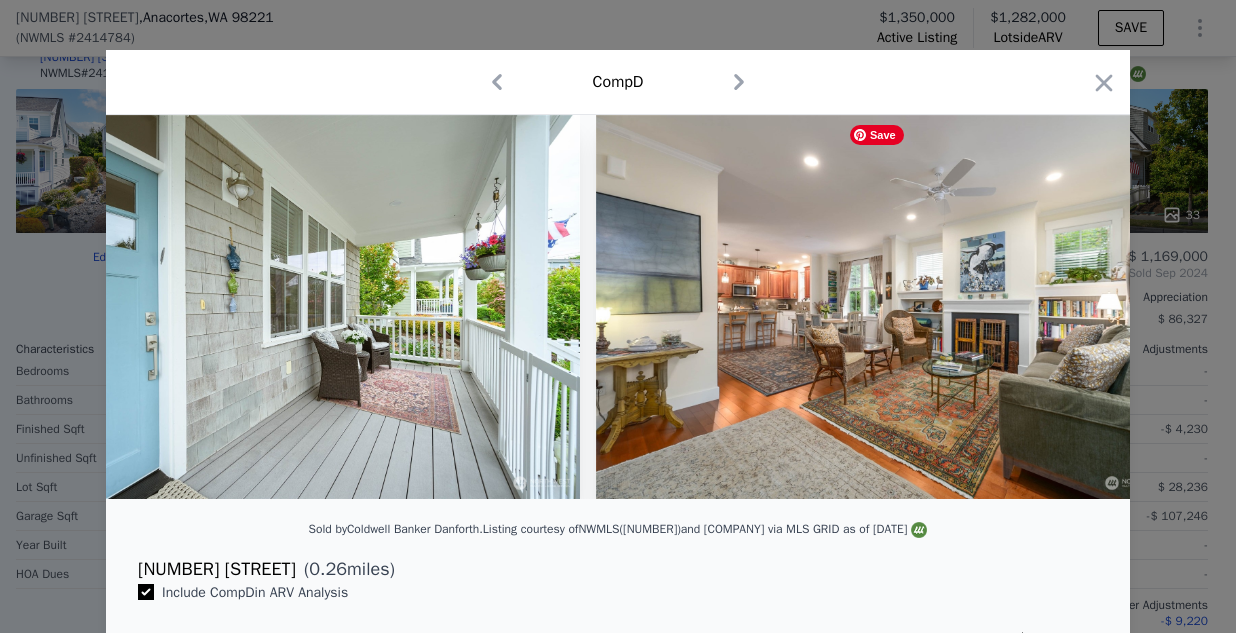 scroll, scrollTop: 0, scrollLeft: 3840, axis: horizontal 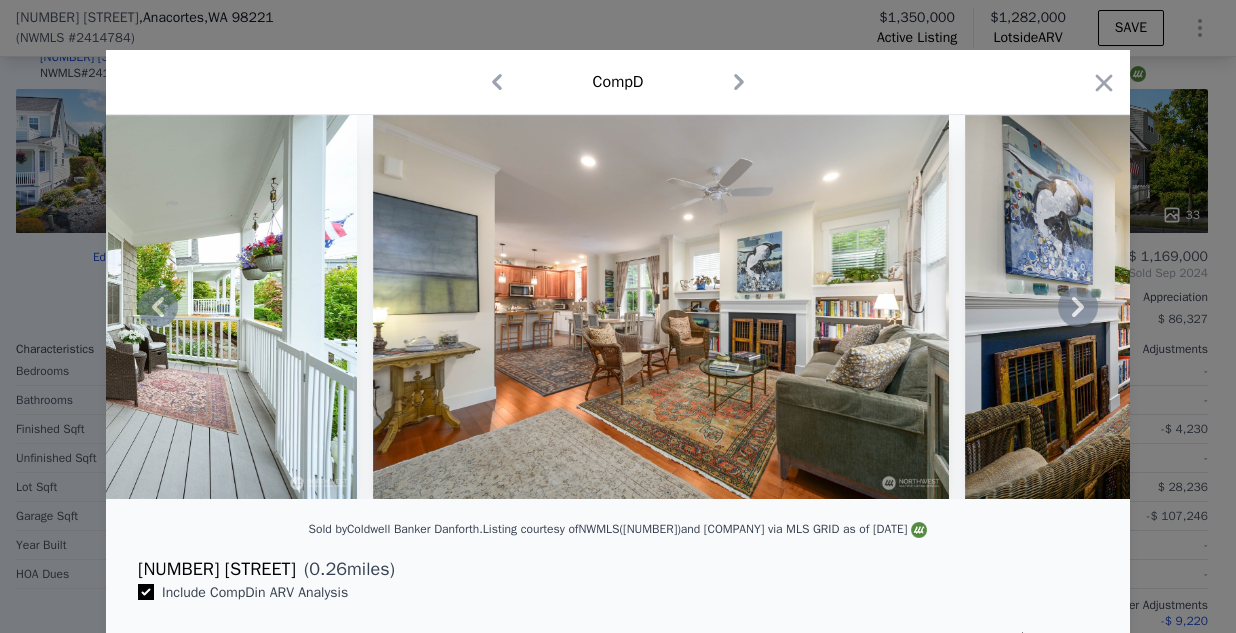 click 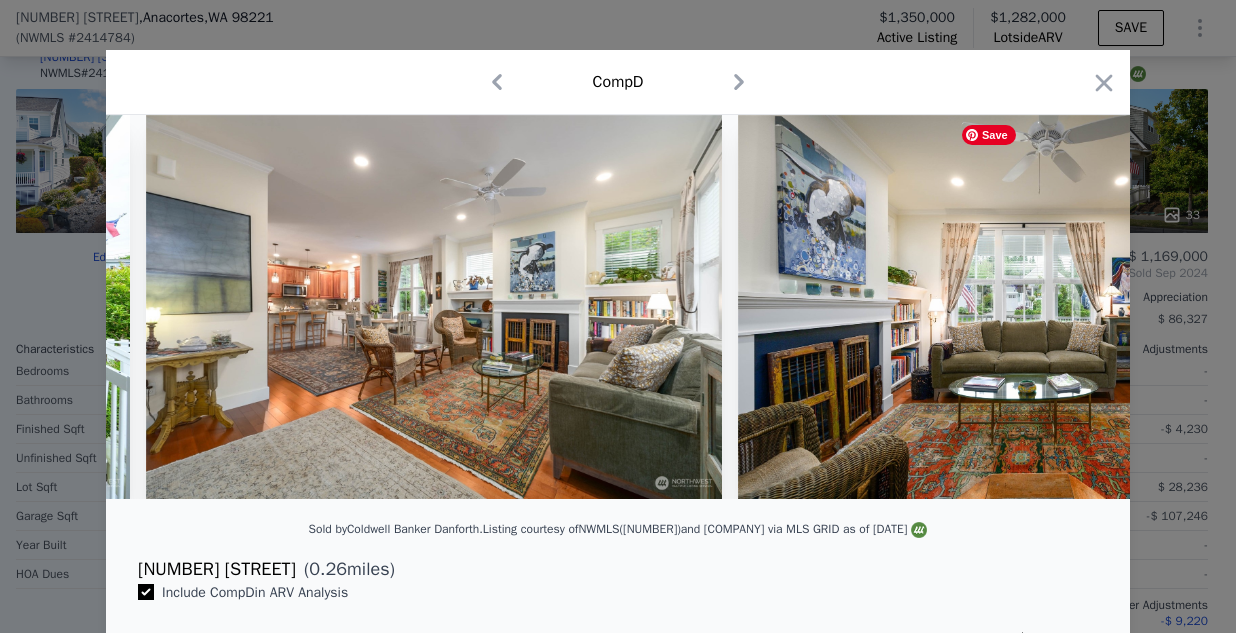 scroll, scrollTop: 0, scrollLeft: 4320, axis: horizontal 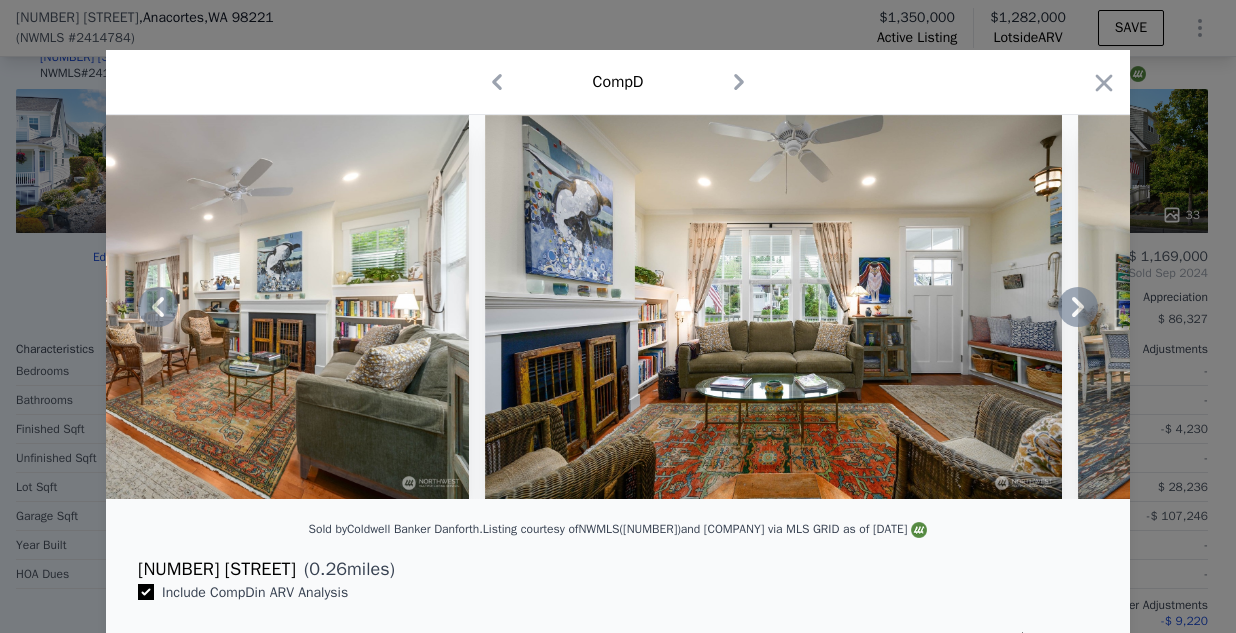 click 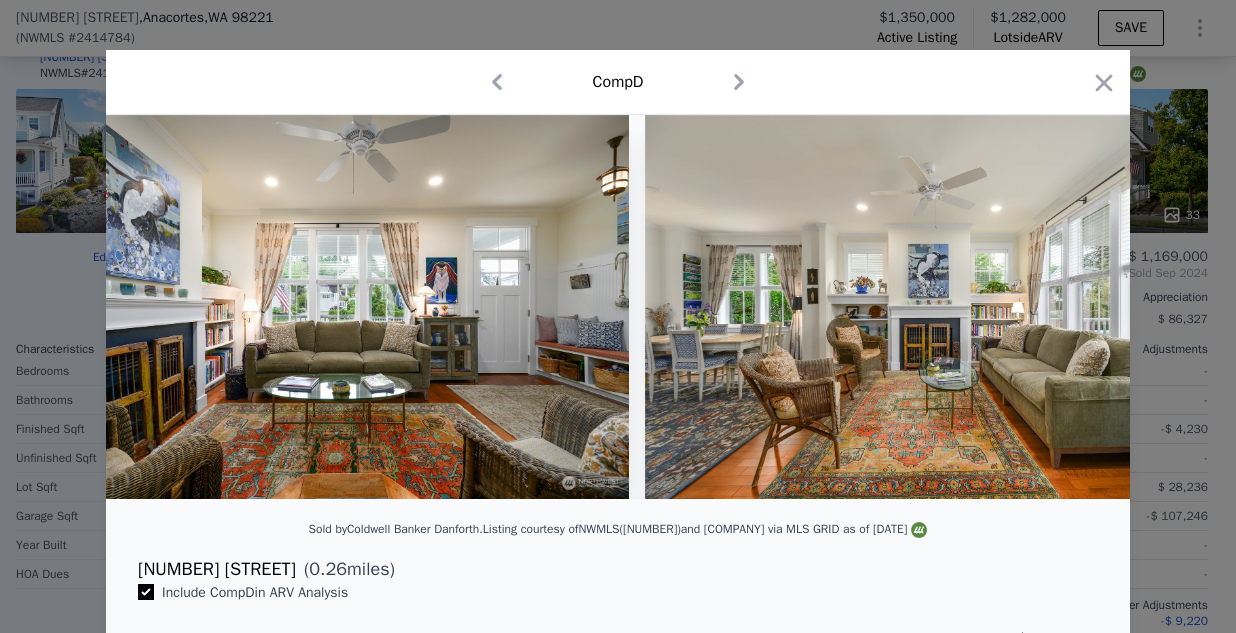 scroll, scrollTop: 0, scrollLeft: 4800, axis: horizontal 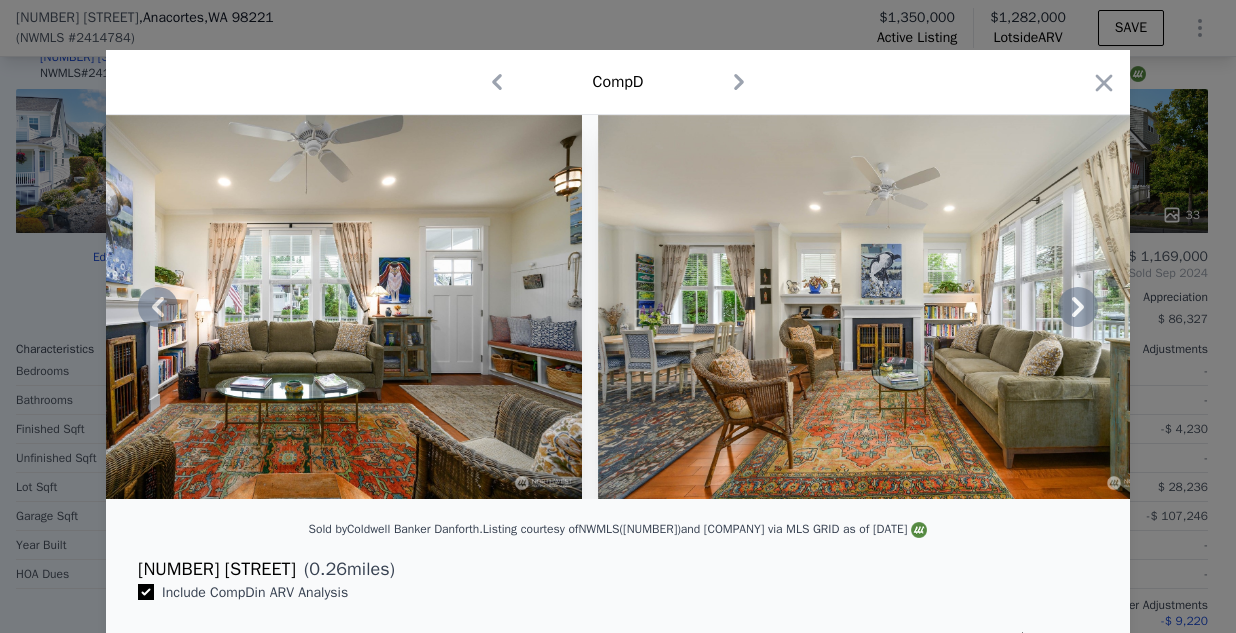 click 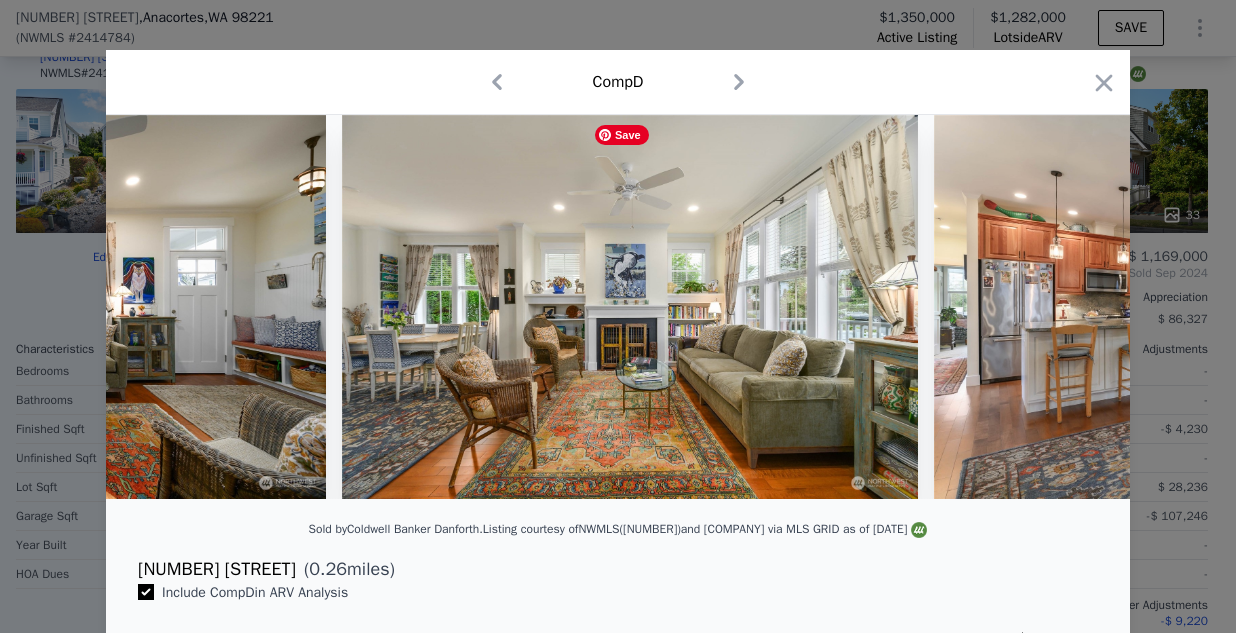 scroll, scrollTop: 0, scrollLeft: 5280, axis: horizontal 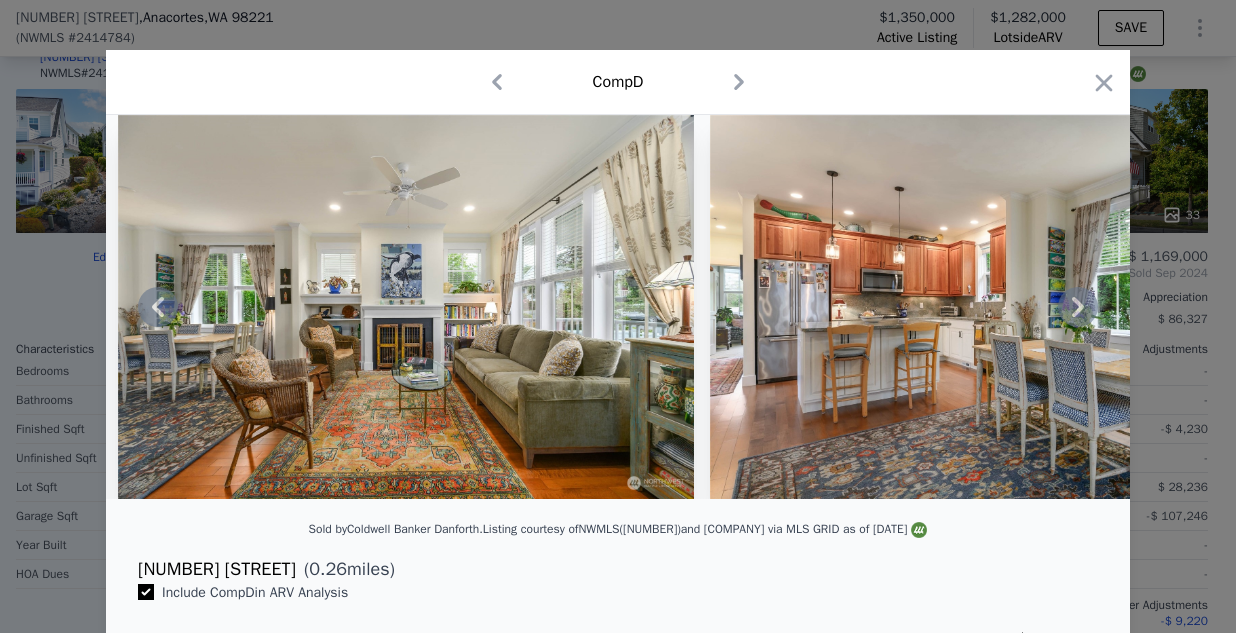 click 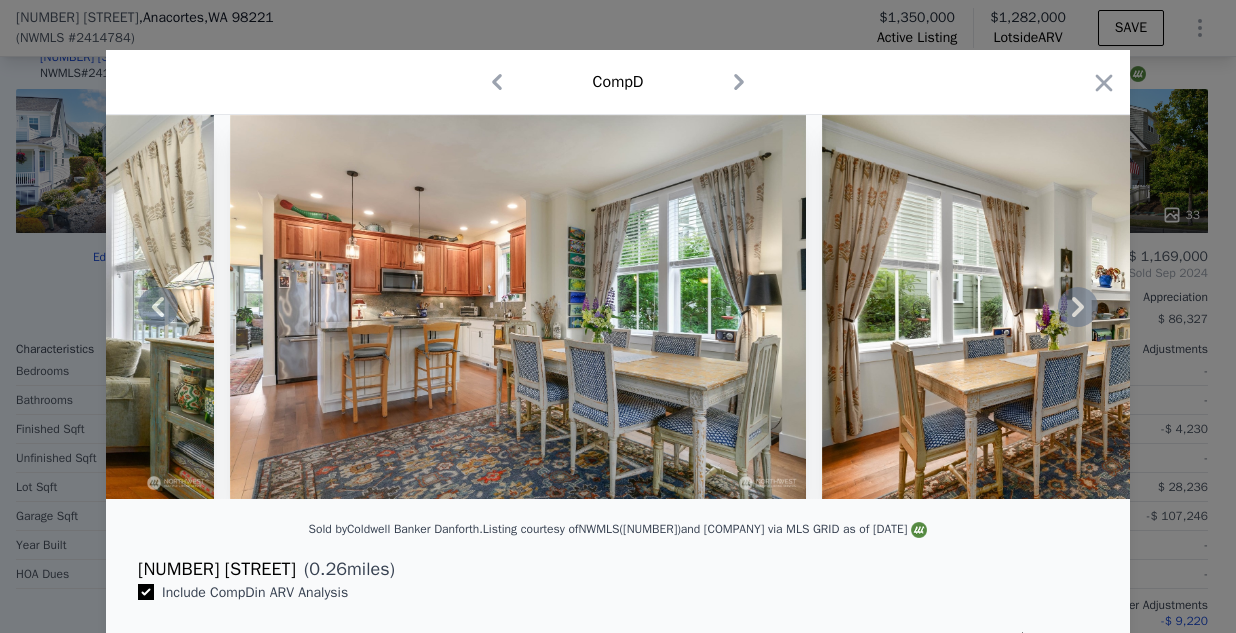 click 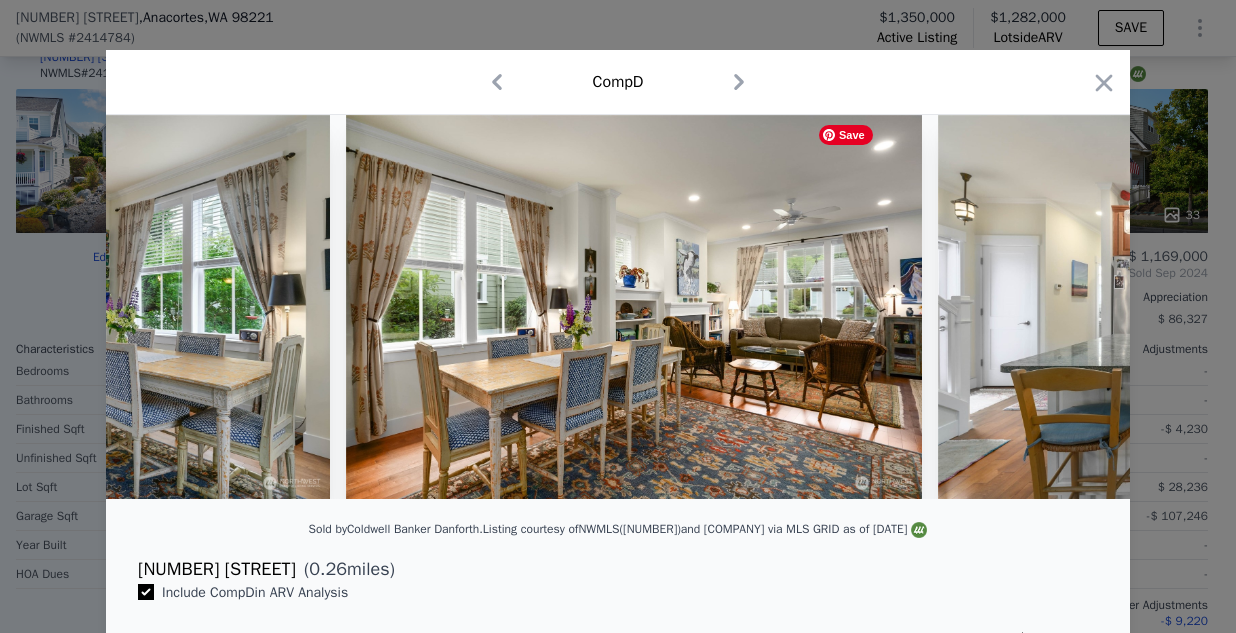 scroll, scrollTop: 0, scrollLeft: 6240, axis: horizontal 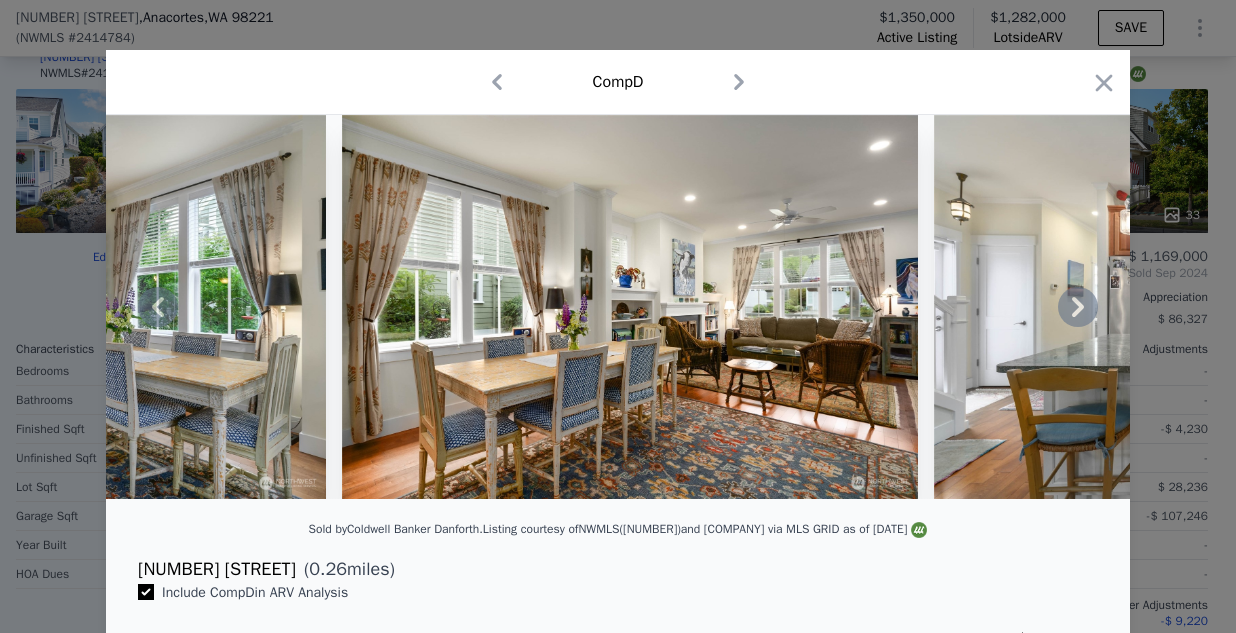 click 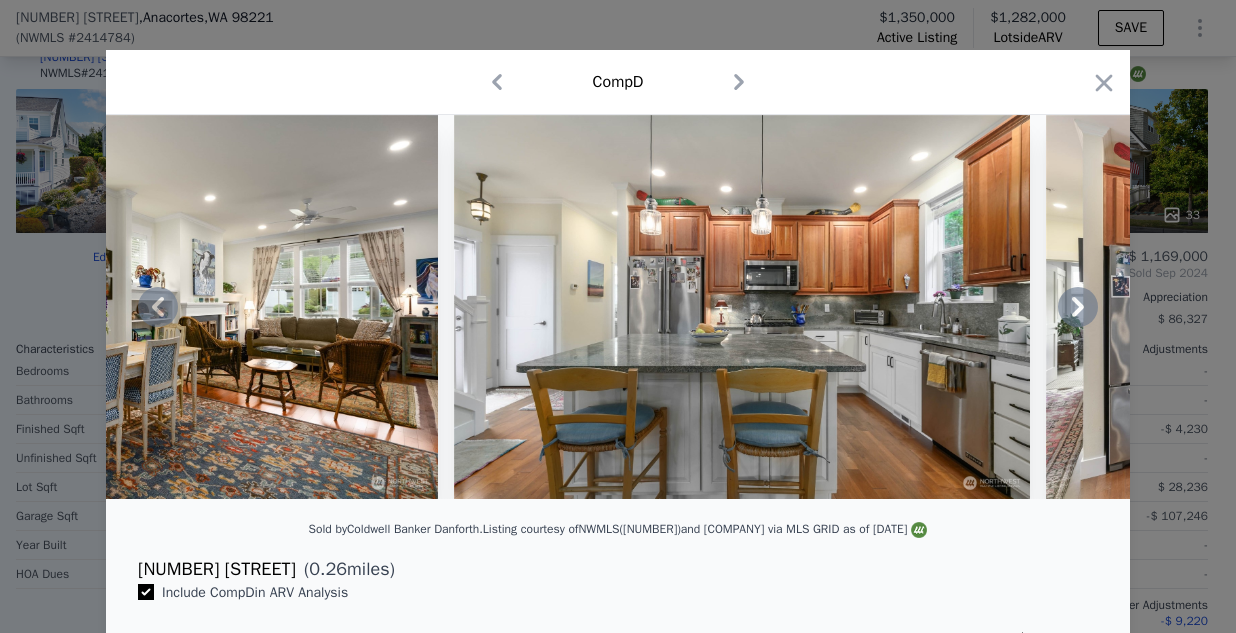 click 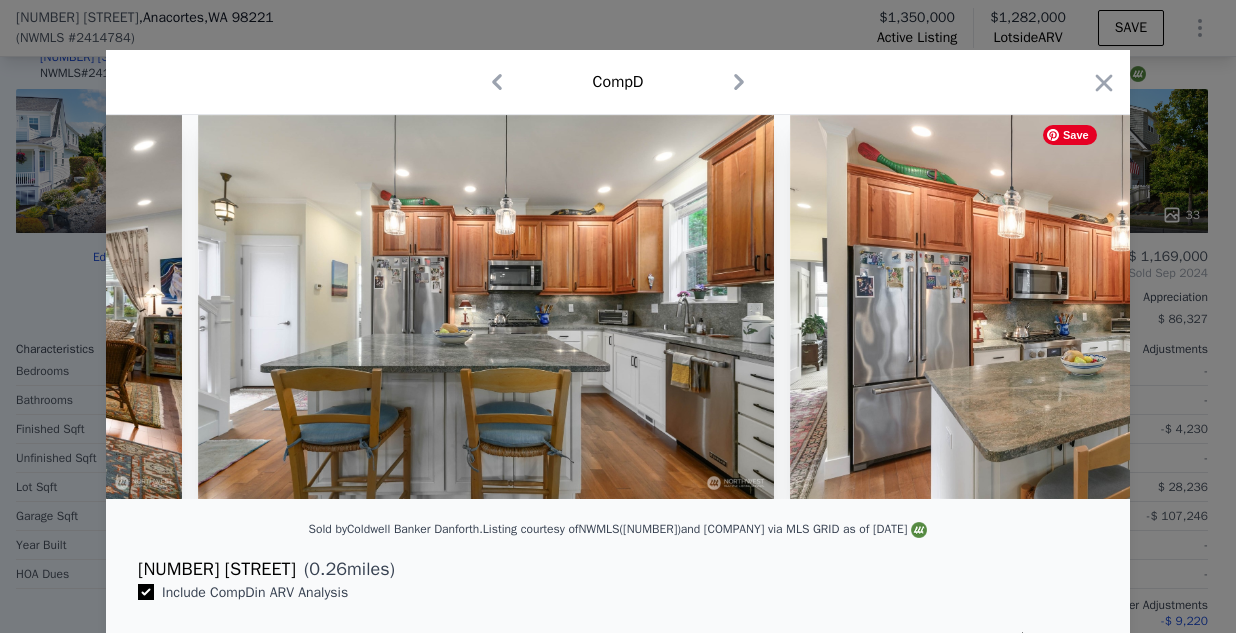 scroll, scrollTop: 0, scrollLeft: 7200, axis: horizontal 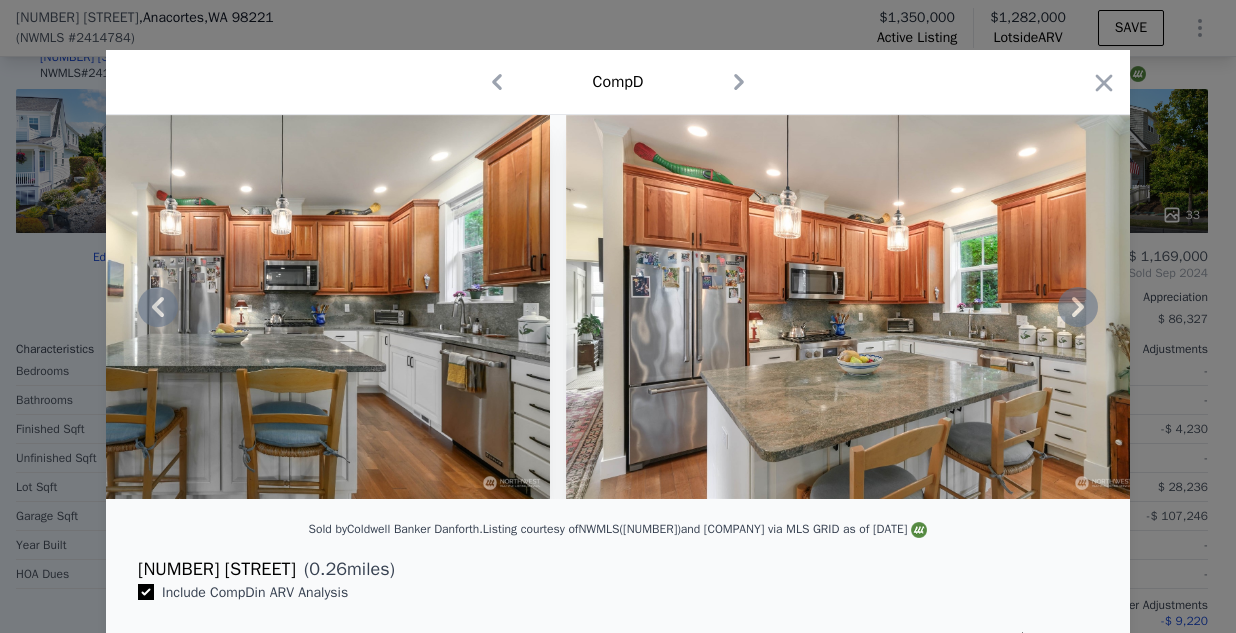 click 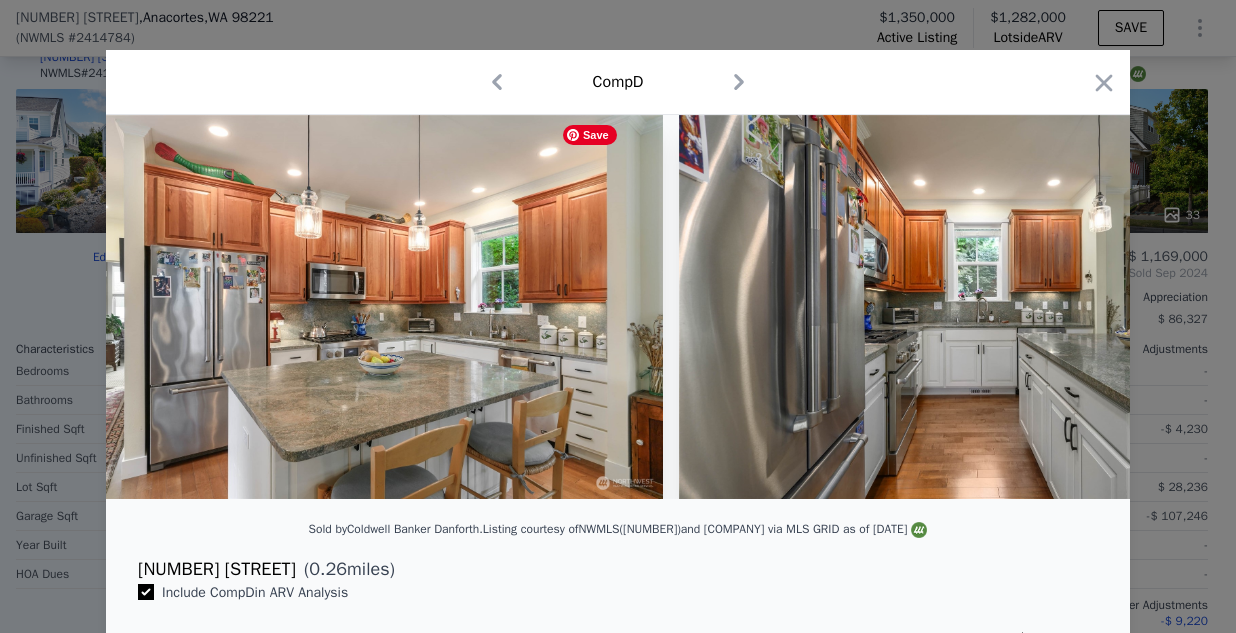 scroll, scrollTop: 0, scrollLeft: 7680, axis: horizontal 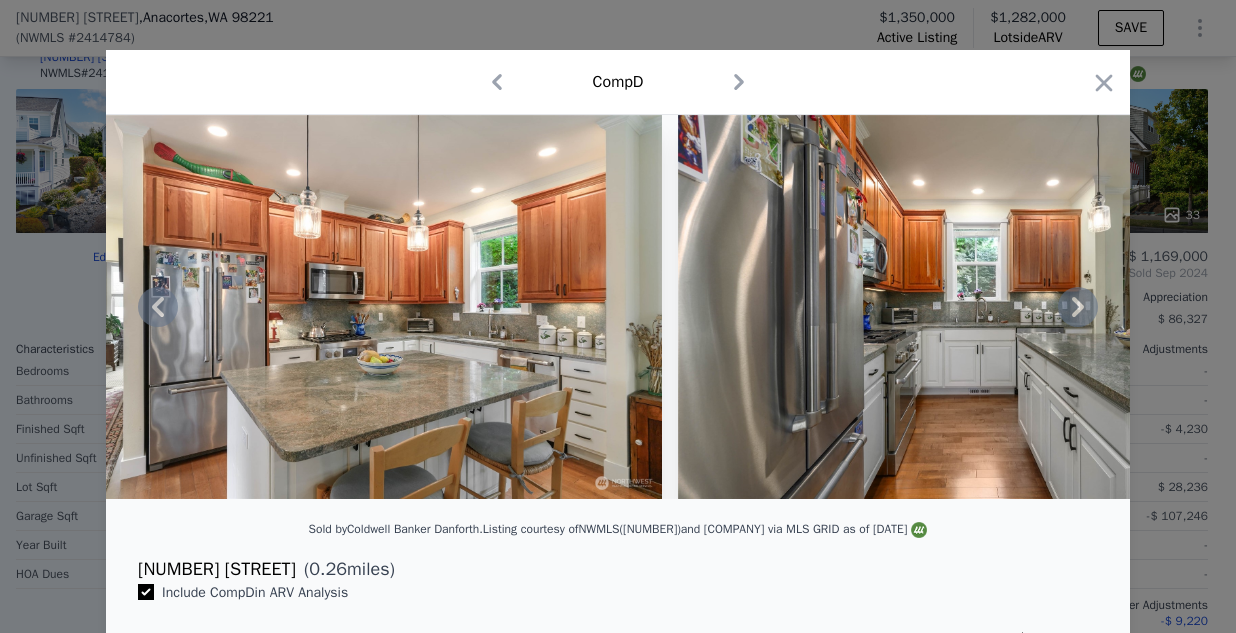 click 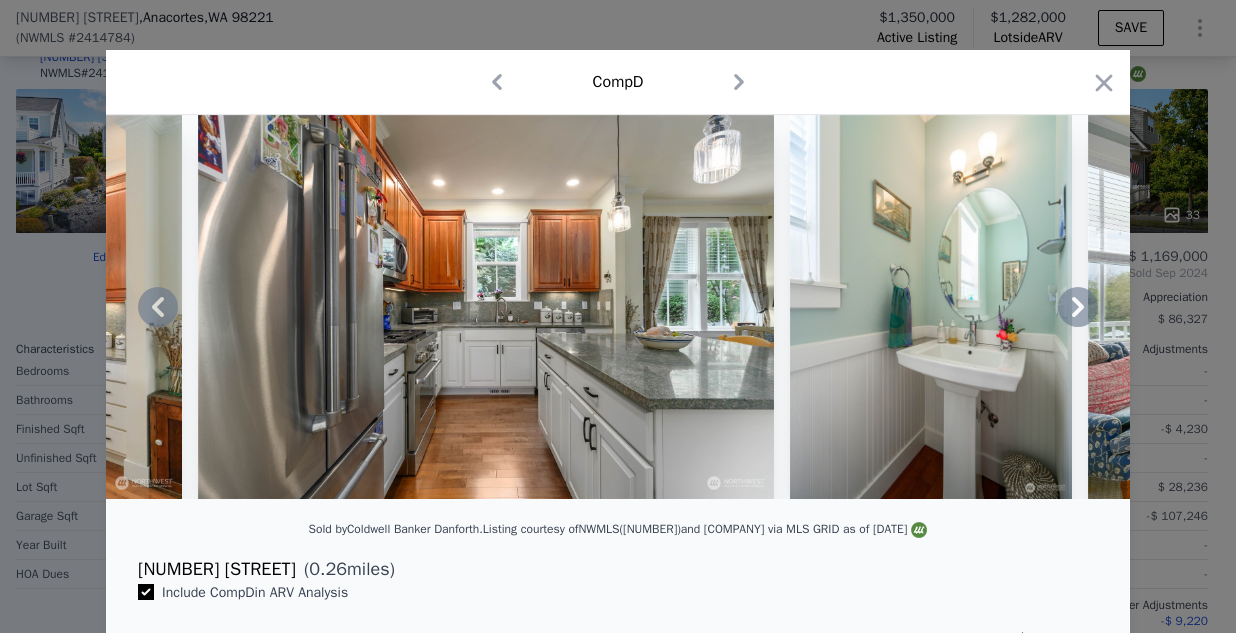 click 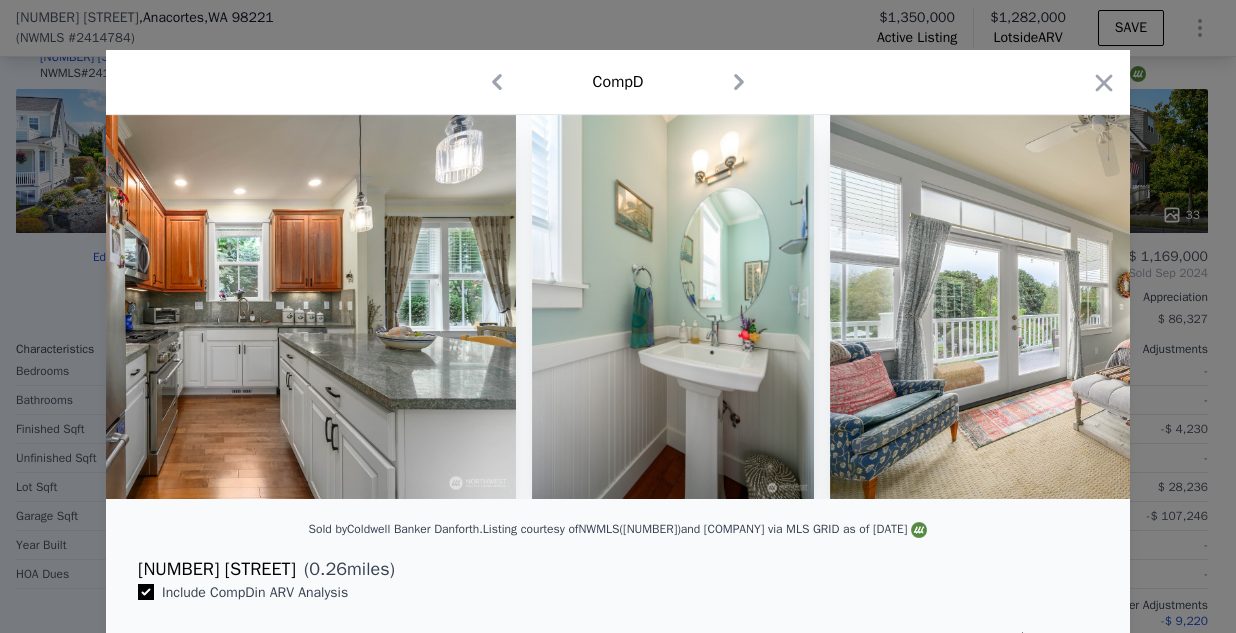 scroll, scrollTop: 0, scrollLeft: 8640, axis: horizontal 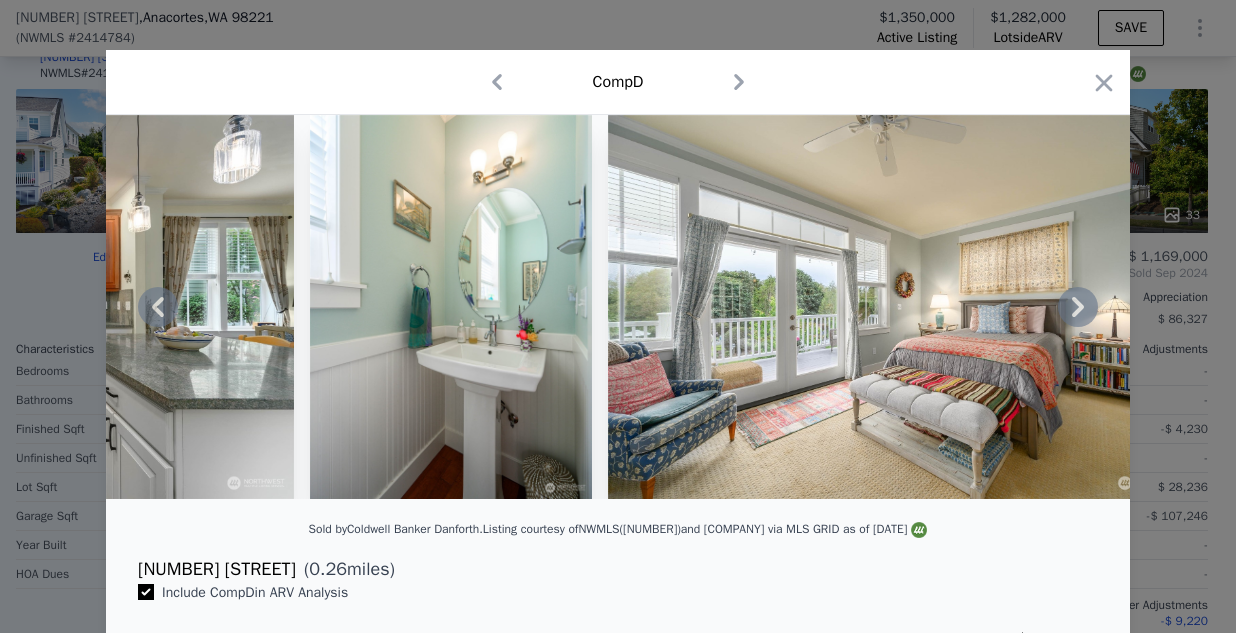 click 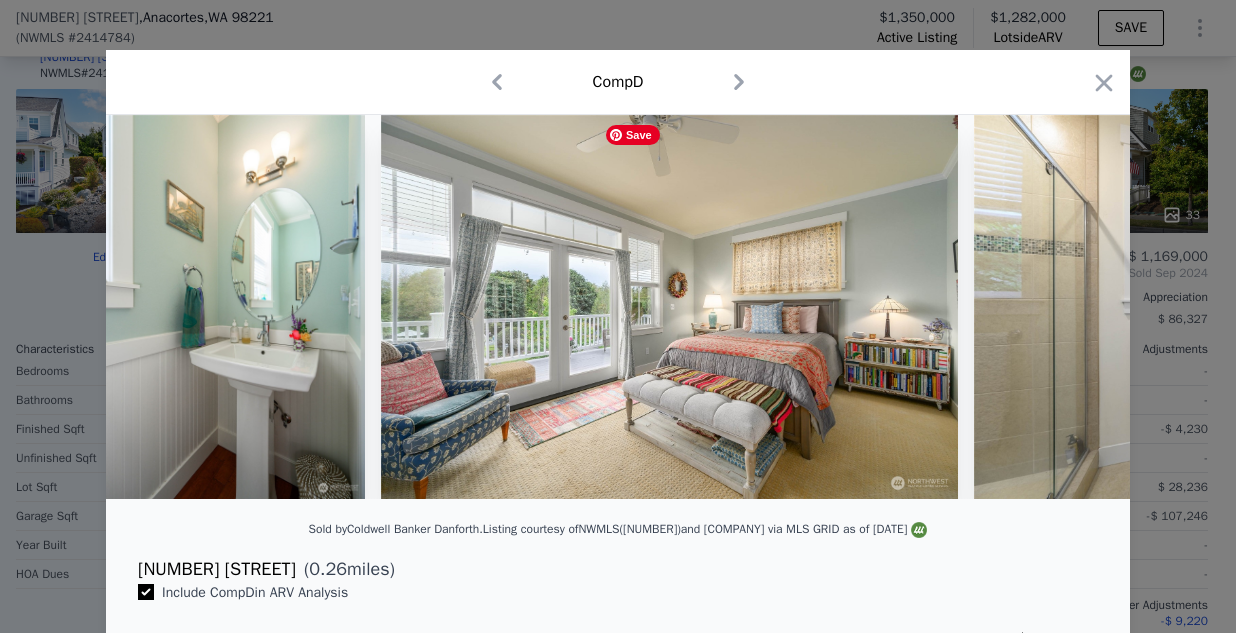 scroll, scrollTop: 0, scrollLeft: 9120, axis: horizontal 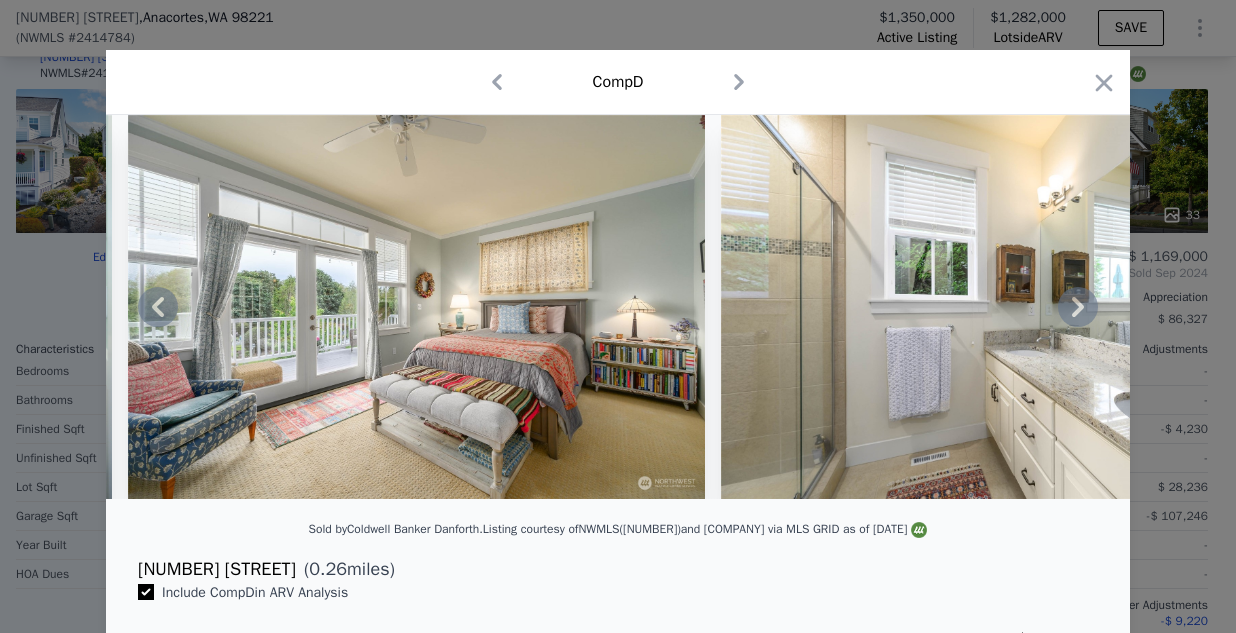 click 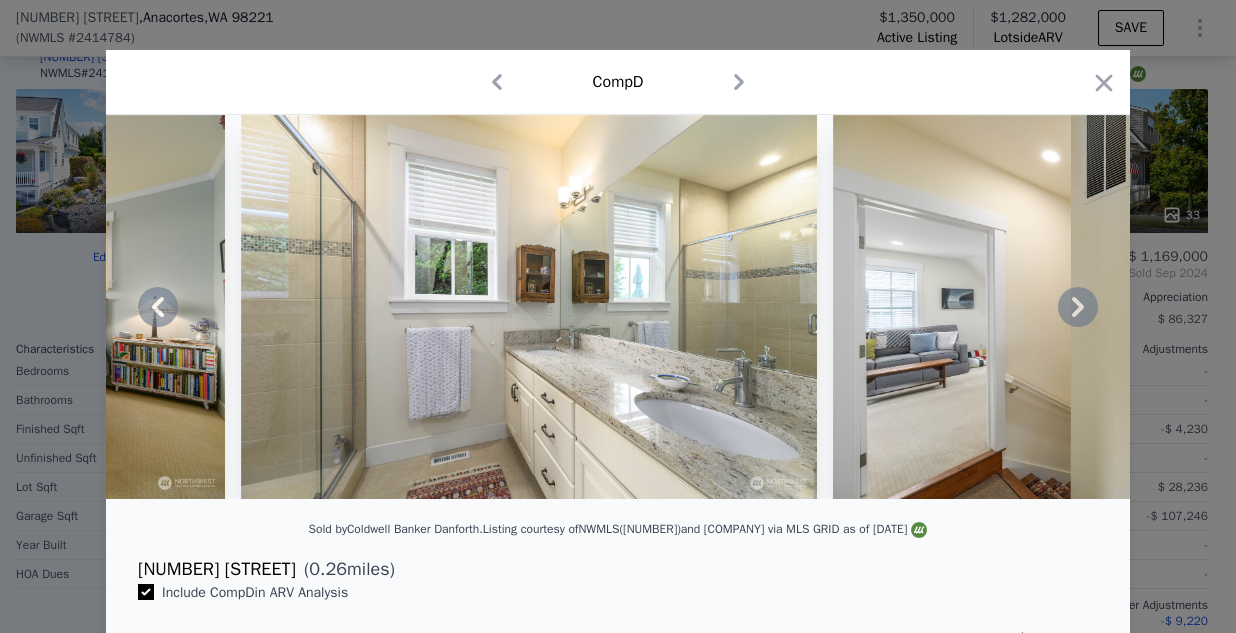 click 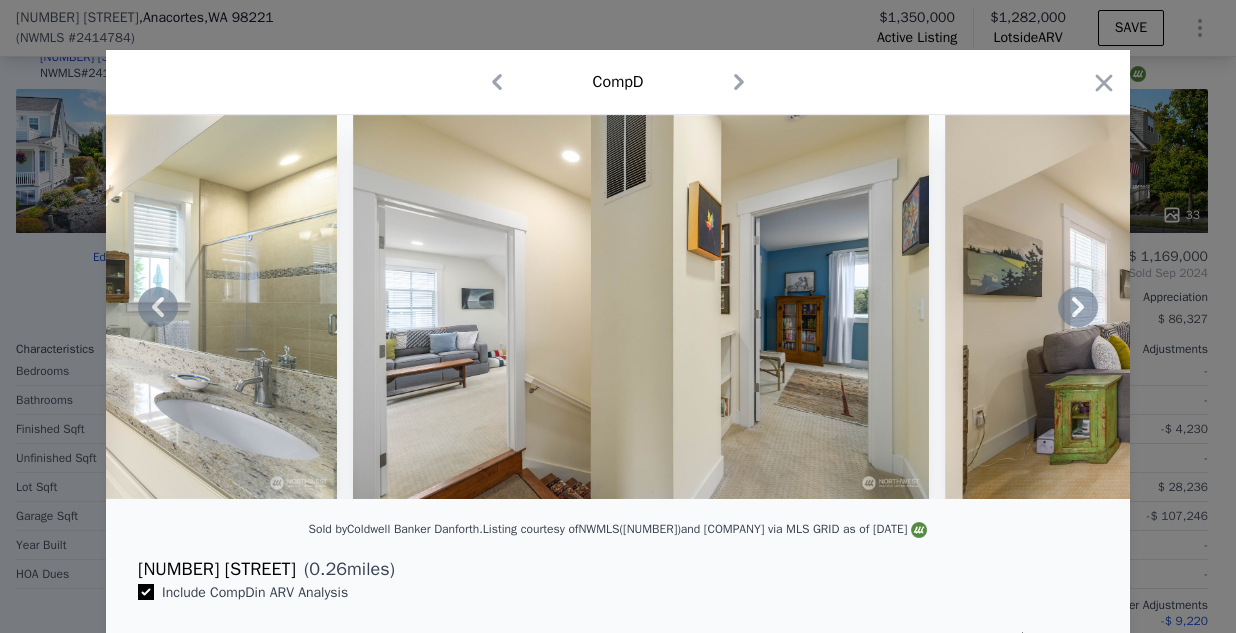 click 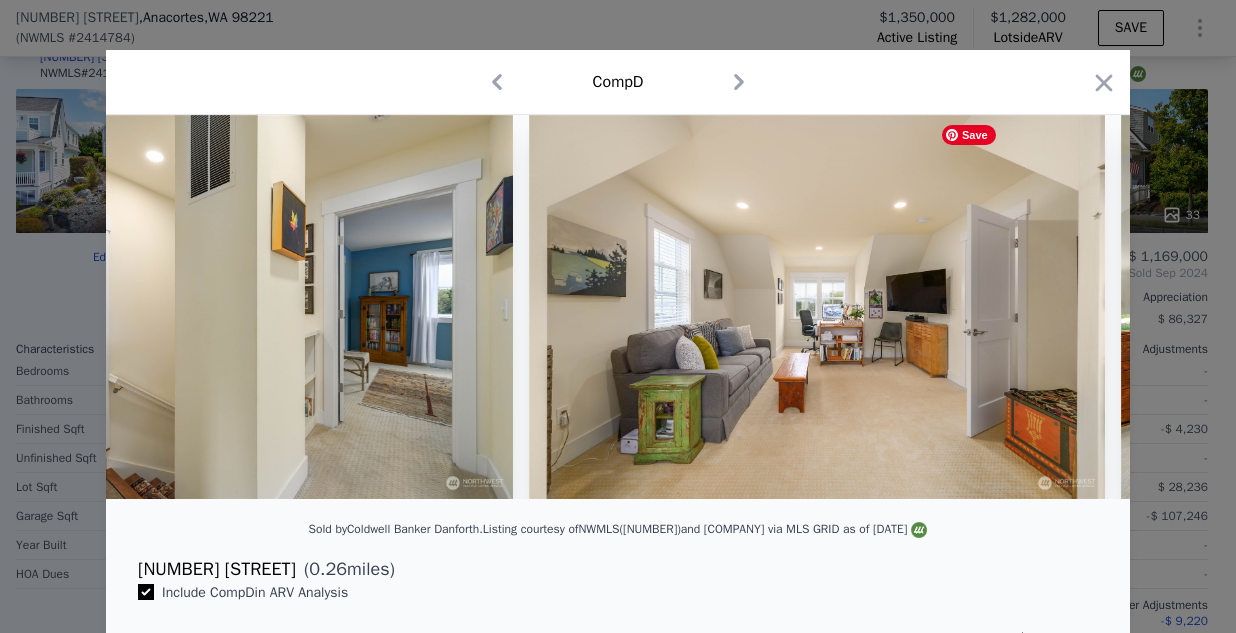 scroll, scrollTop: 0, scrollLeft: 10560, axis: horizontal 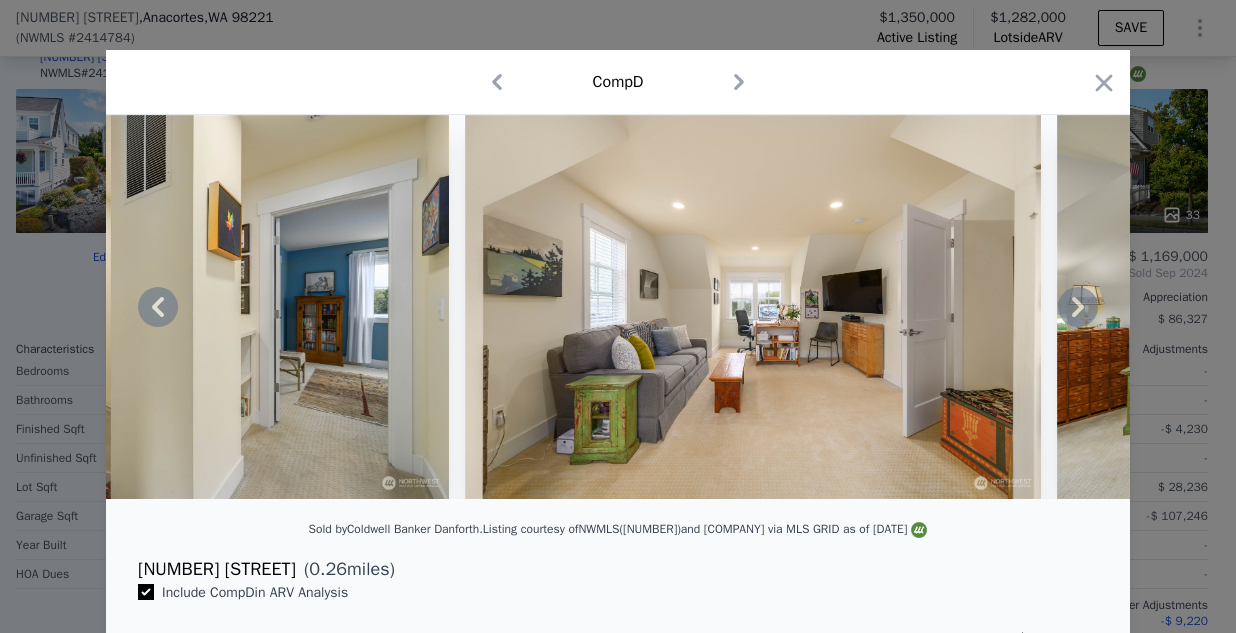 click 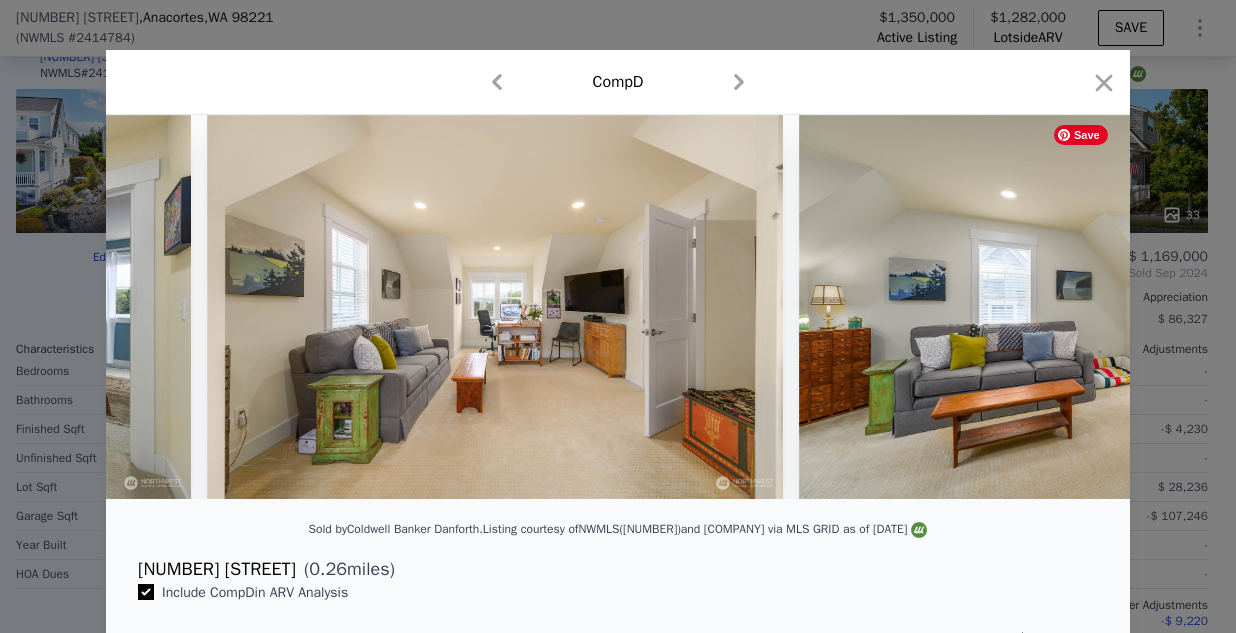 scroll, scrollTop: 0, scrollLeft: 11040, axis: horizontal 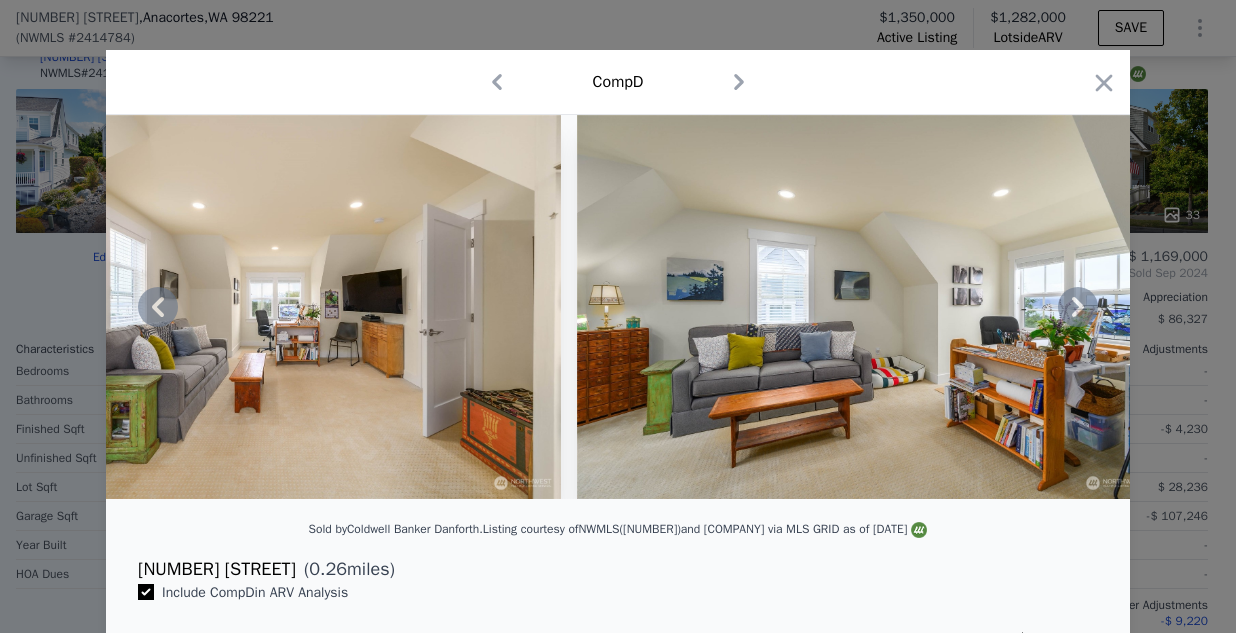 click 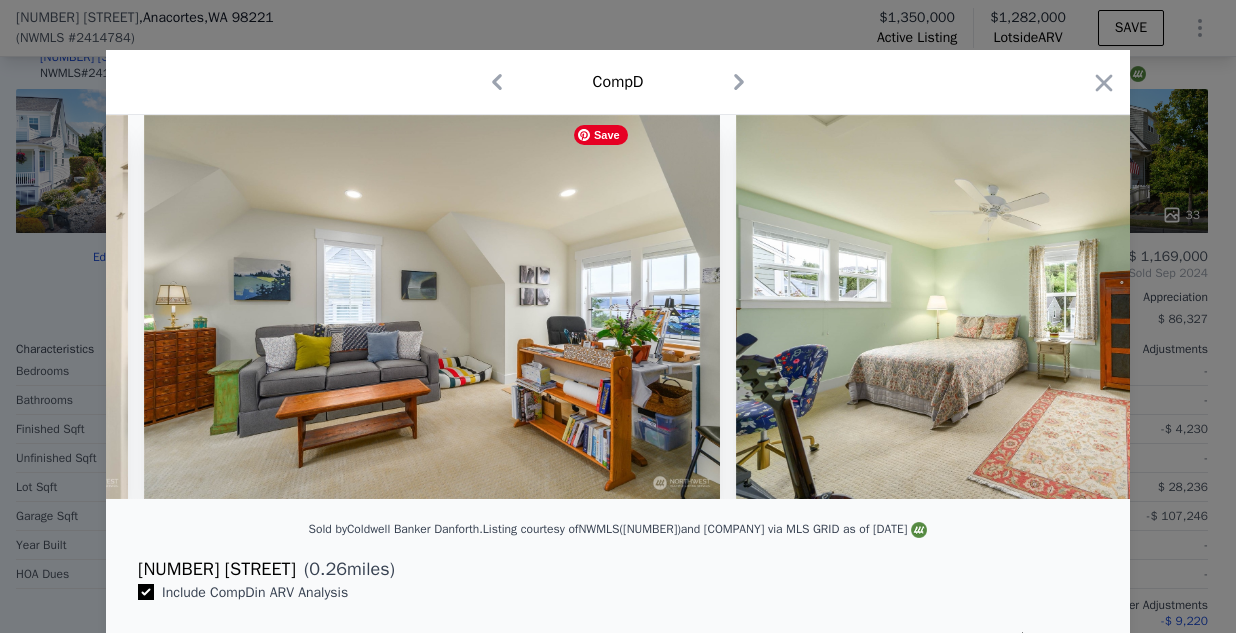 scroll, scrollTop: 0, scrollLeft: 11520, axis: horizontal 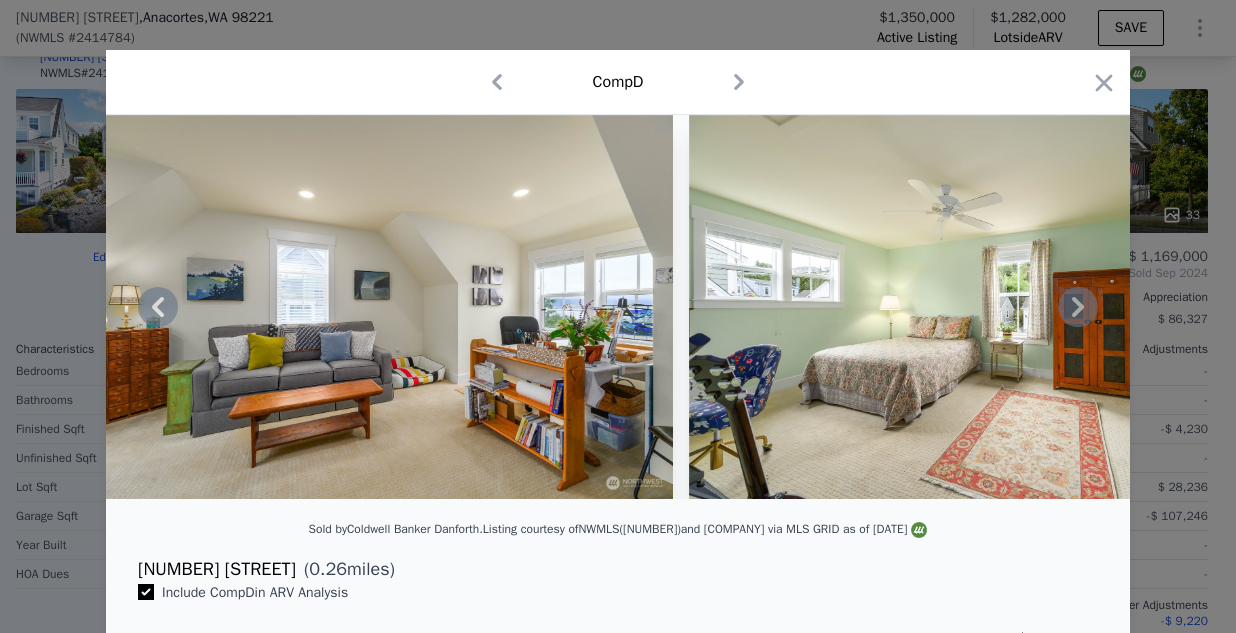 click 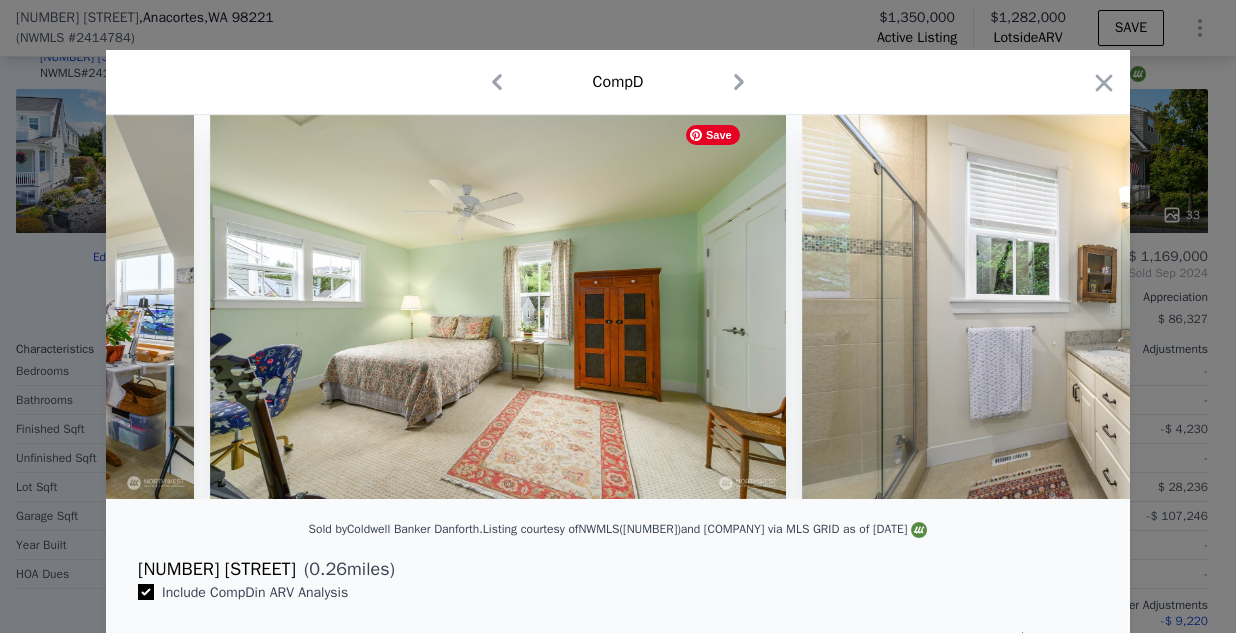 scroll, scrollTop: 0, scrollLeft: 12000, axis: horizontal 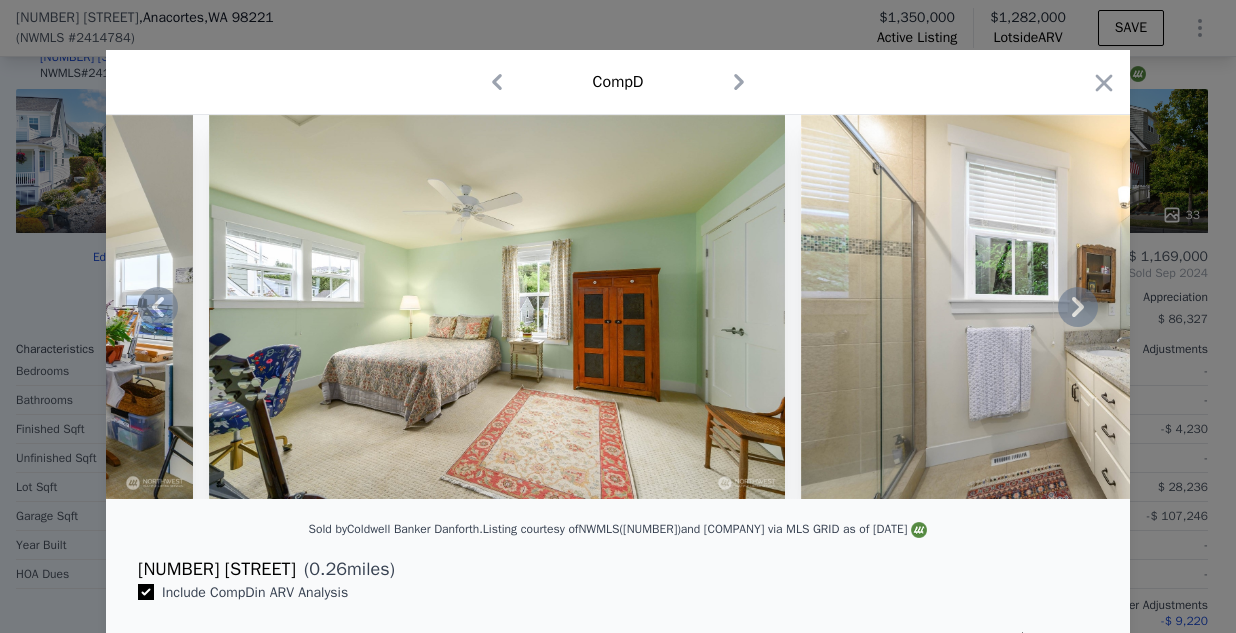 click 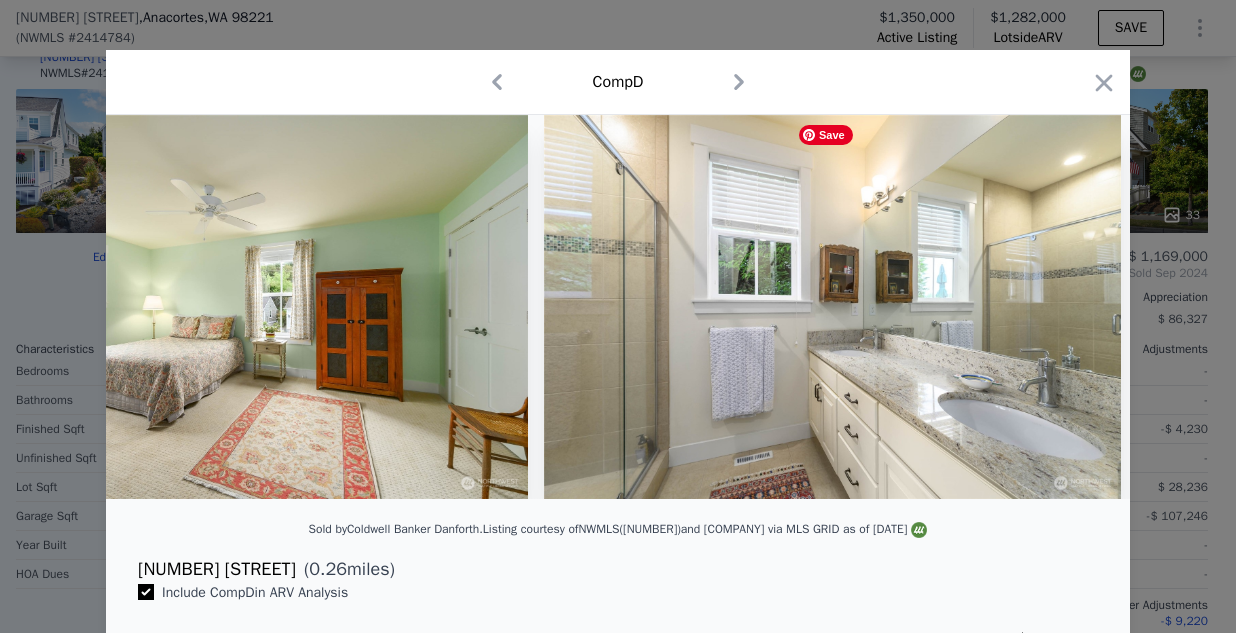 scroll, scrollTop: 0, scrollLeft: 12480, axis: horizontal 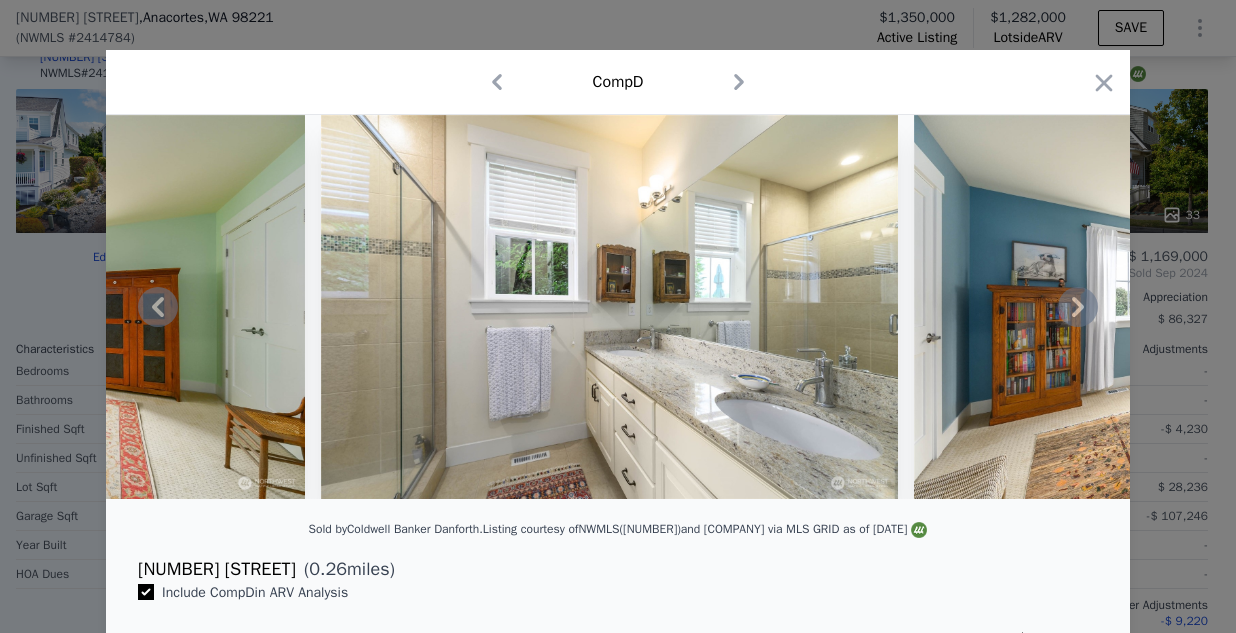 click 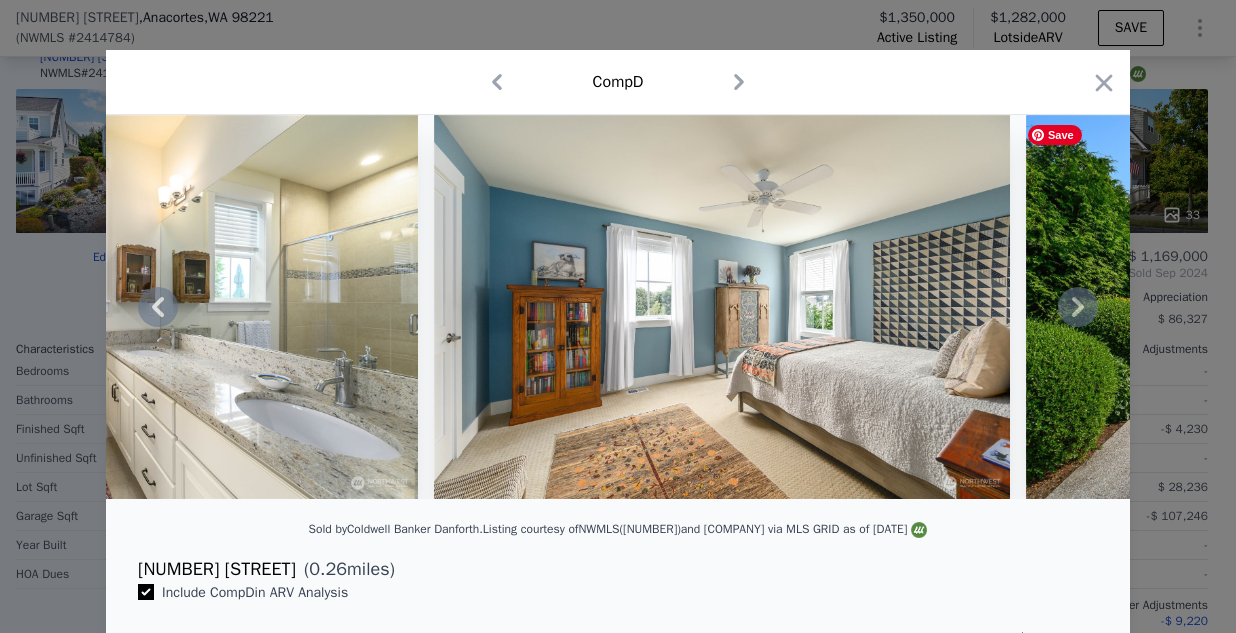 click 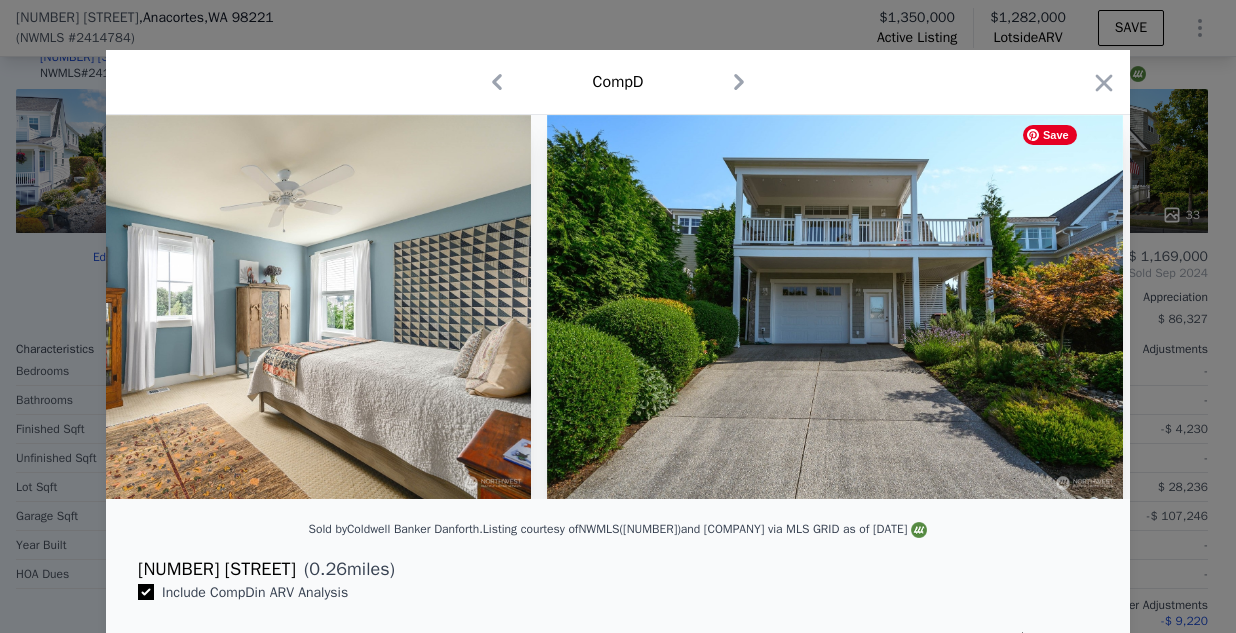 scroll, scrollTop: 0, scrollLeft: 13440, axis: horizontal 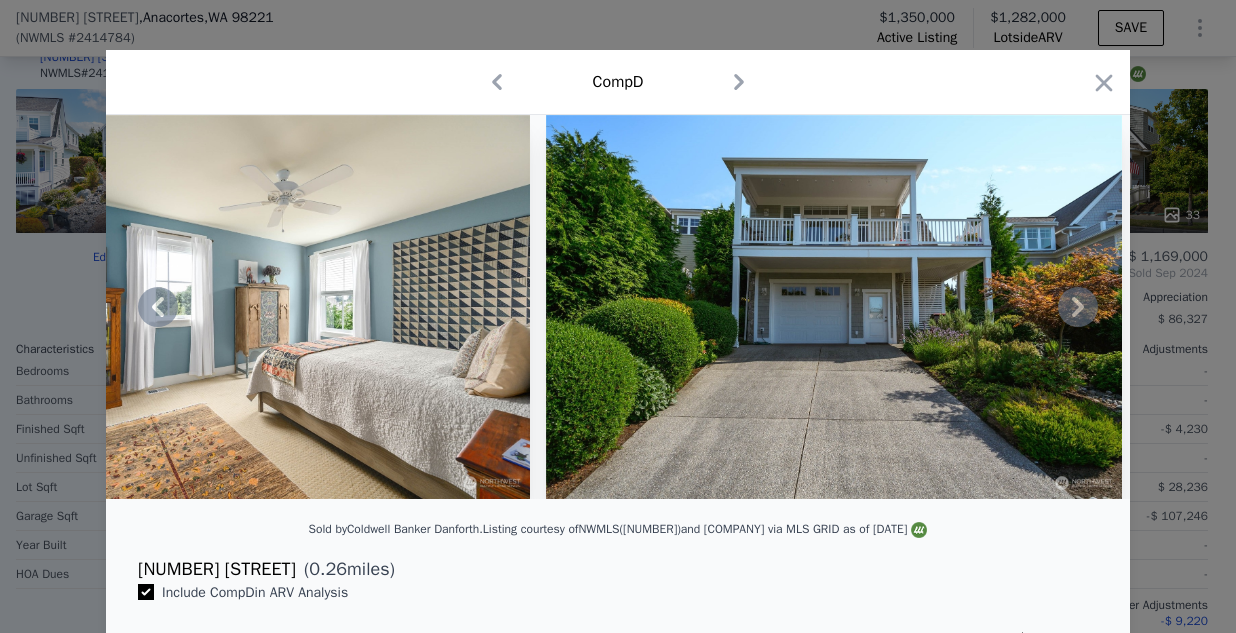 click 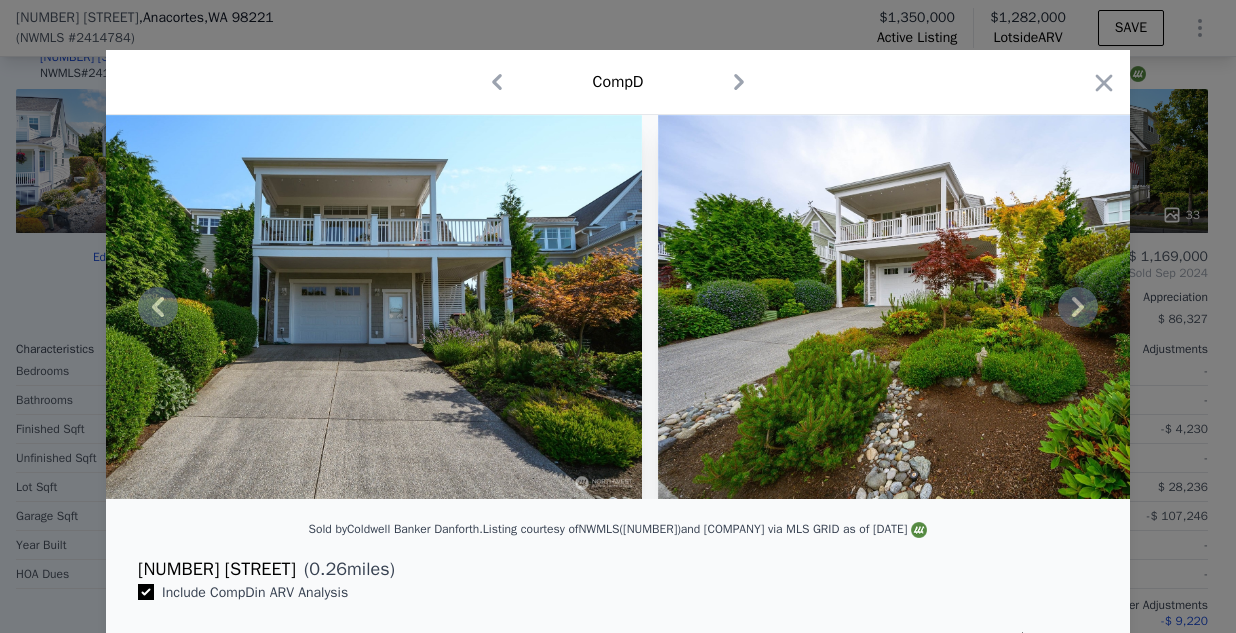 click 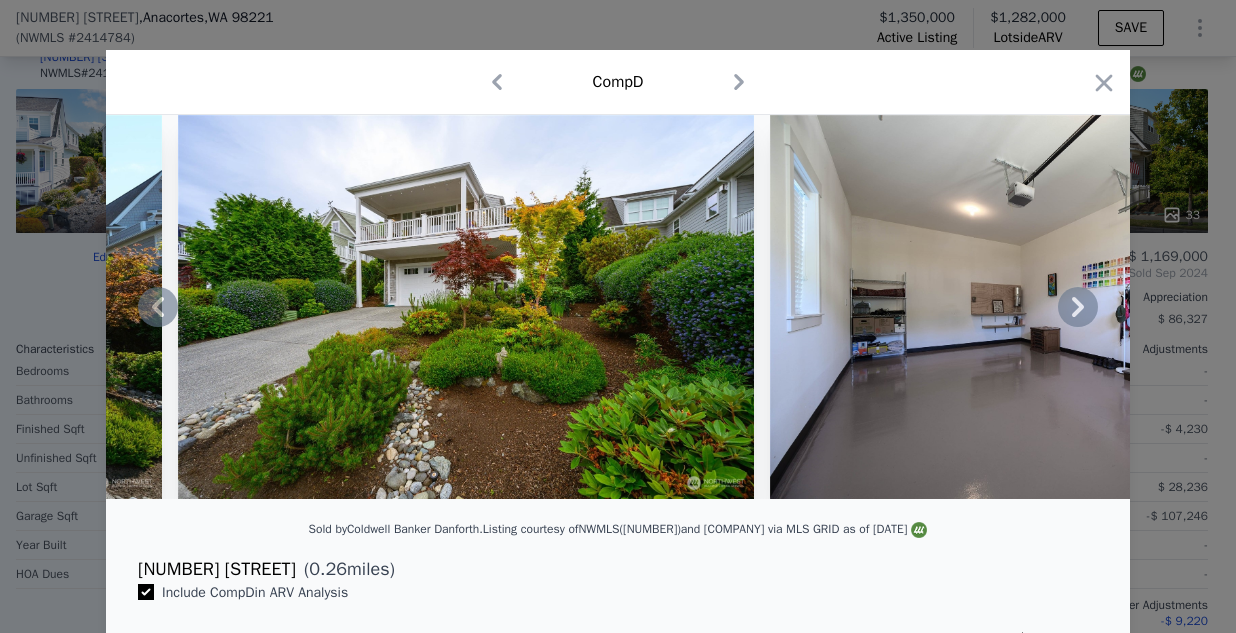 click 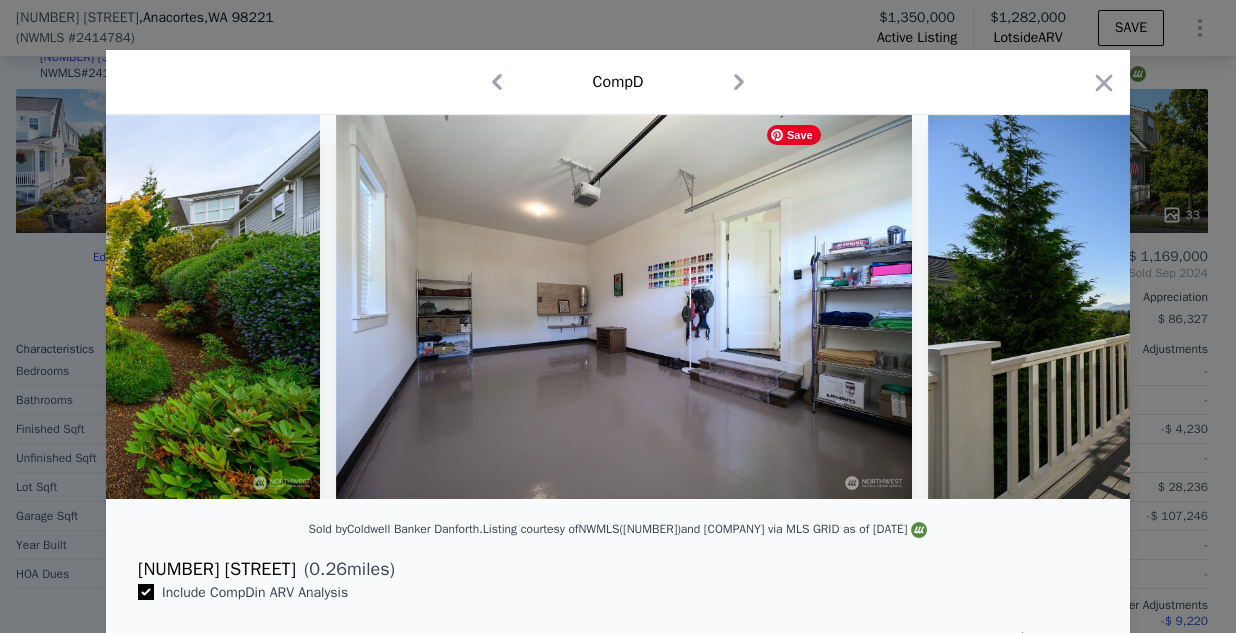 scroll, scrollTop: 0, scrollLeft: 14880, axis: horizontal 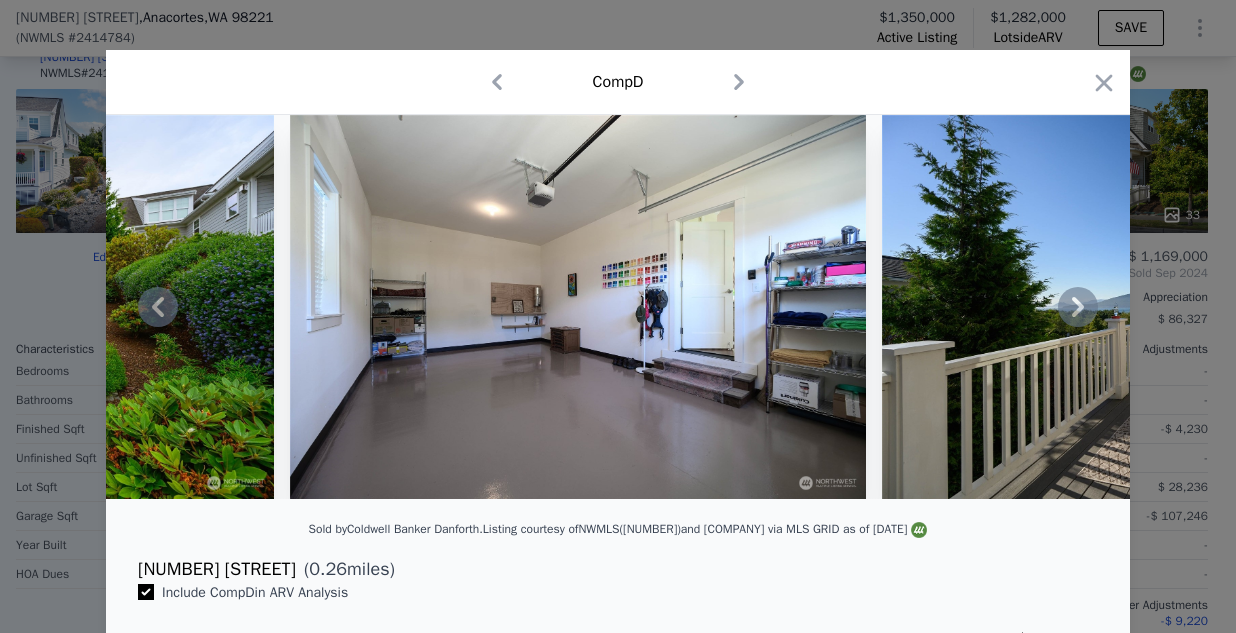 click 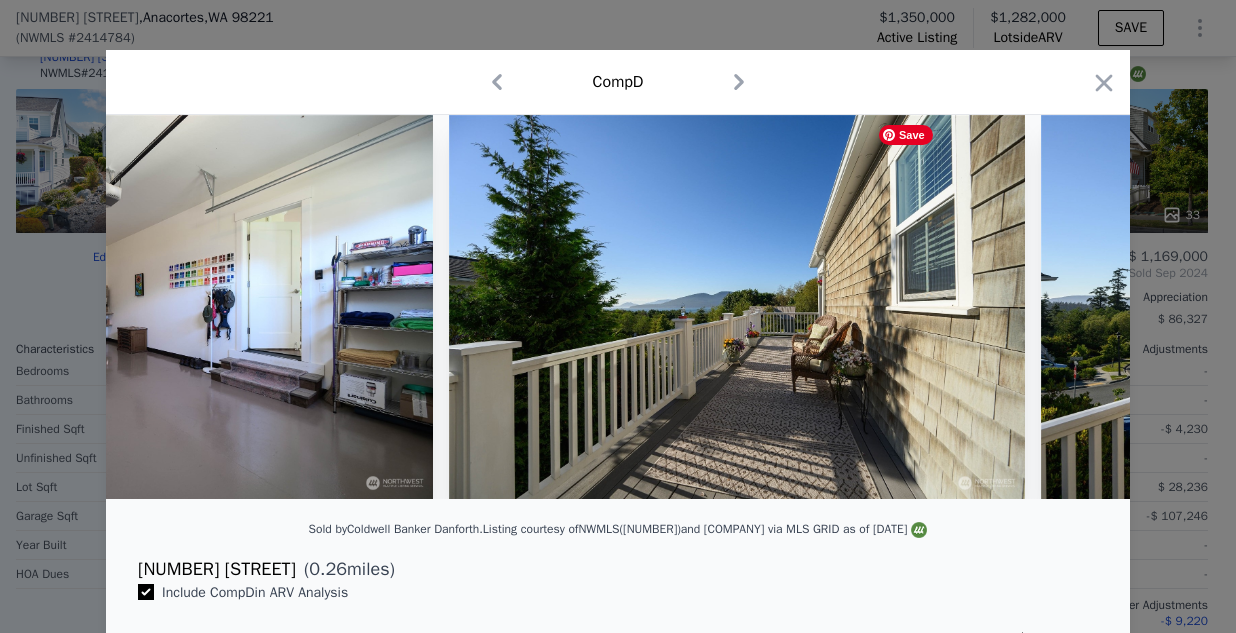 scroll, scrollTop: 0, scrollLeft: 15360, axis: horizontal 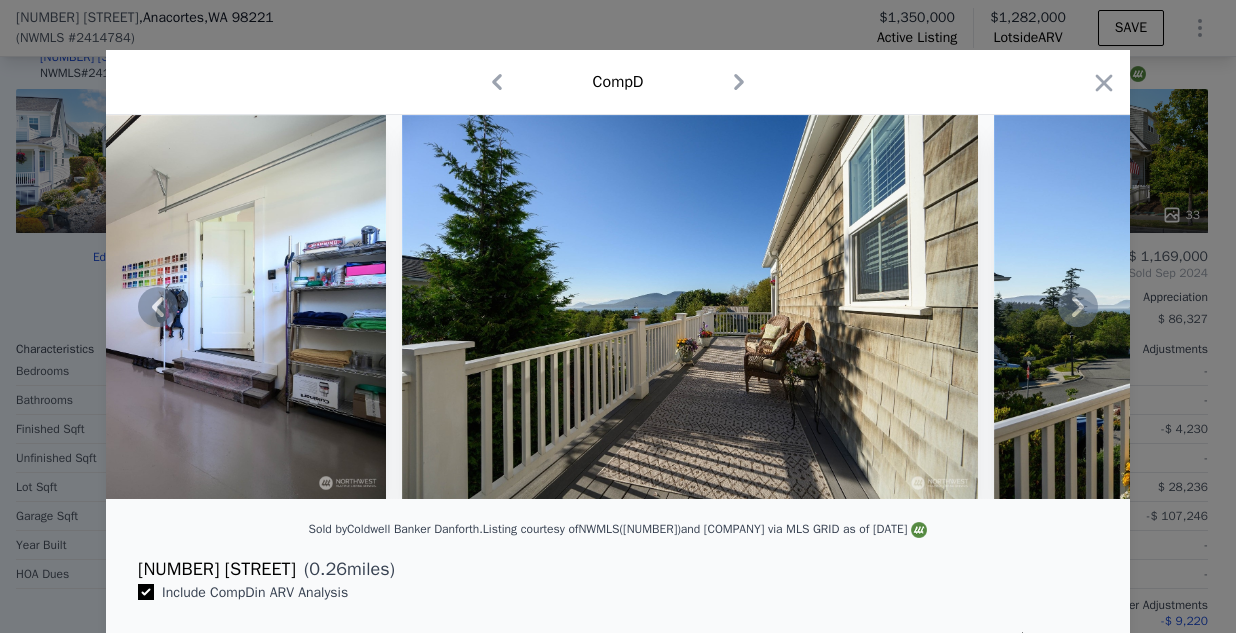 click 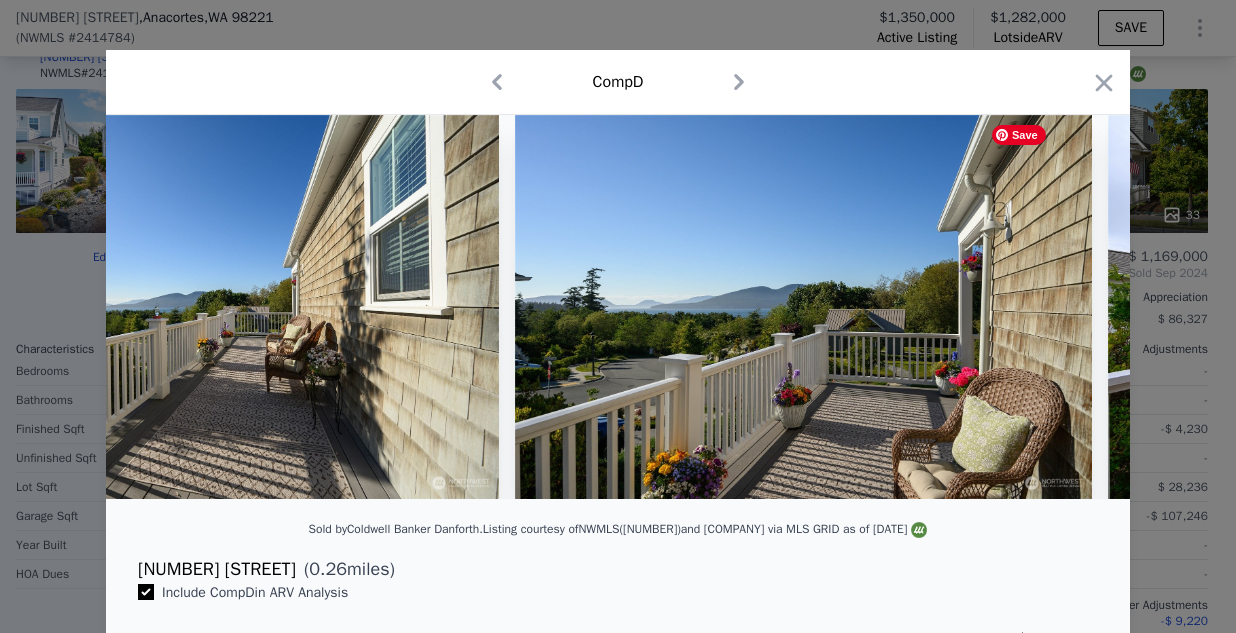 scroll, scrollTop: 0, scrollLeft: 15840, axis: horizontal 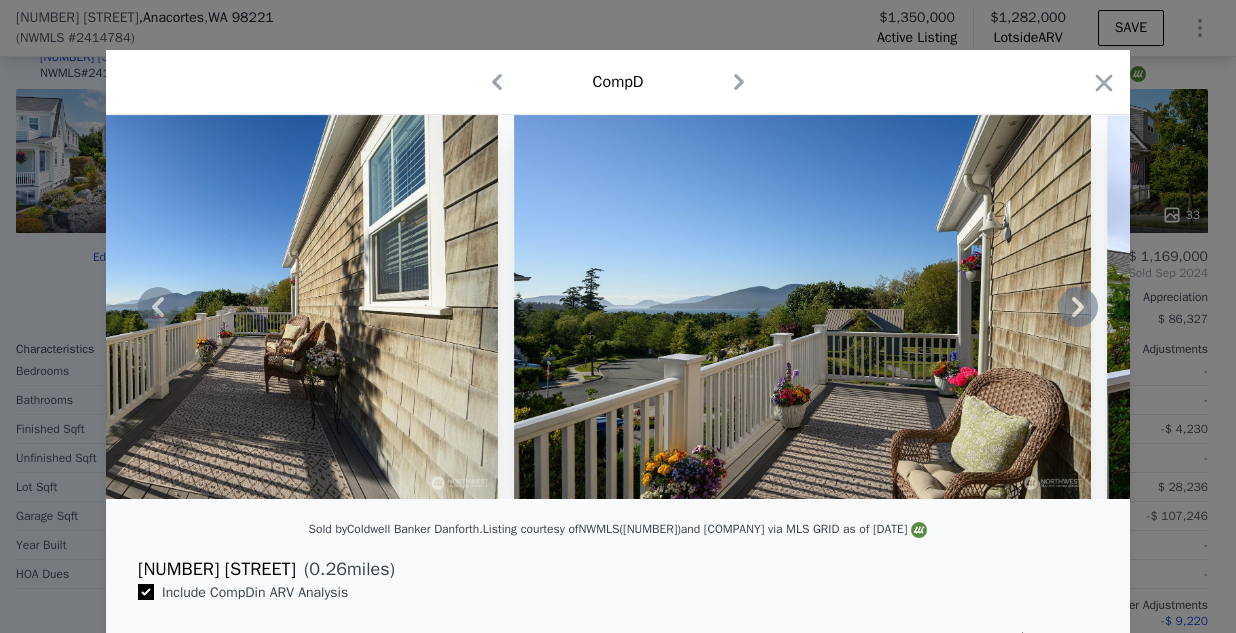click 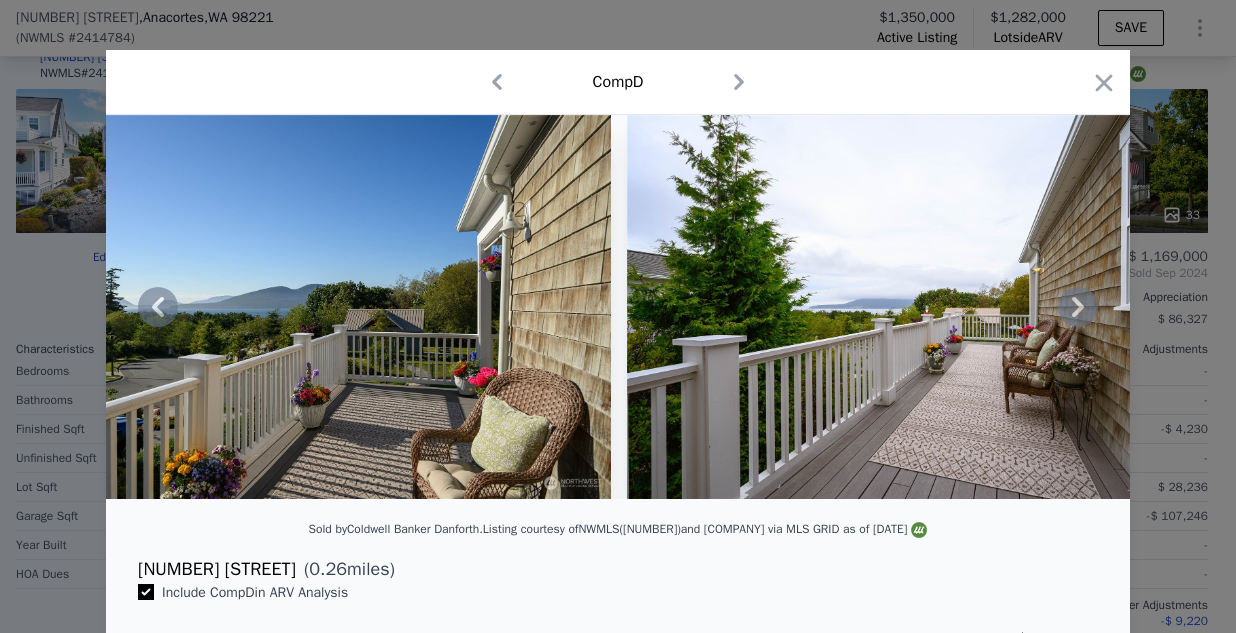 click 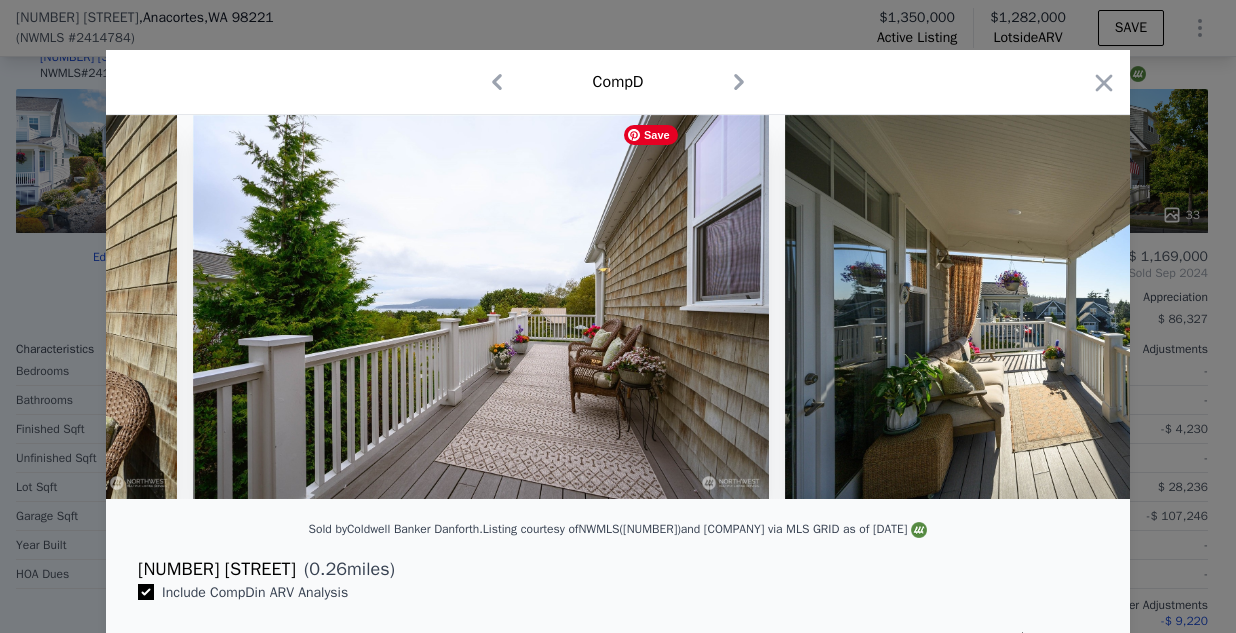 scroll, scrollTop: 0, scrollLeft: 16800, axis: horizontal 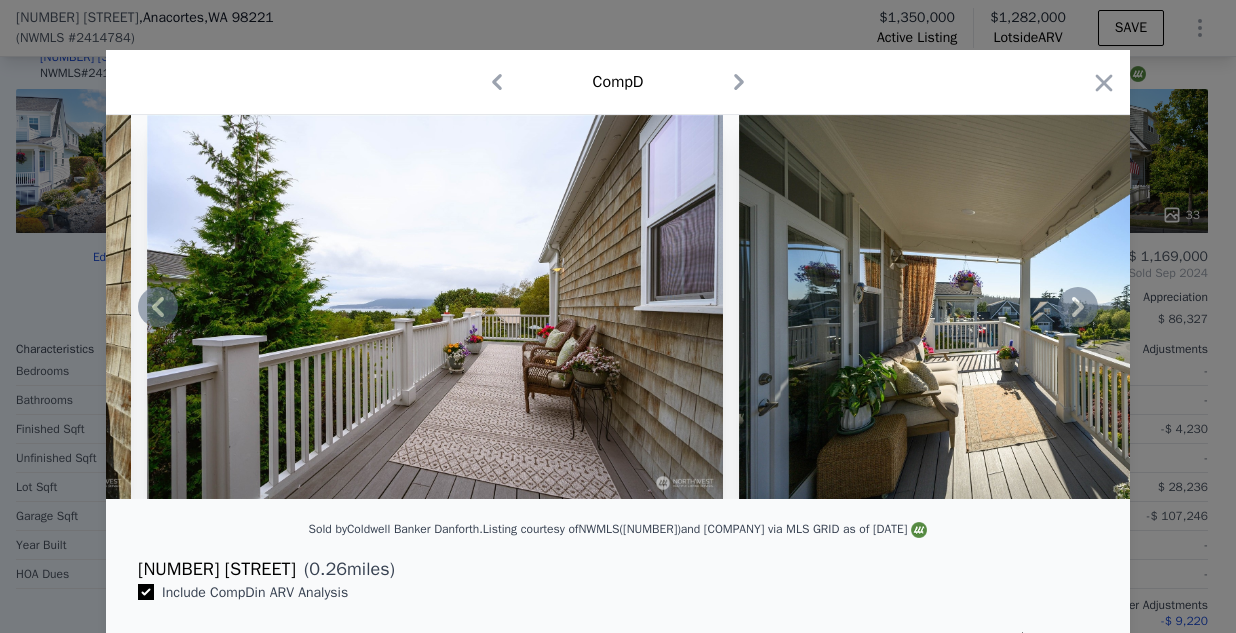 click 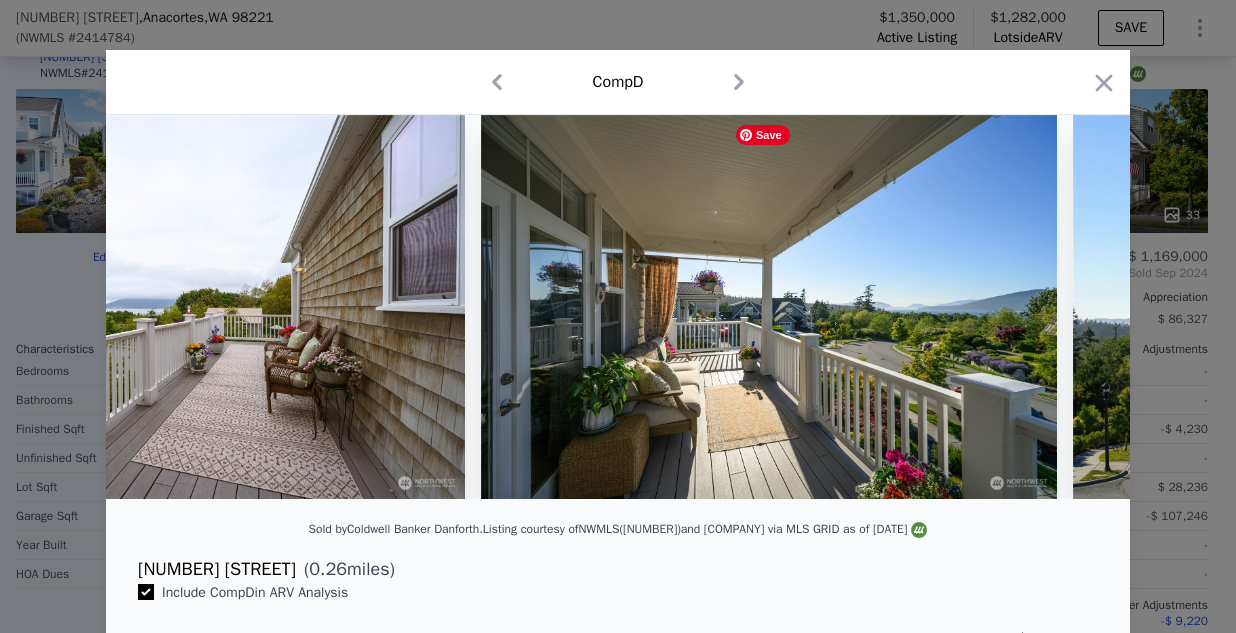 scroll, scrollTop: 0, scrollLeft: 17280, axis: horizontal 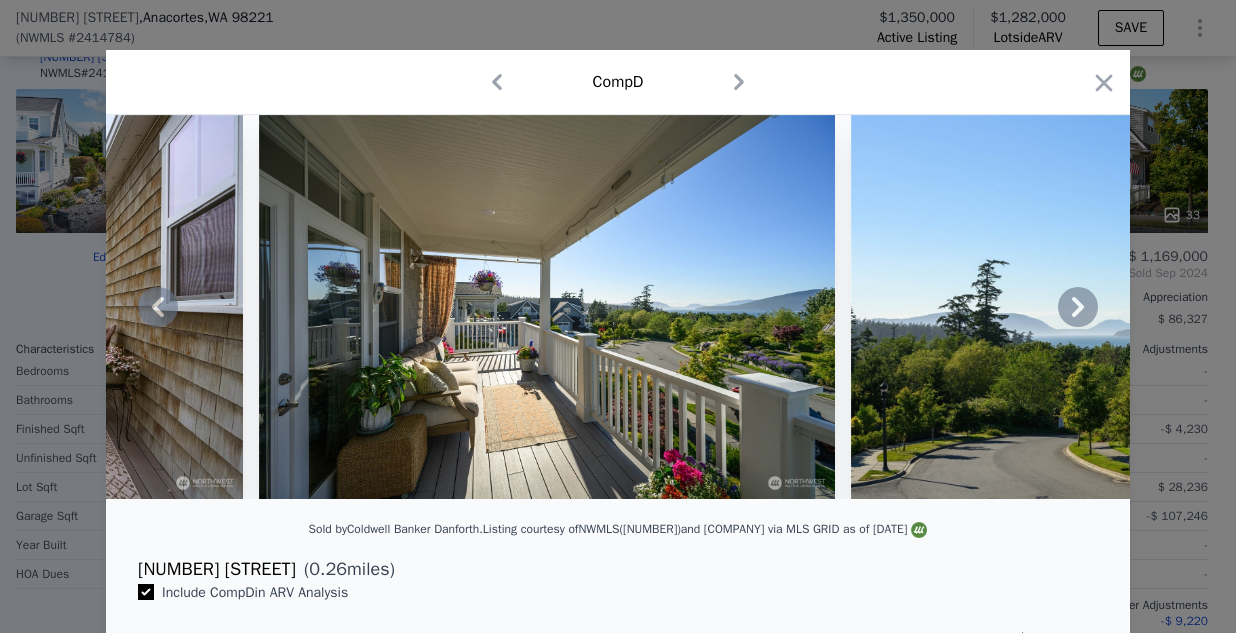 click 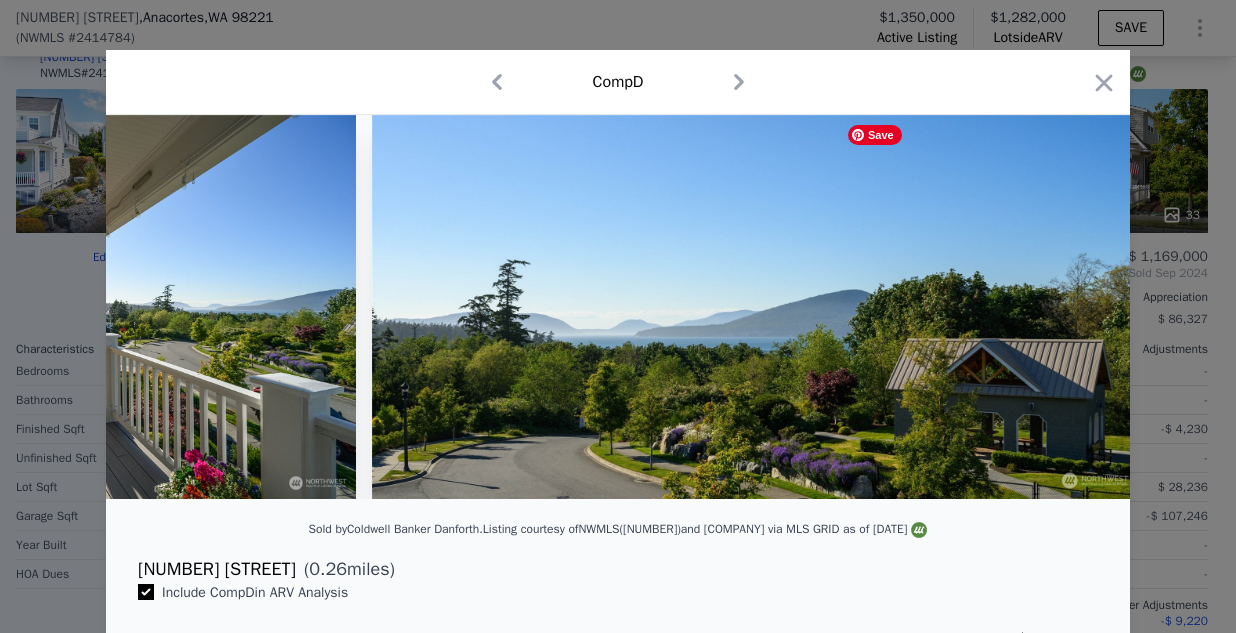 scroll, scrollTop: 0, scrollLeft: 17760, axis: horizontal 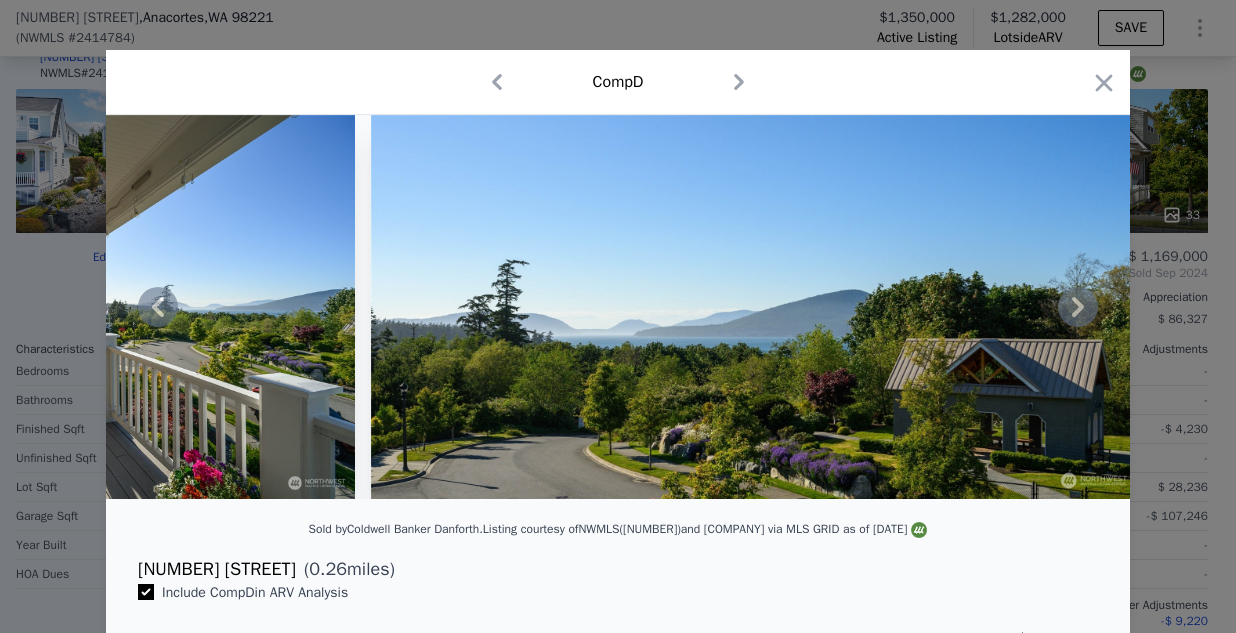 click 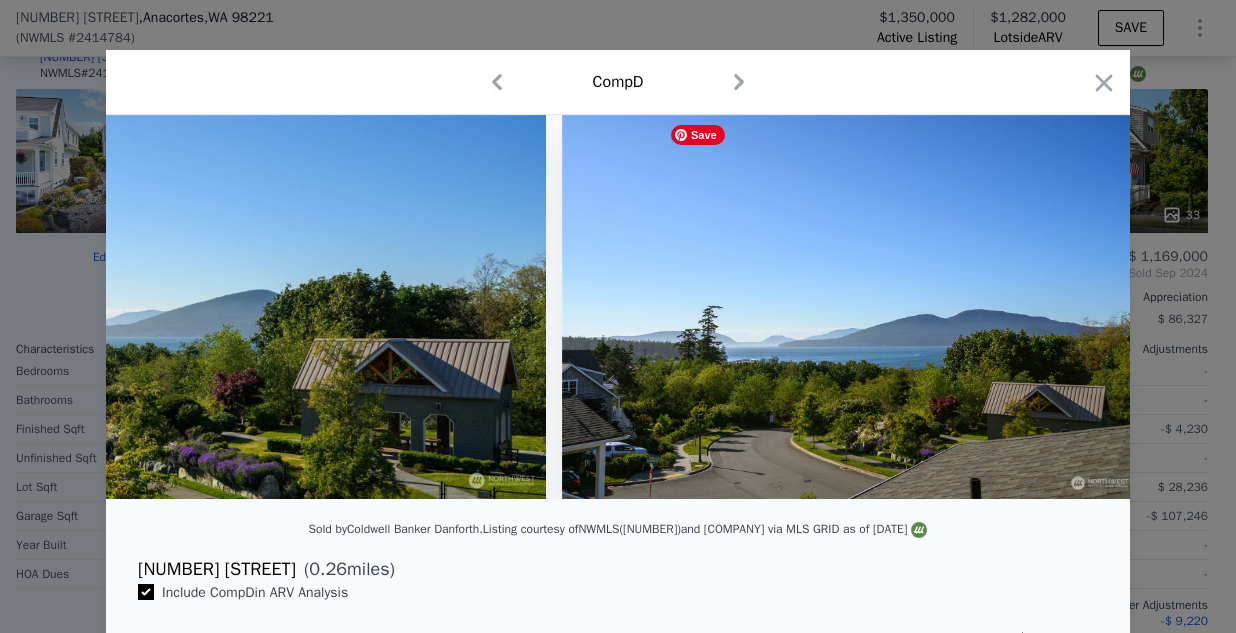 scroll, scrollTop: 0, scrollLeft: 18360, axis: horizontal 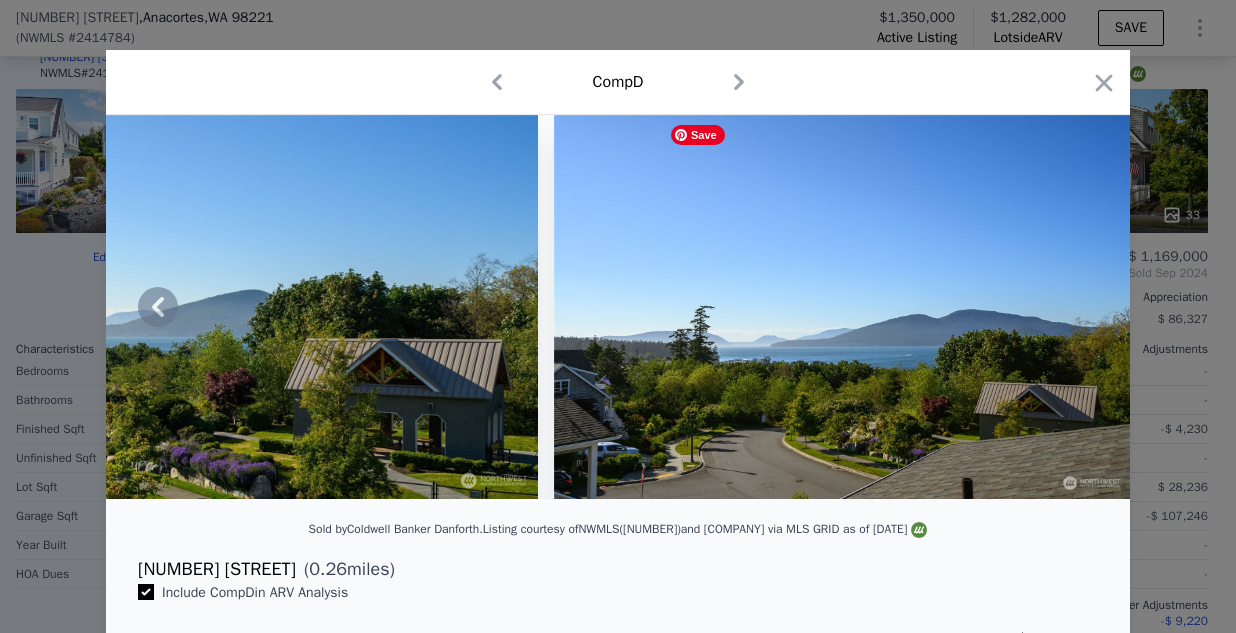 click at bounding box center (842, 307) 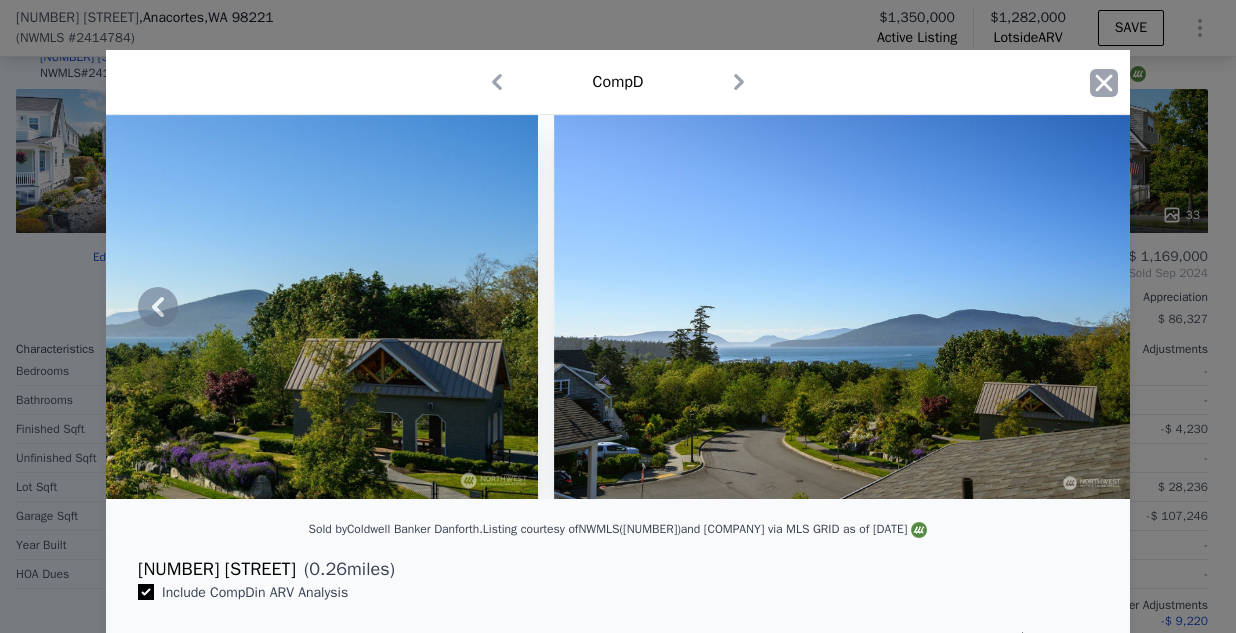 click 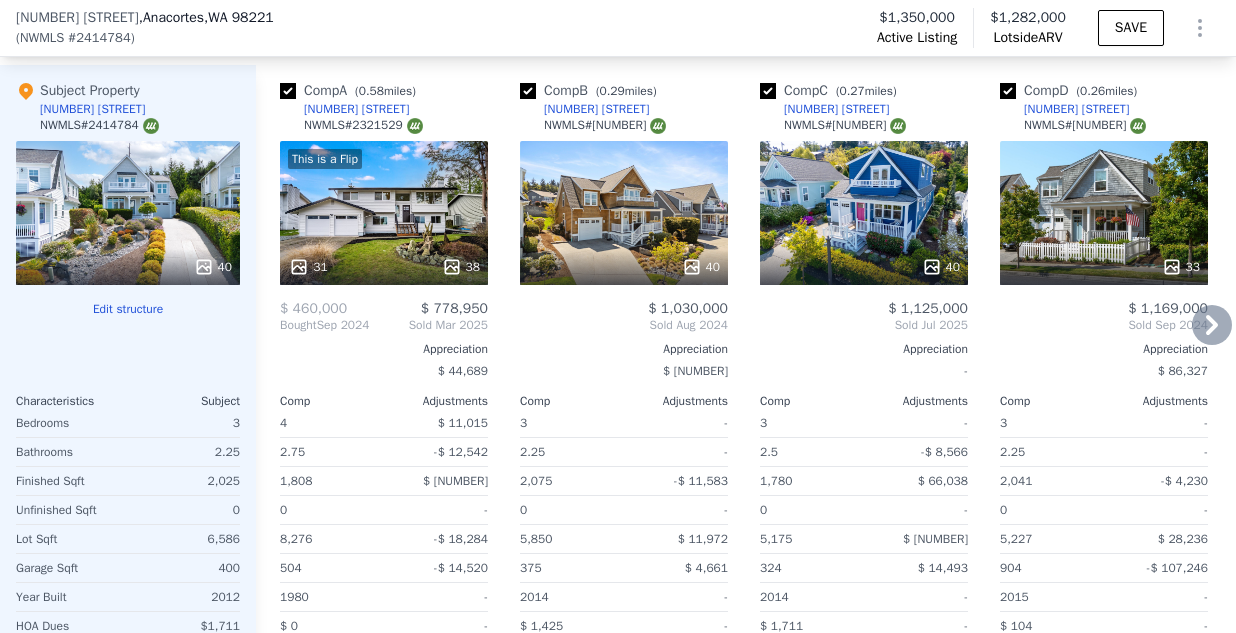 scroll, scrollTop: 2274, scrollLeft: 0, axis: vertical 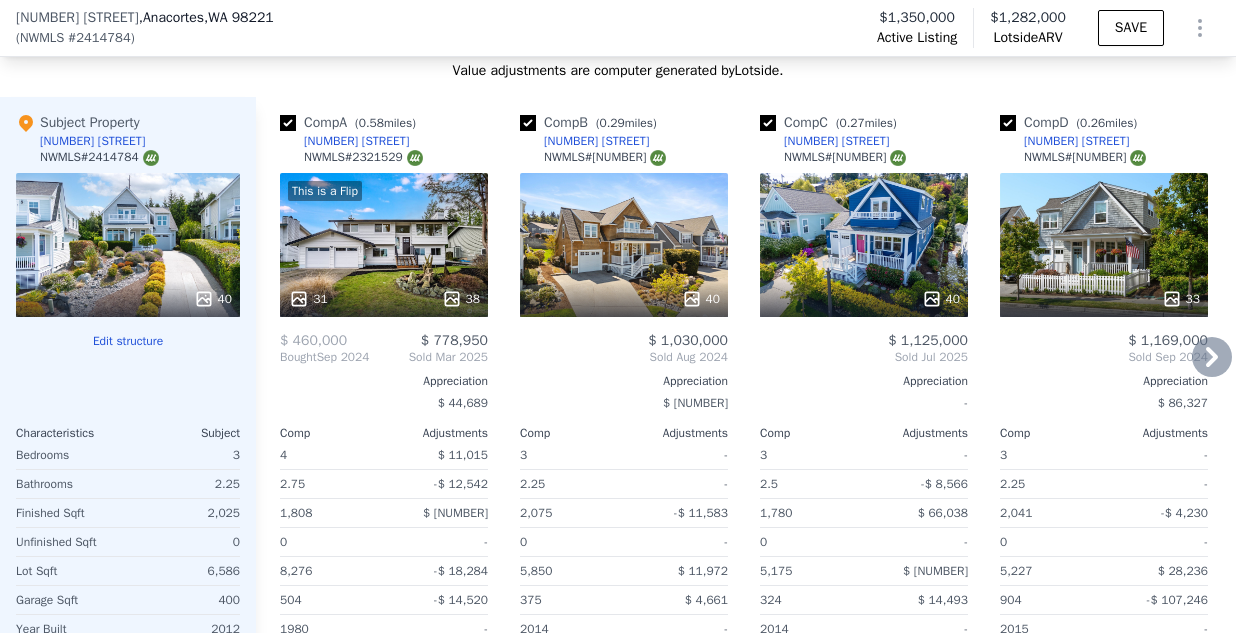 click on "33" at bounding box center (1104, 245) 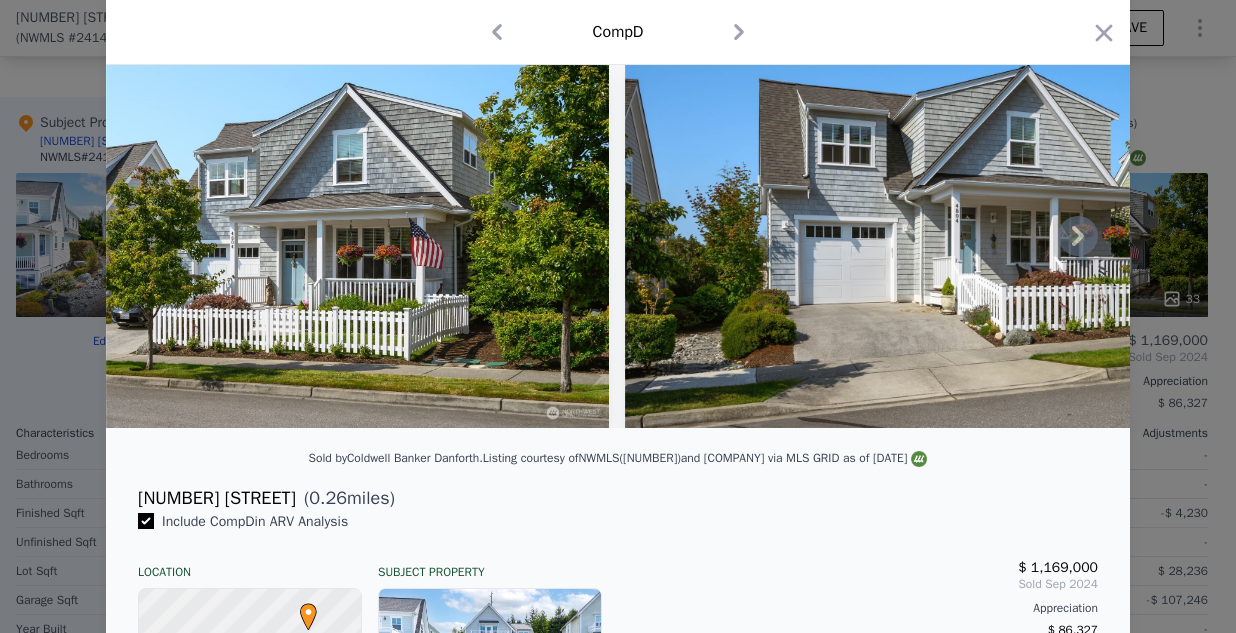 scroll, scrollTop: 18, scrollLeft: 0, axis: vertical 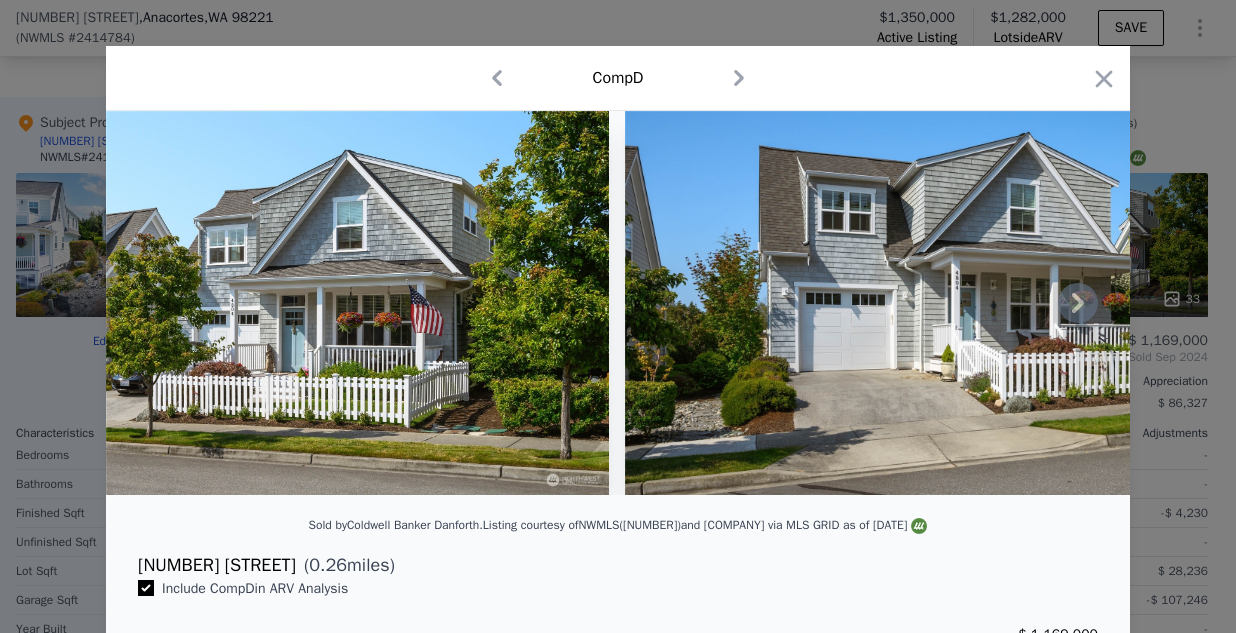 click 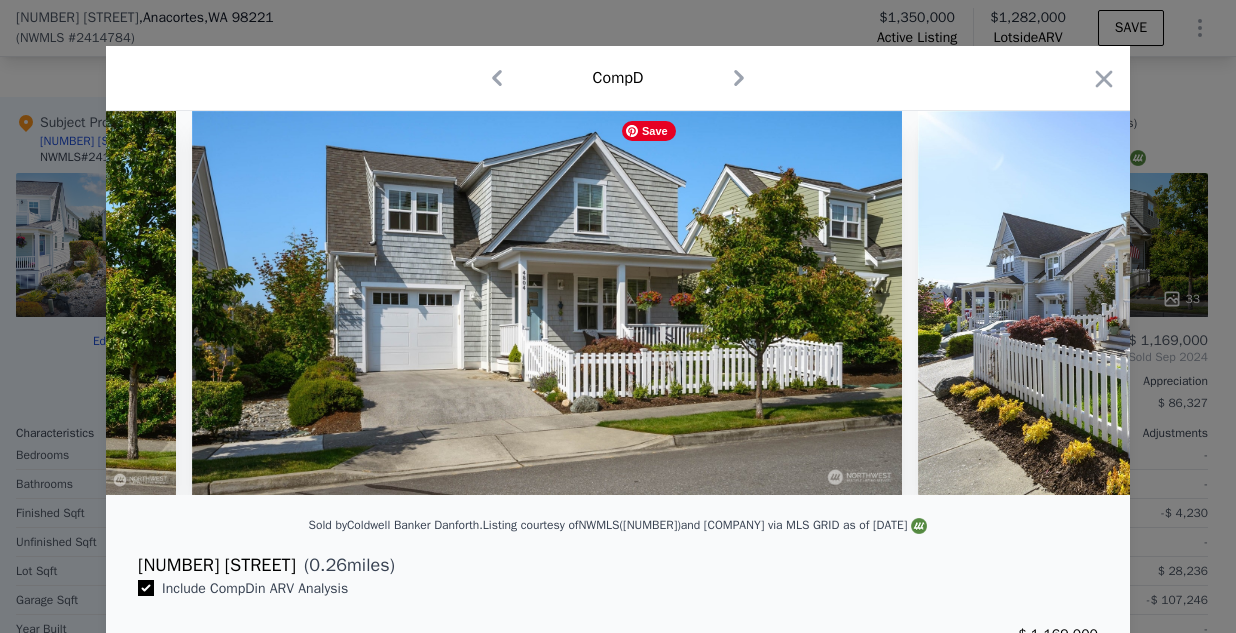 scroll, scrollTop: 0, scrollLeft: 480, axis: horizontal 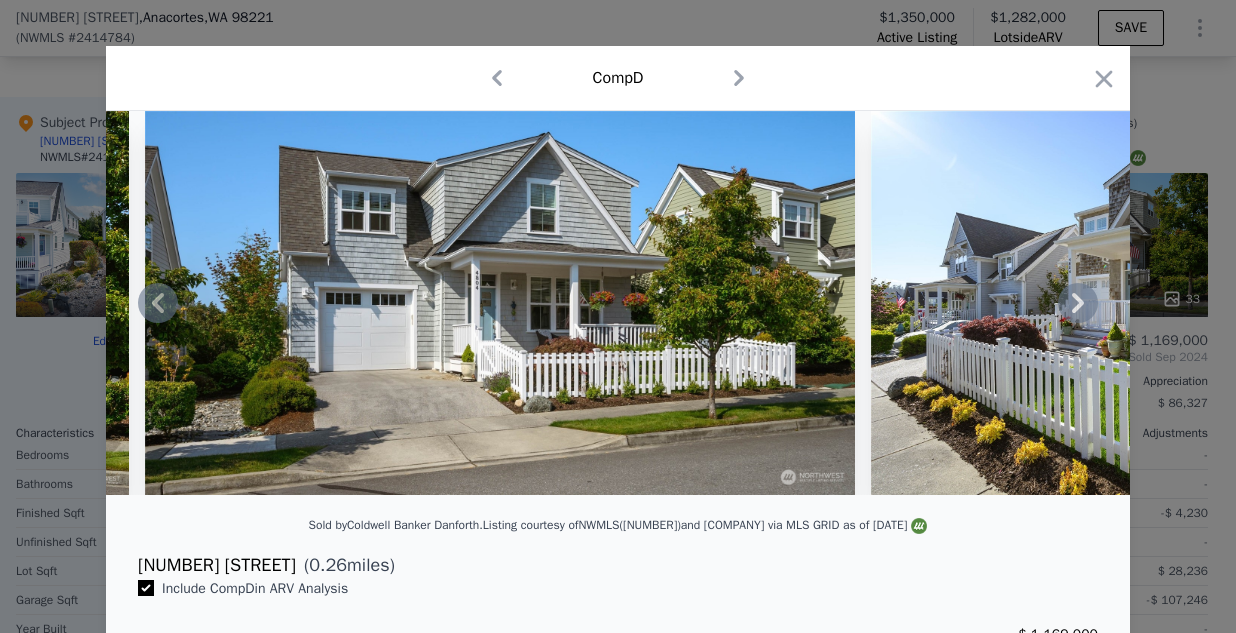 click 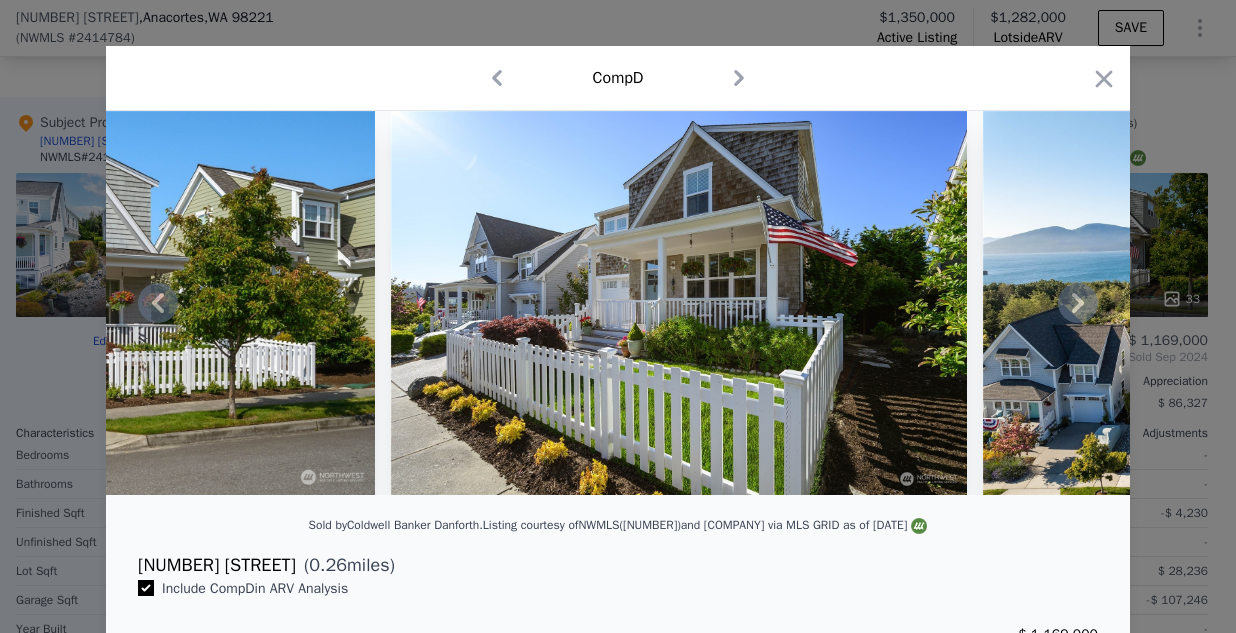 click 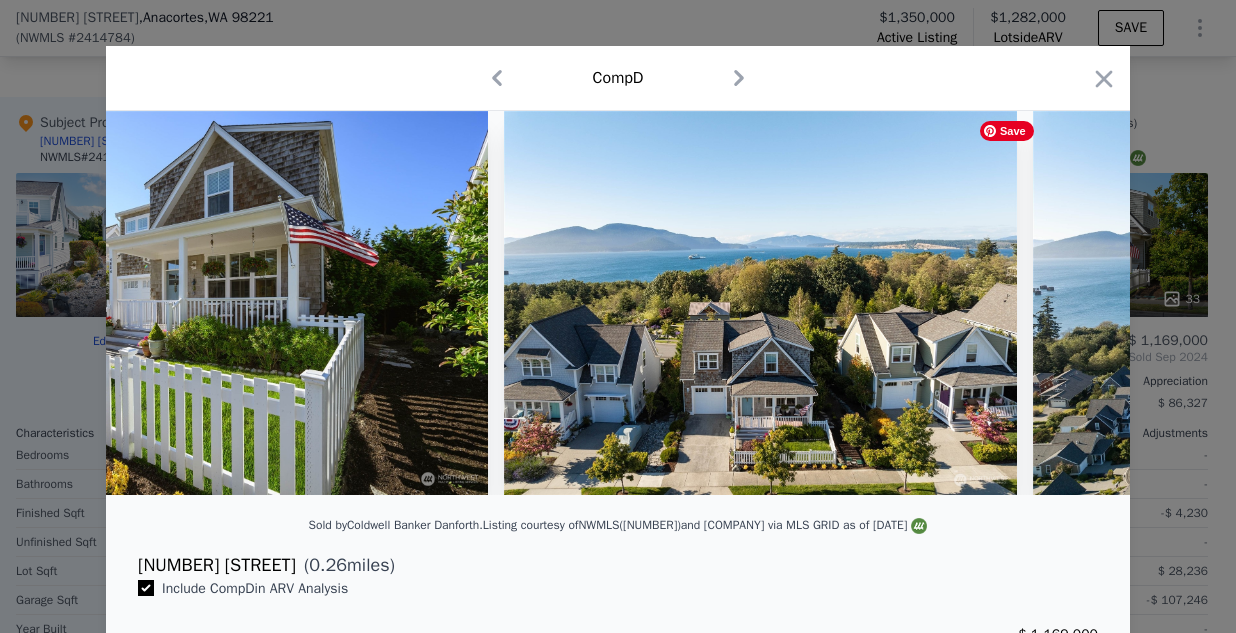 scroll, scrollTop: 0, scrollLeft: 1440, axis: horizontal 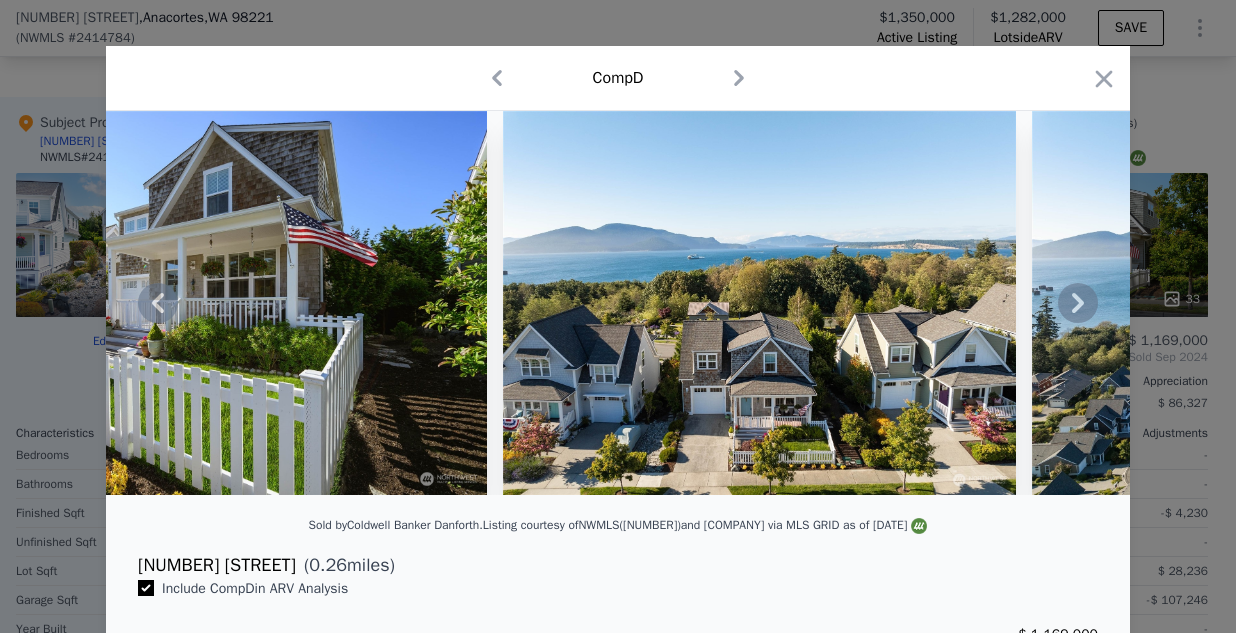 click 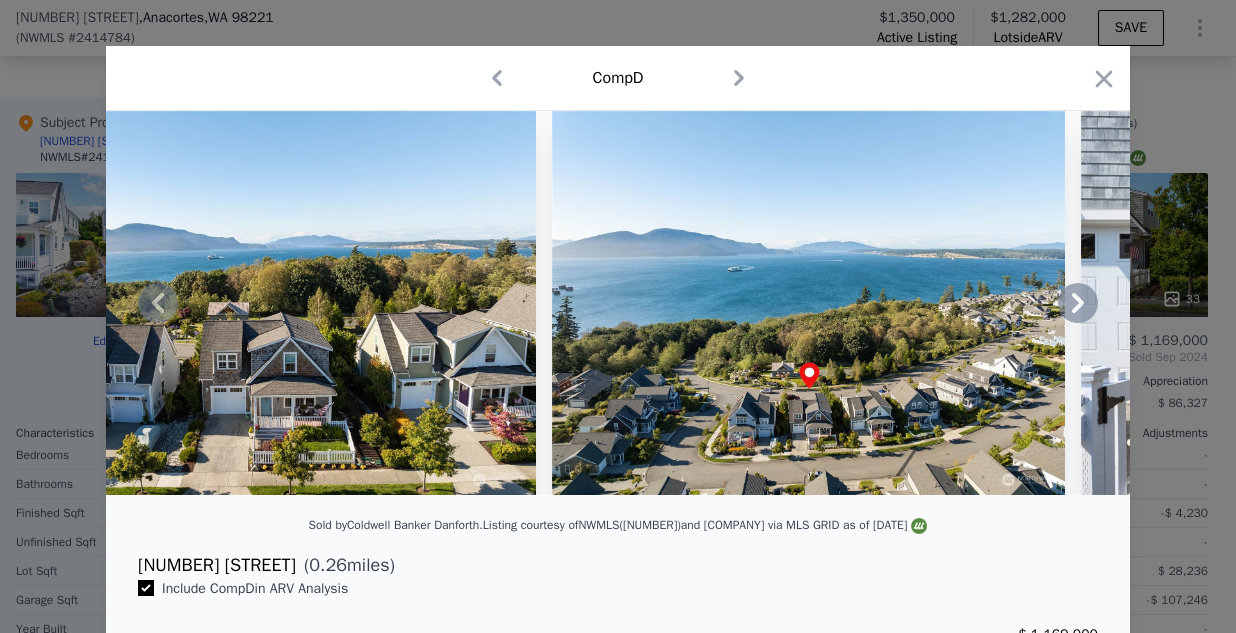 click 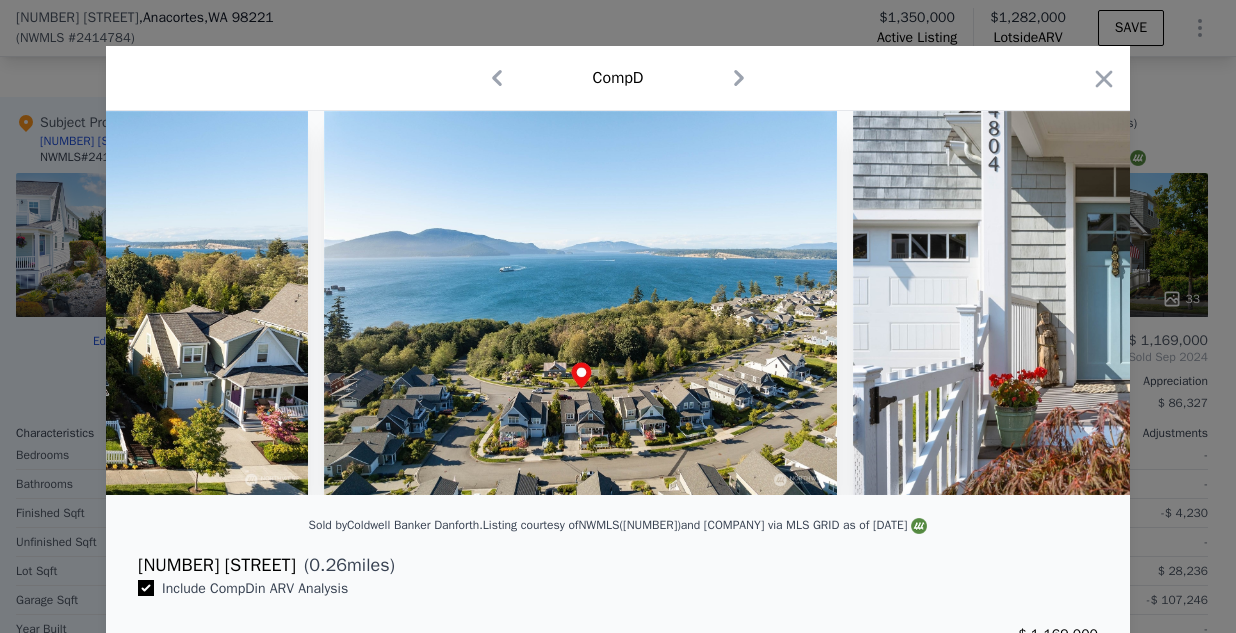 scroll, scrollTop: 0, scrollLeft: 2400, axis: horizontal 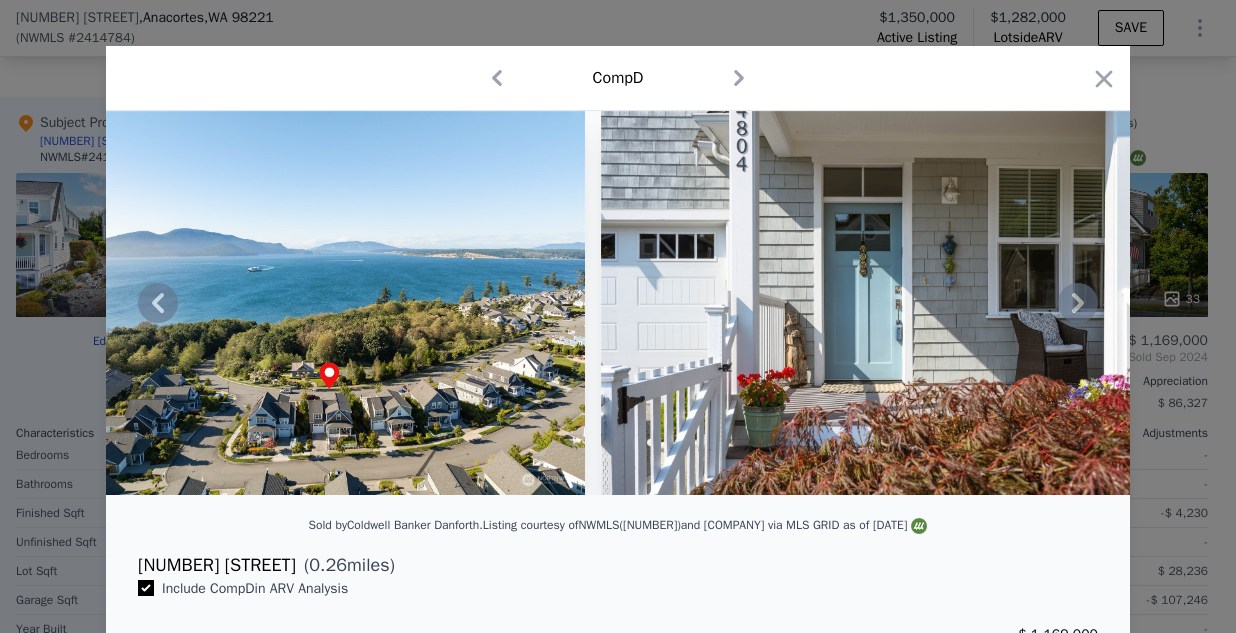 click 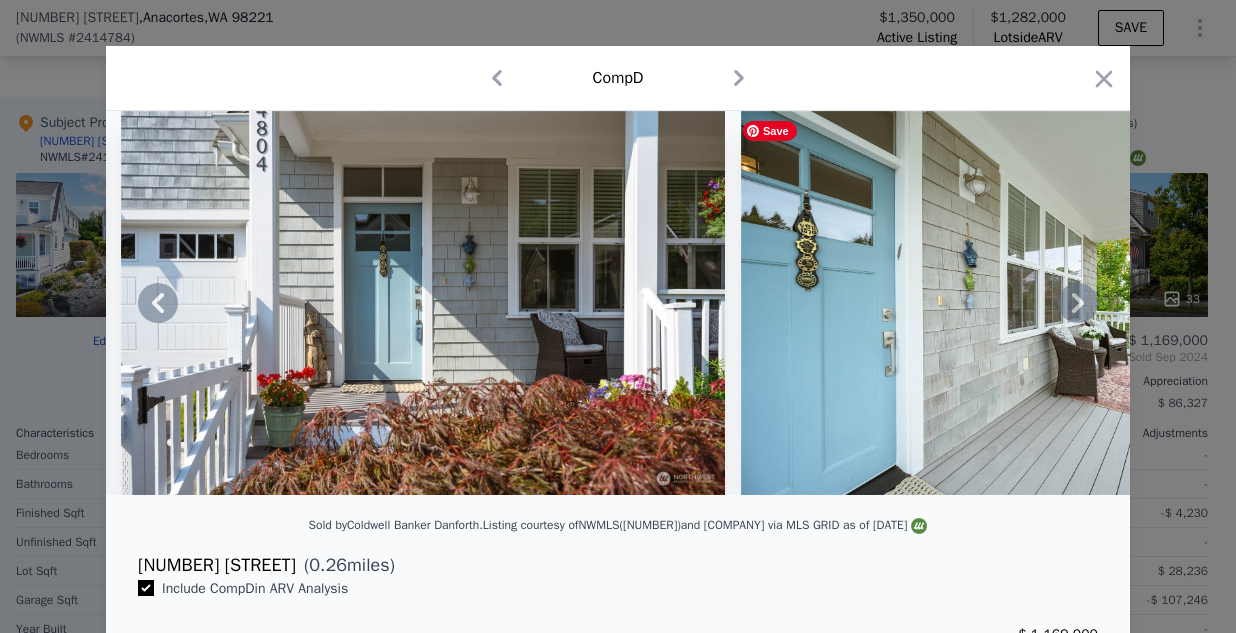 click 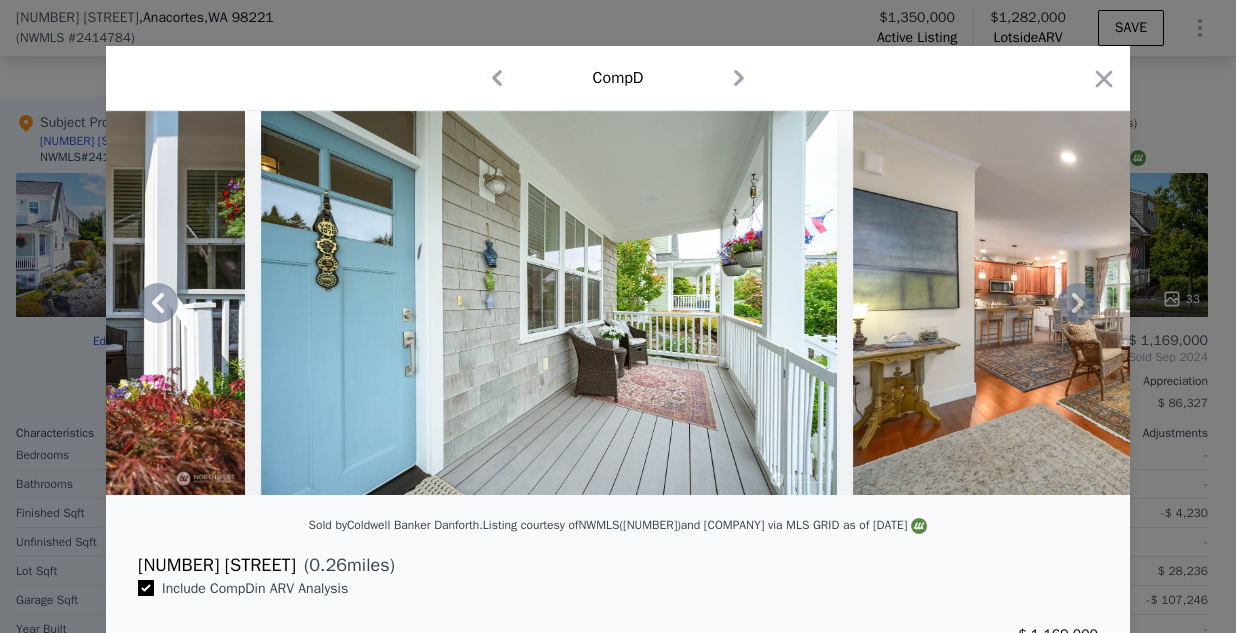 click 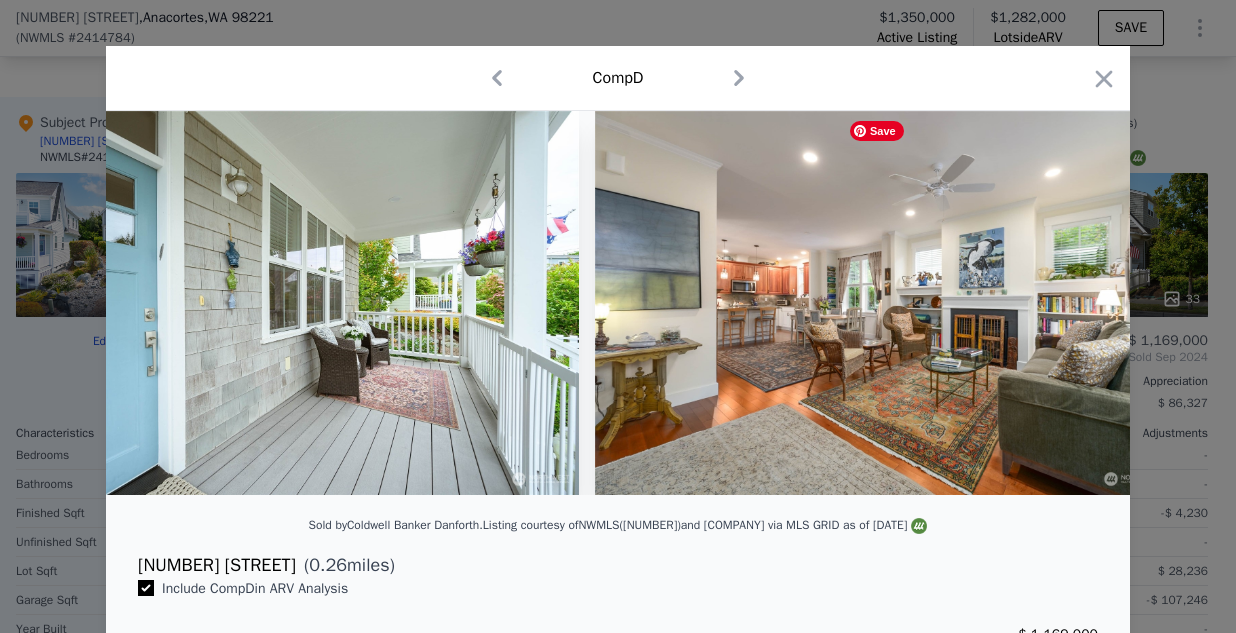 scroll, scrollTop: 0, scrollLeft: 3840, axis: horizontal 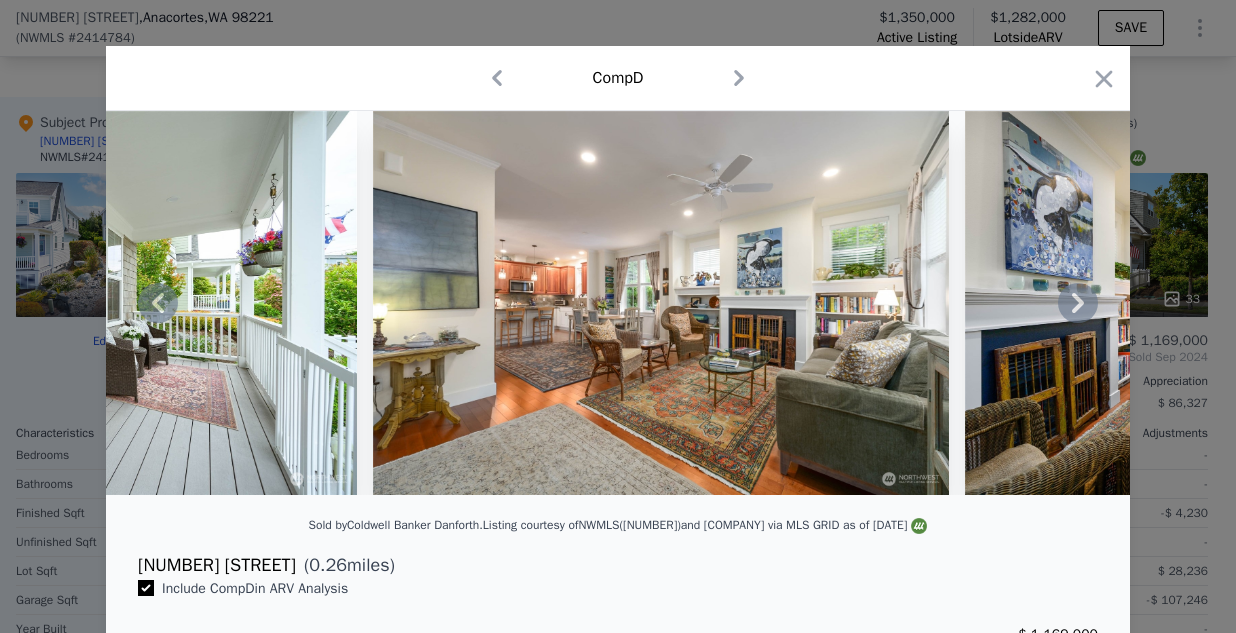 click 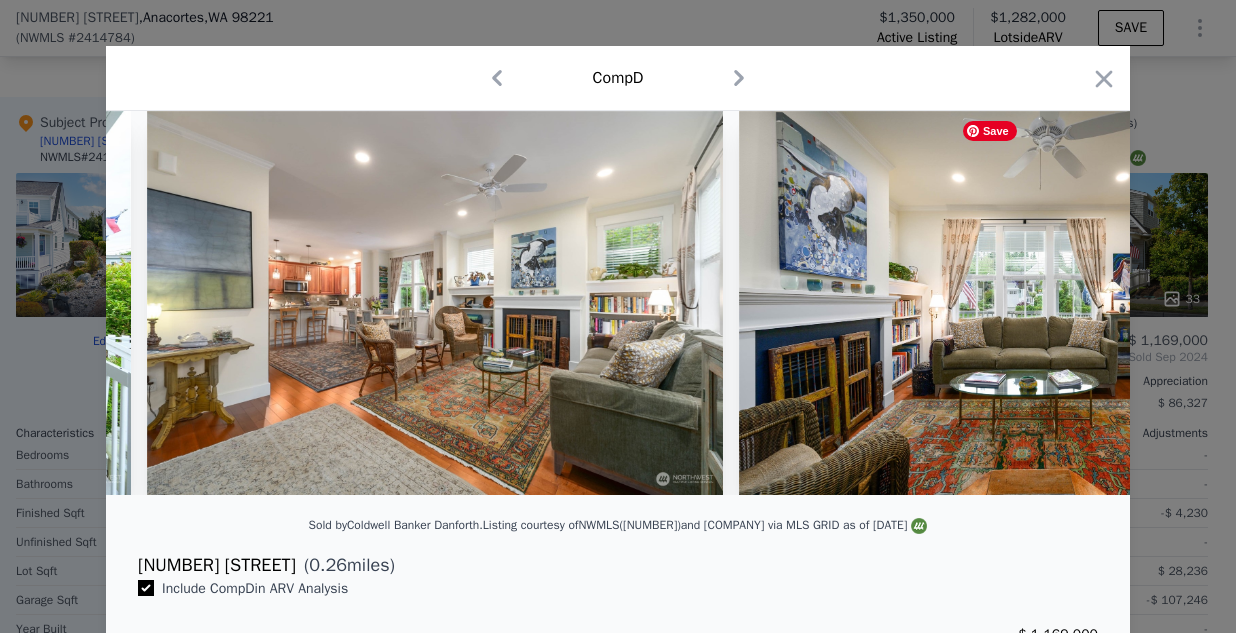 scroll, scrollTop: 0, scrollLeft: 4320, axis: horizontal 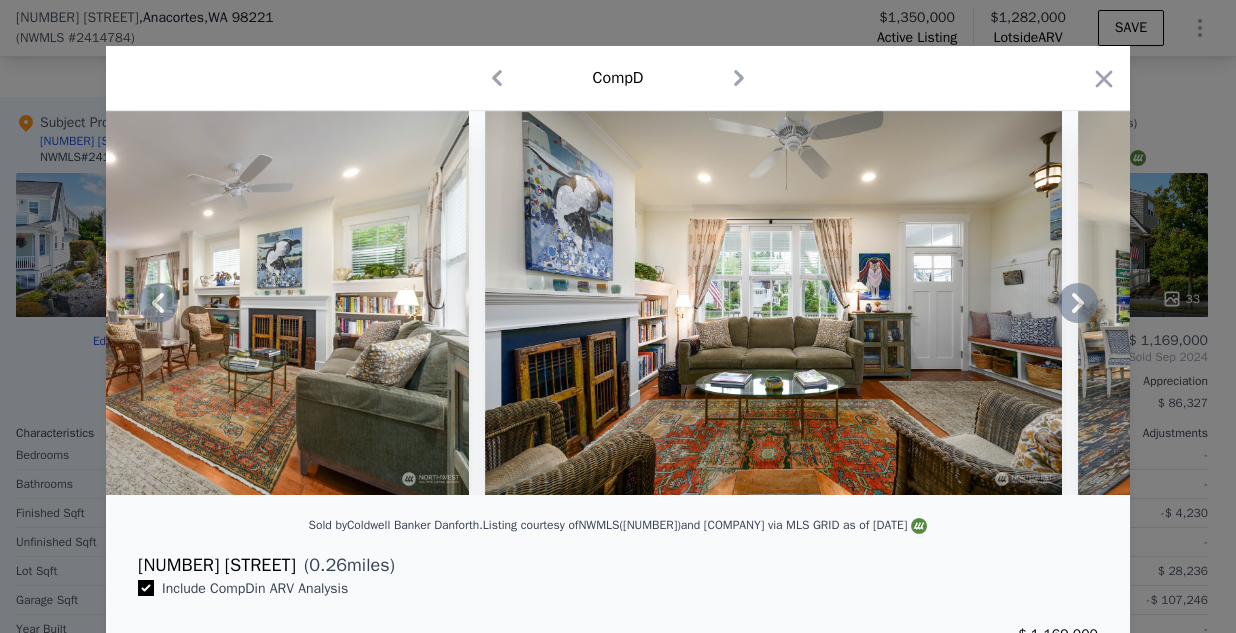 click 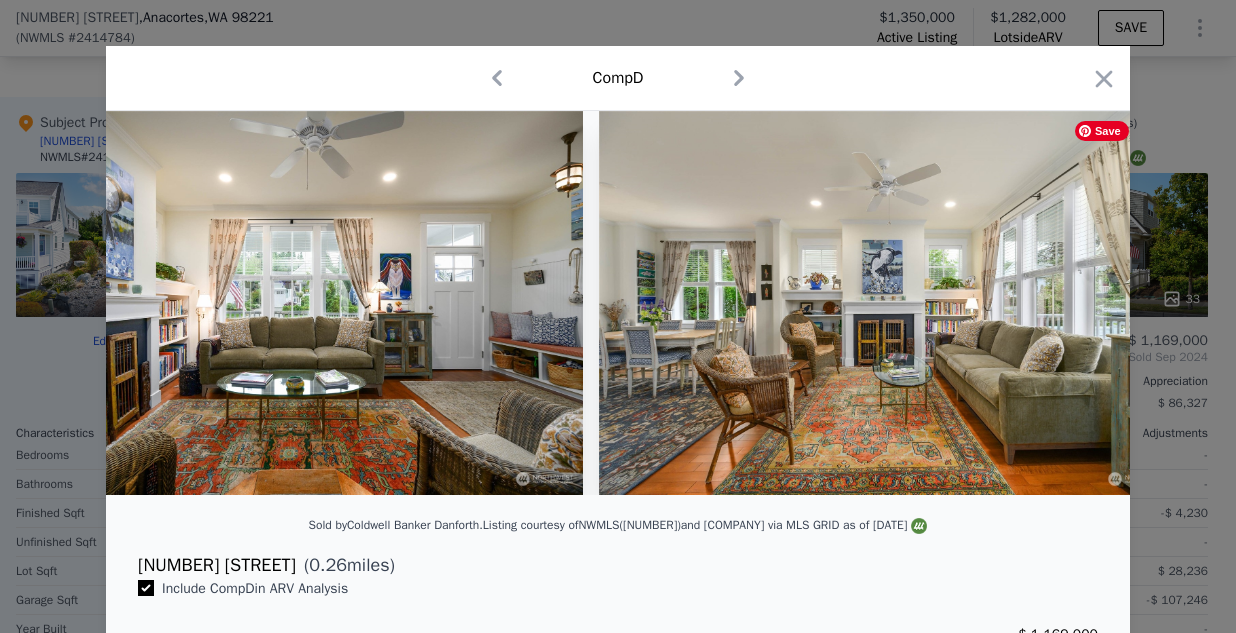 scroll, scrollTop: 0, scrollLeft: 4800, axis: horizontal 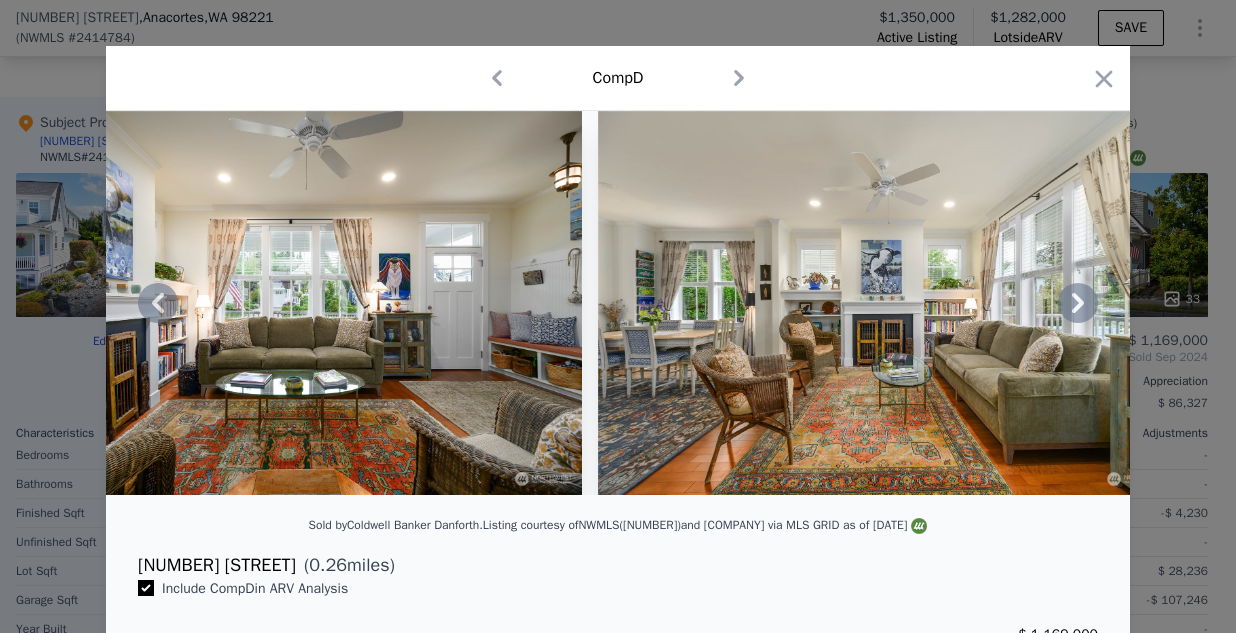 click 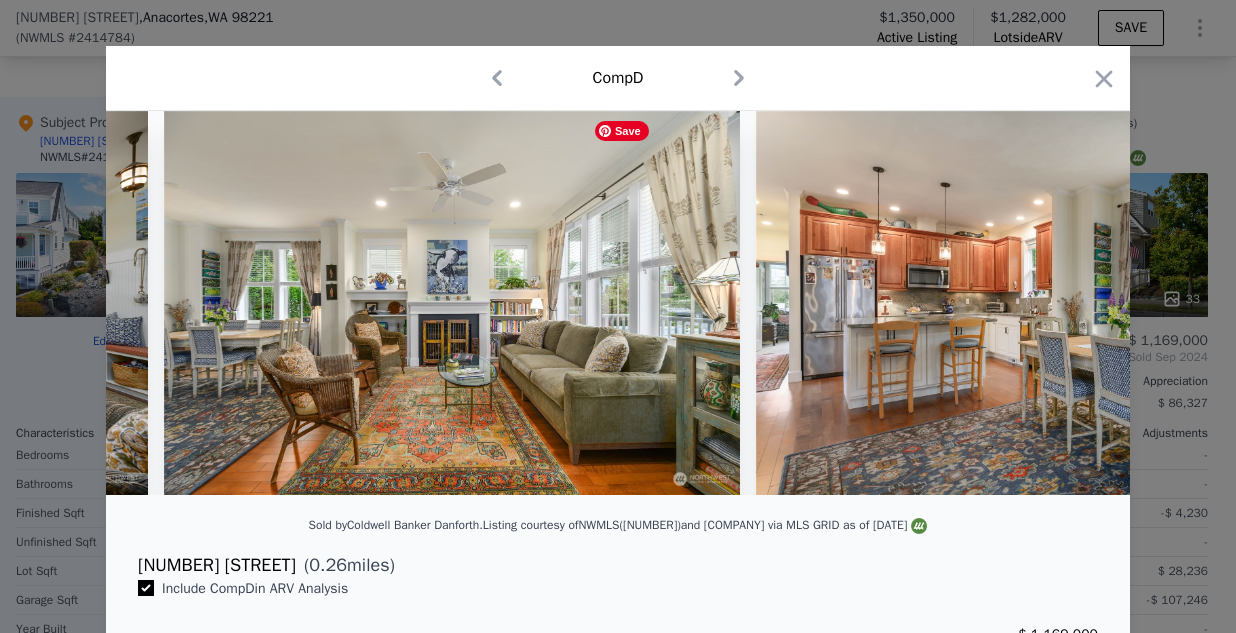 scroll, scrollTop: 0, scrollLeft: 5280, axis: horizontal 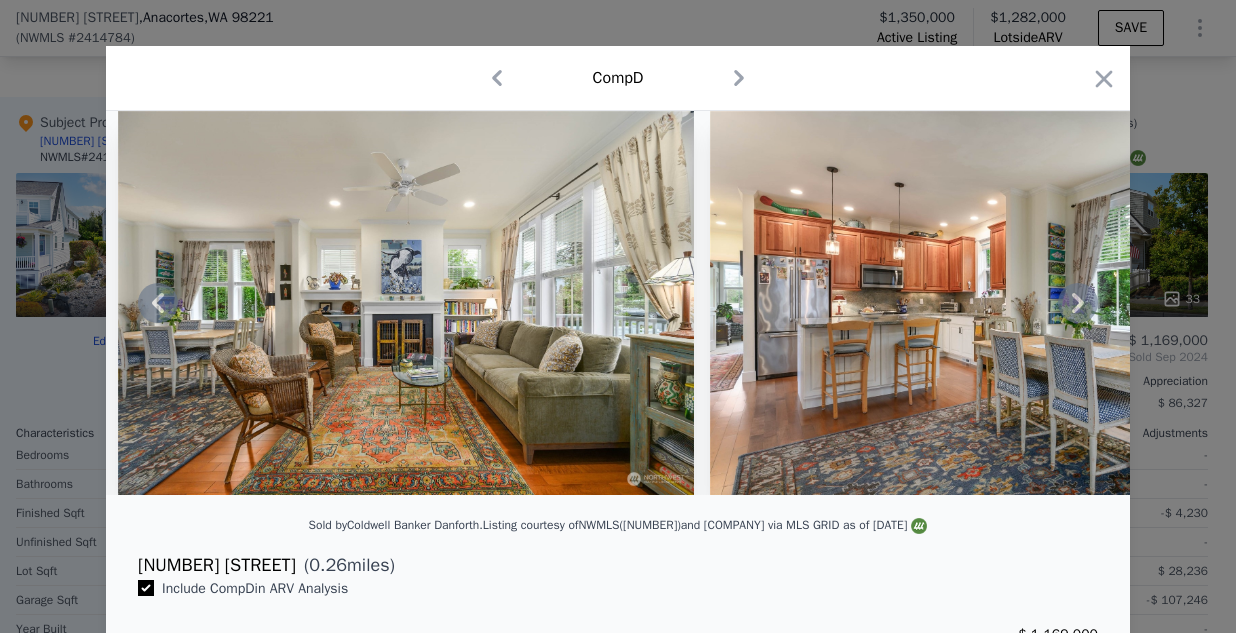 click 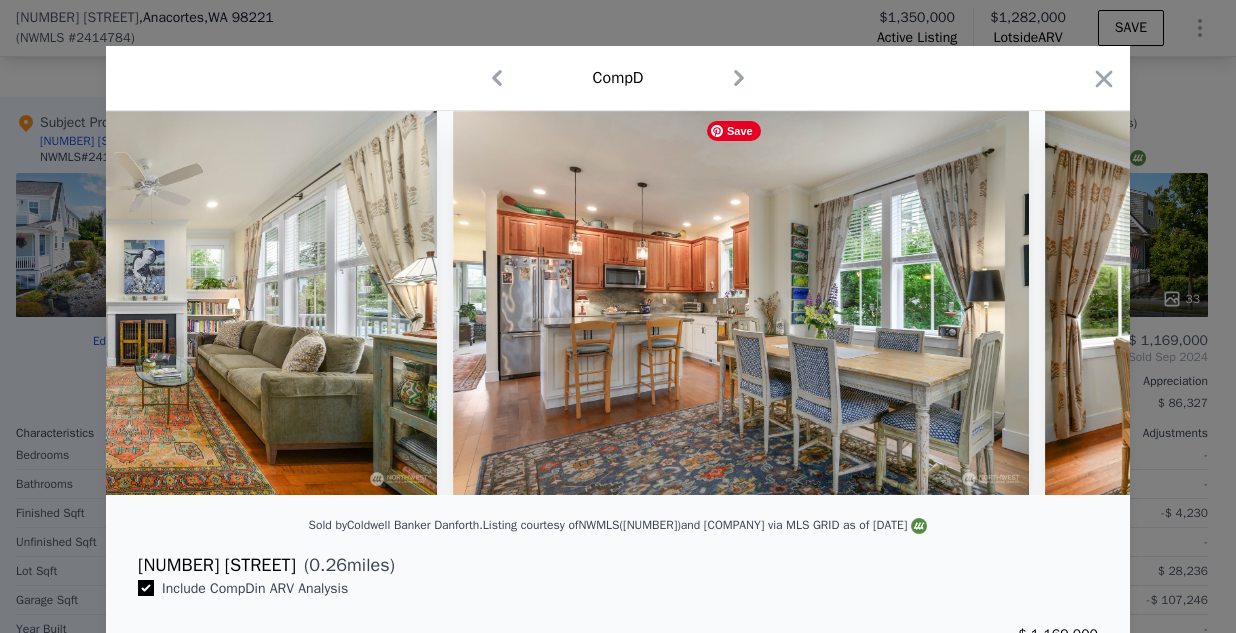 scroll, scrollTop: 0, scrollLeft: 5760, axis: horizontal 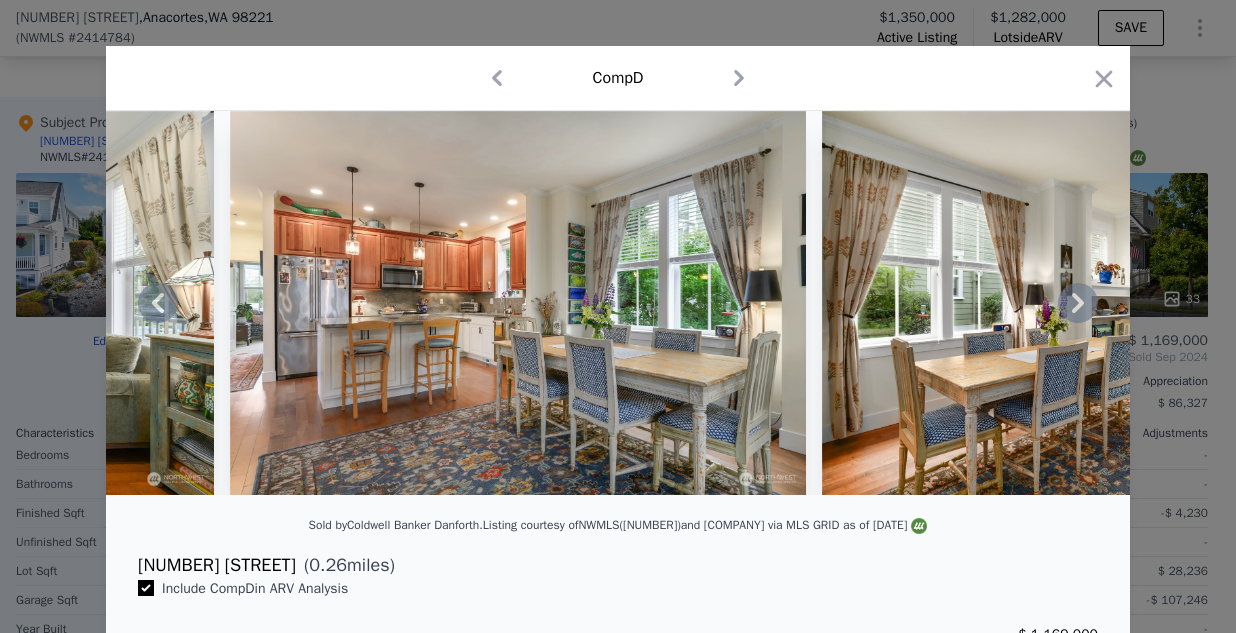 click 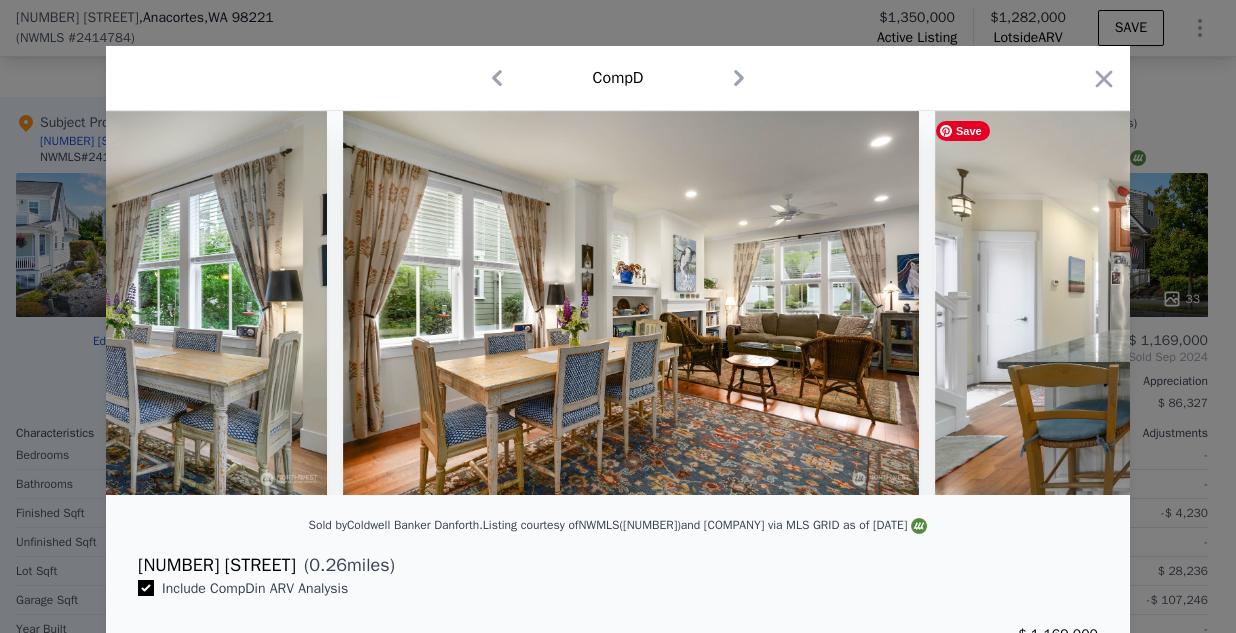 scroll, scrollTop: 0, scrollLeft: 6240, axis: horizontal 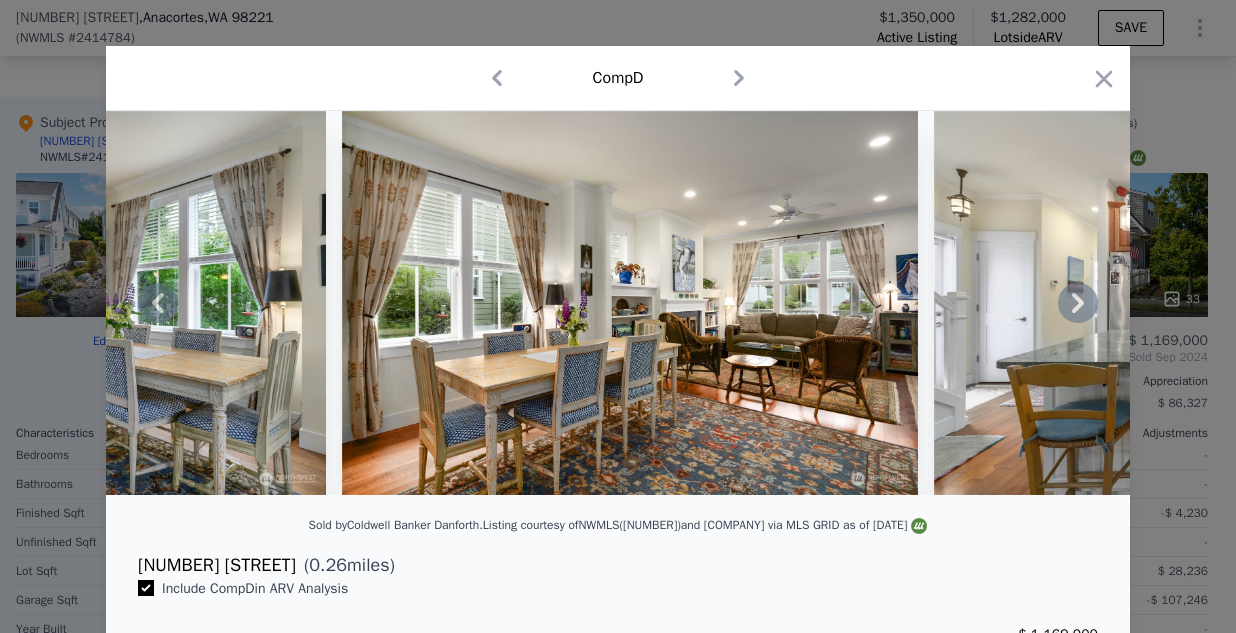 click 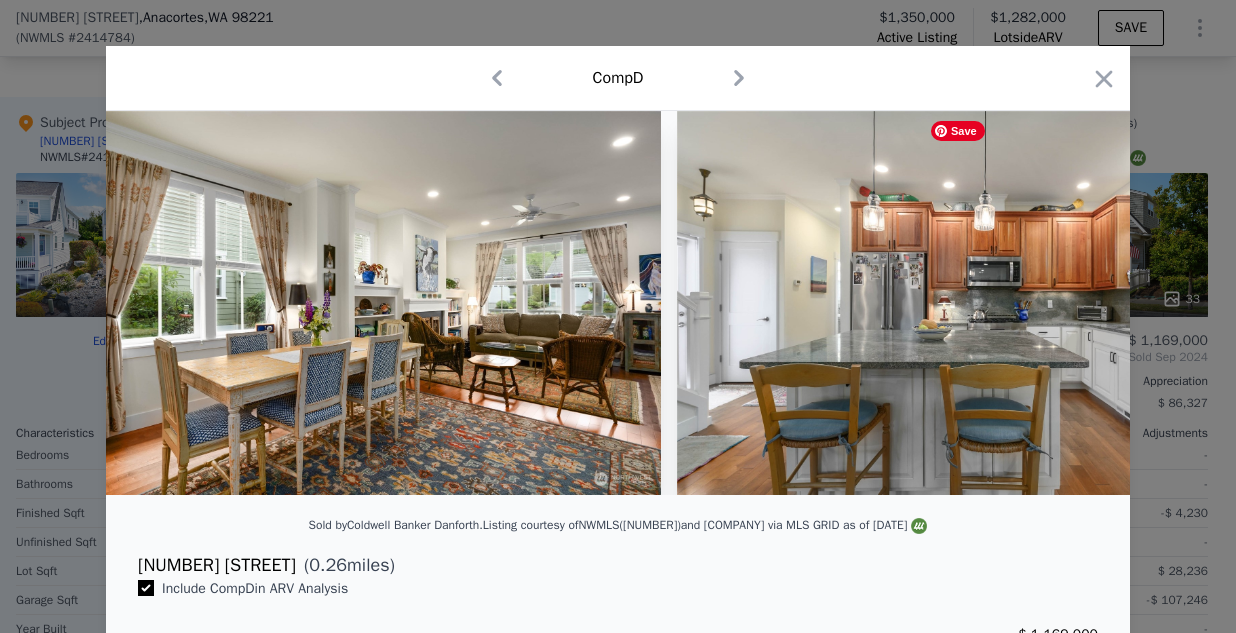 scroll, scrollTop: 0, scrollLeft: 6720, axis: horizontal 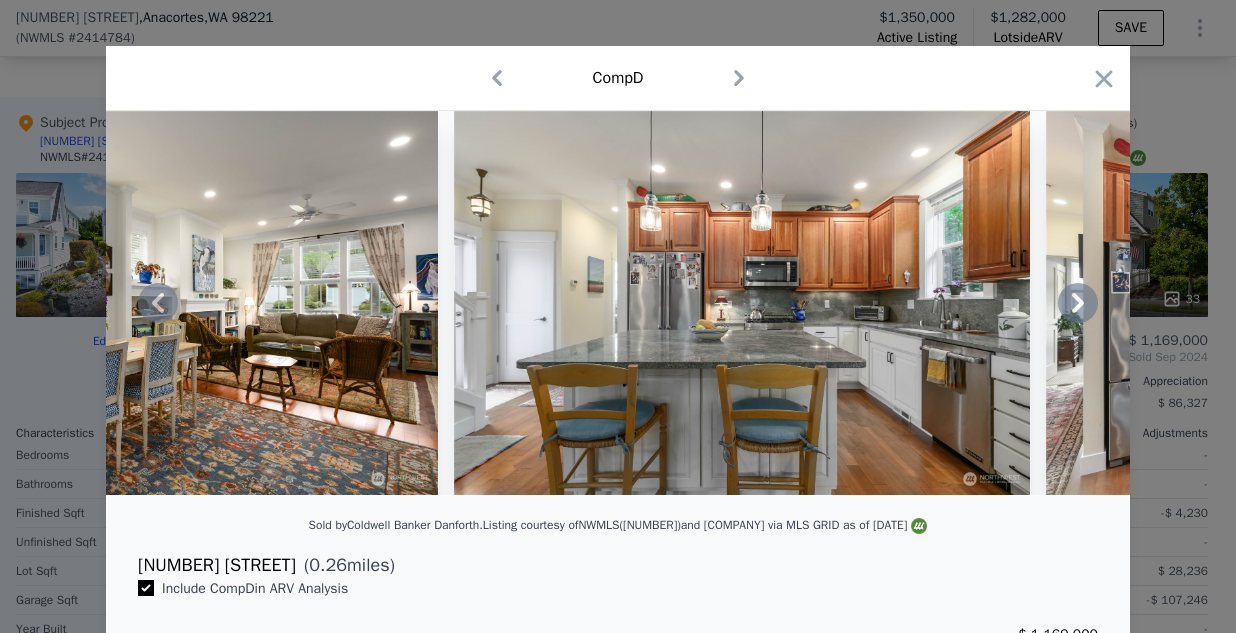 click 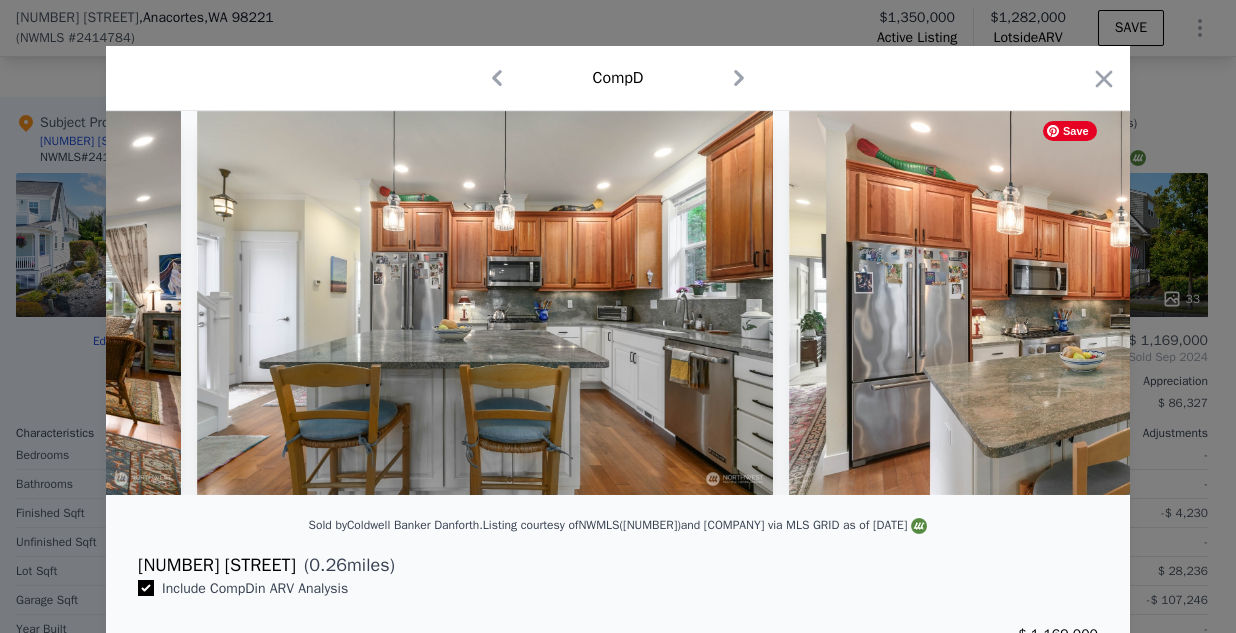 scroll, scrollTop: 0, scrollLeft: 7200, axis: horizontal 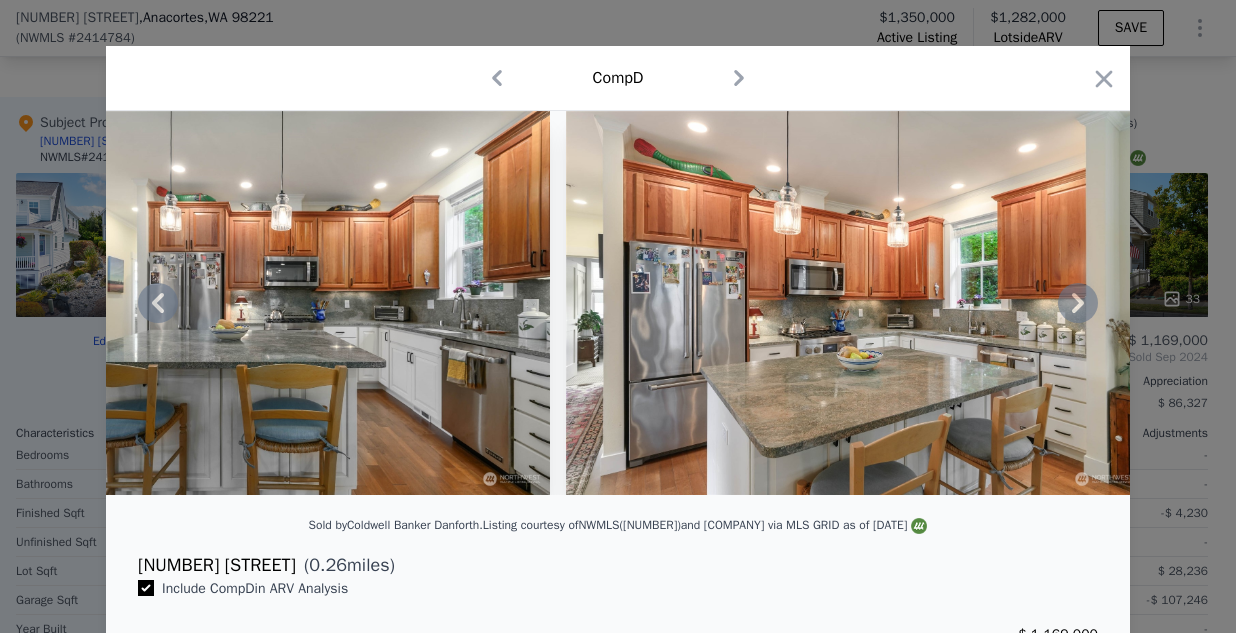 click 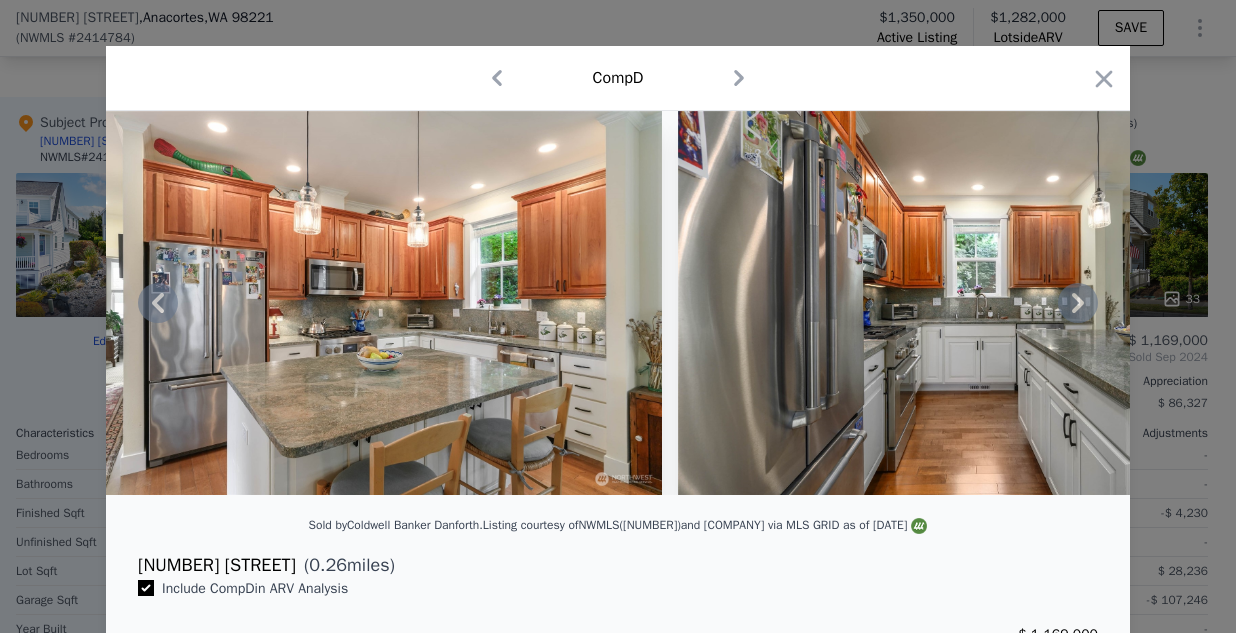 click 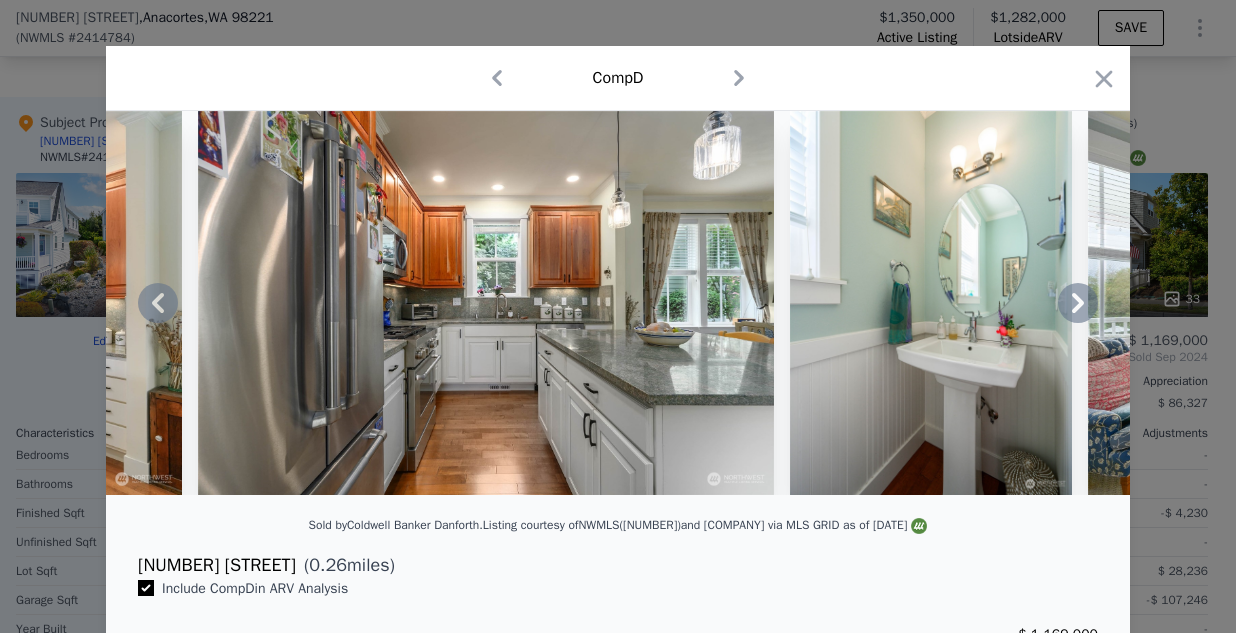 click 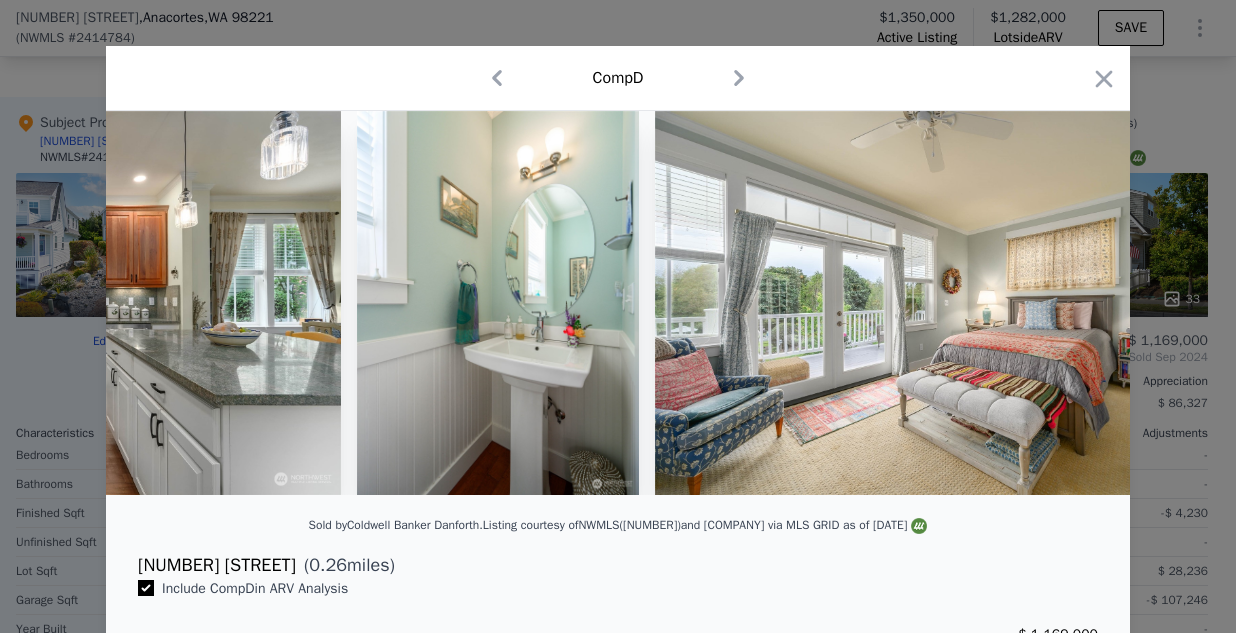 scroll, scrollTop: 0, scrollLeft: 8640, axis: horizontal 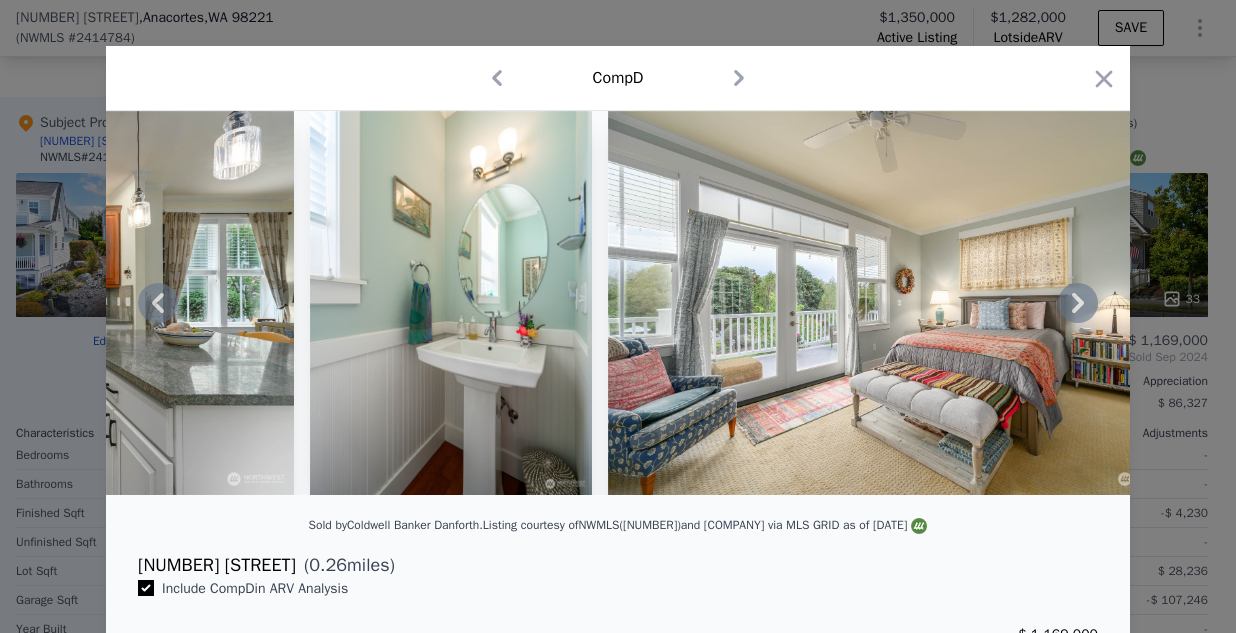 click 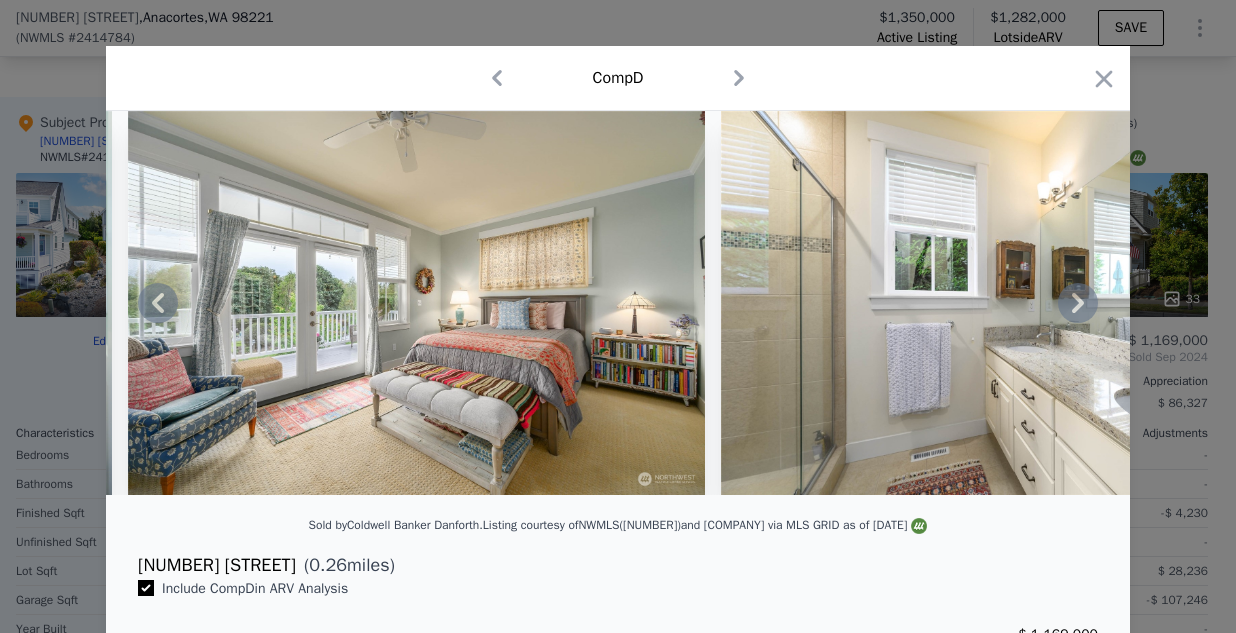 click 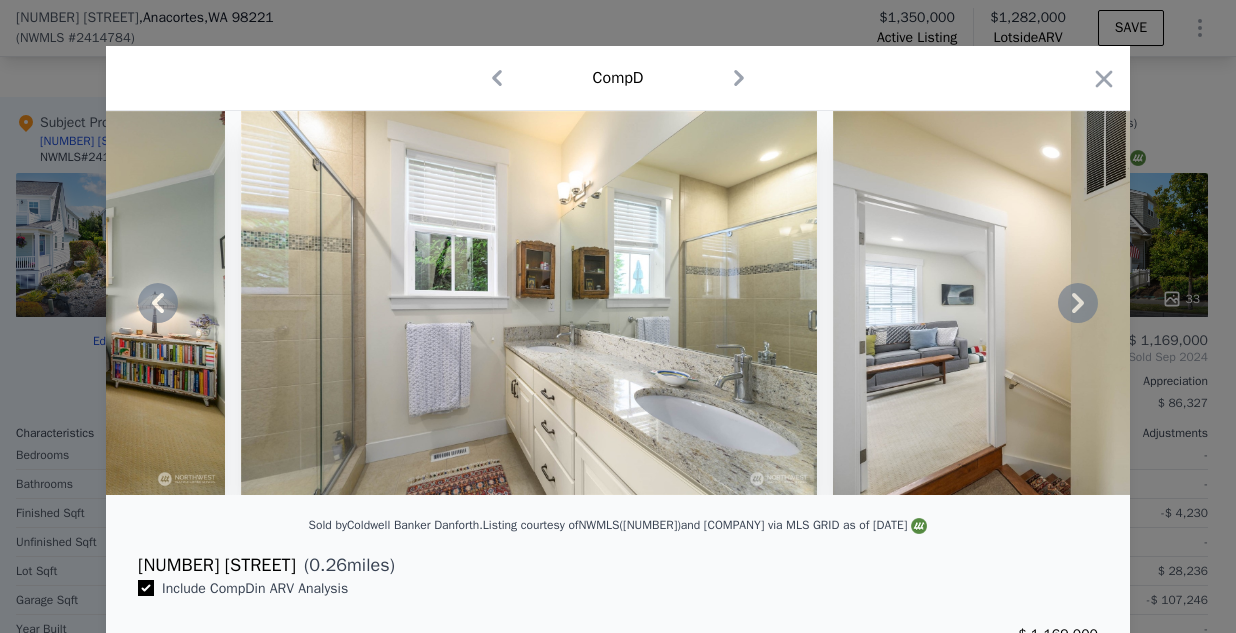 click 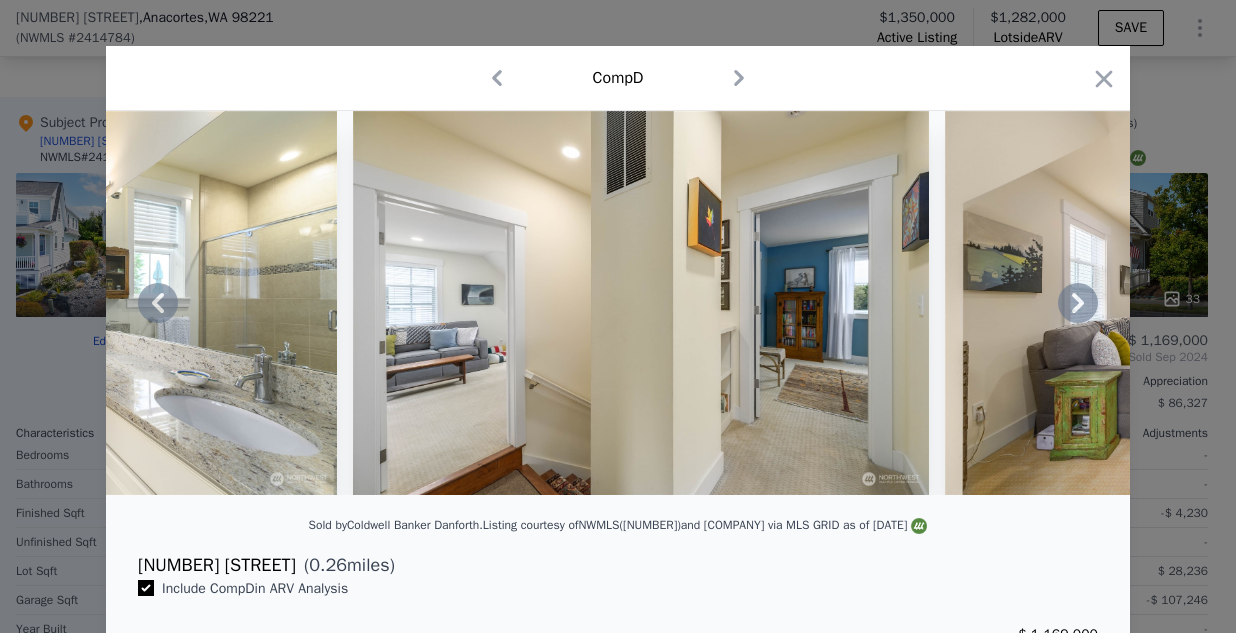 click 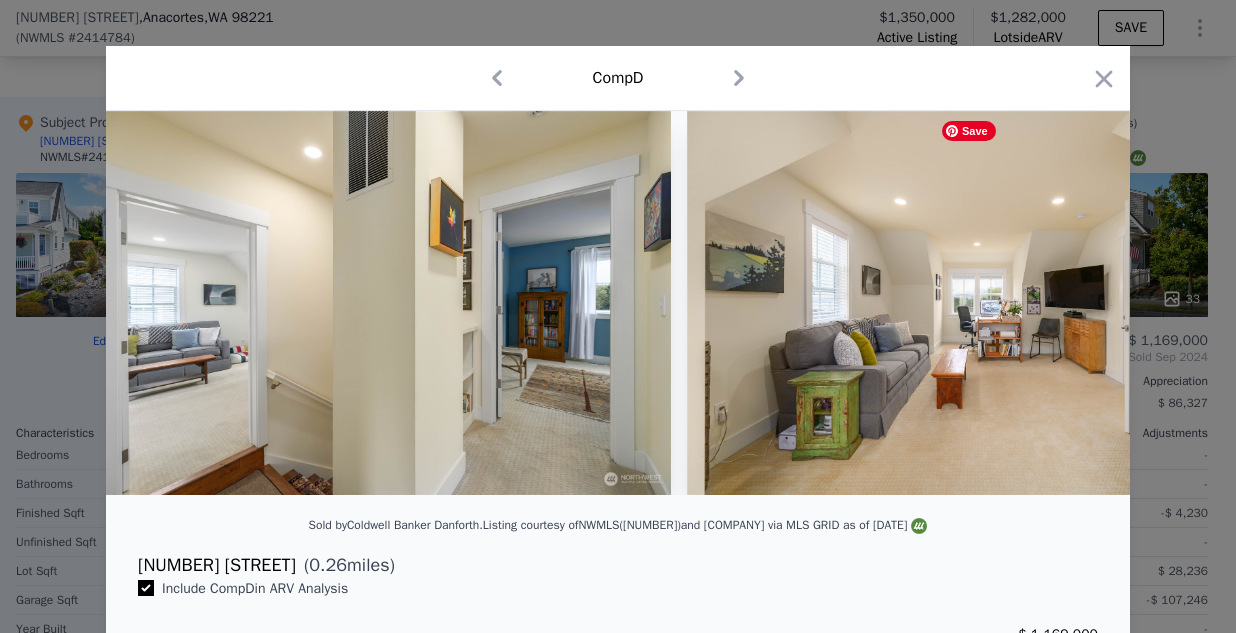 scroll, scrollTop: 0, scrollLeft: 10560, axis: horizontal 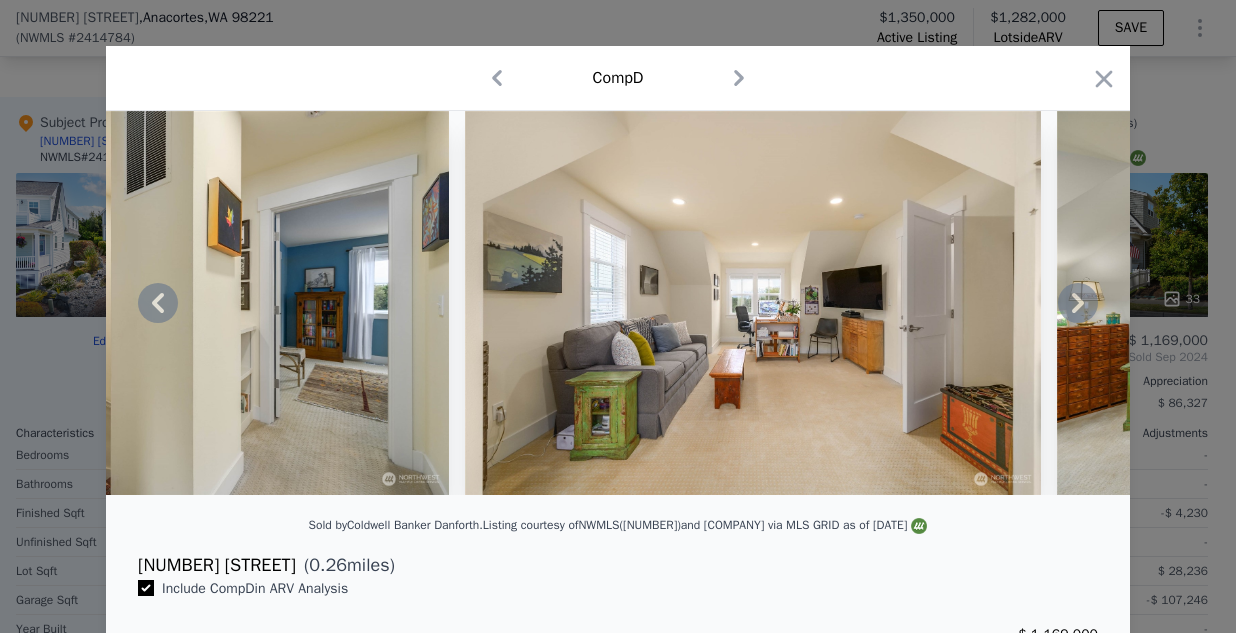 click 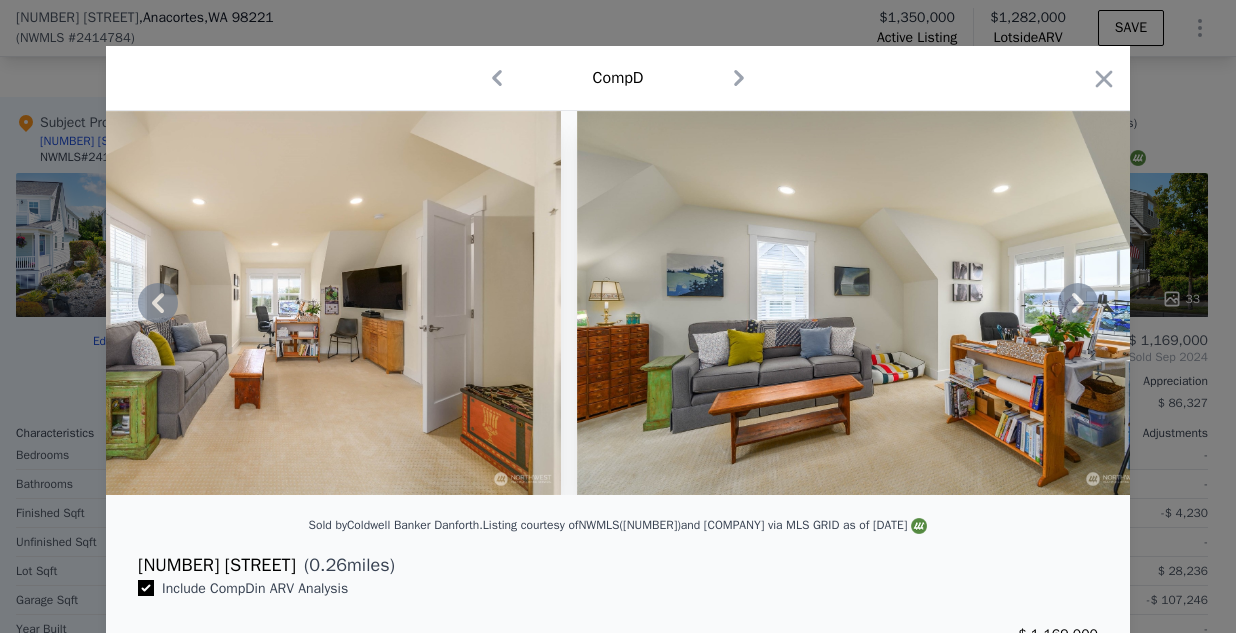 click 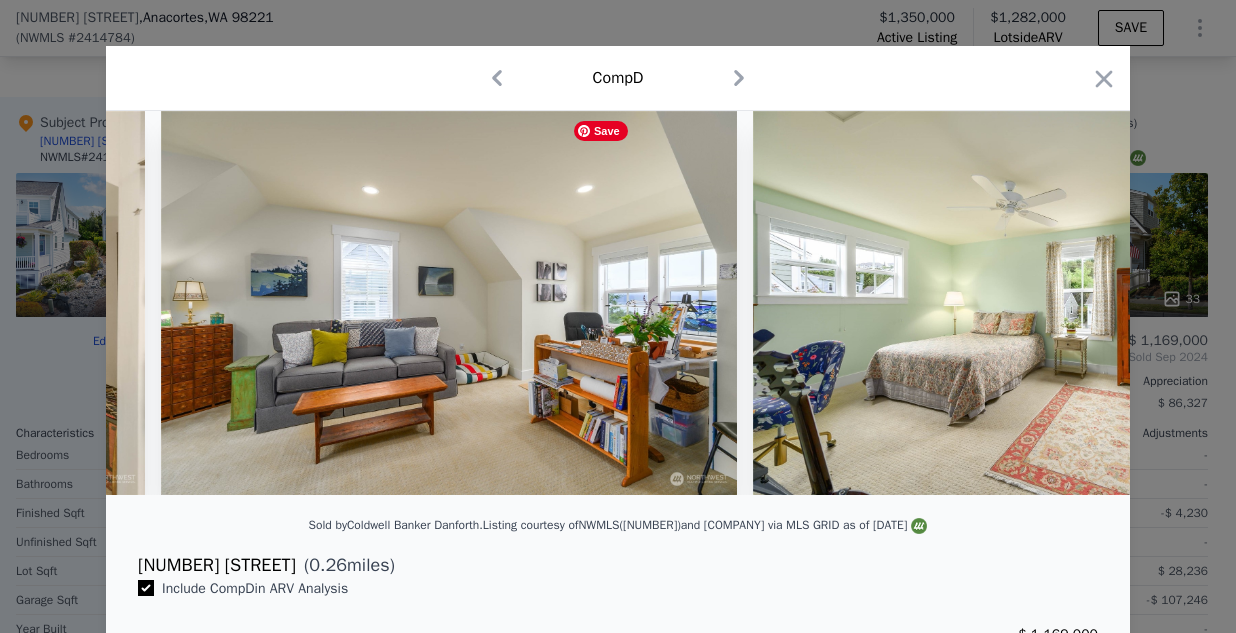 scroll, scrollTop: 0, scrollLeft: 11520, axis: horizontal 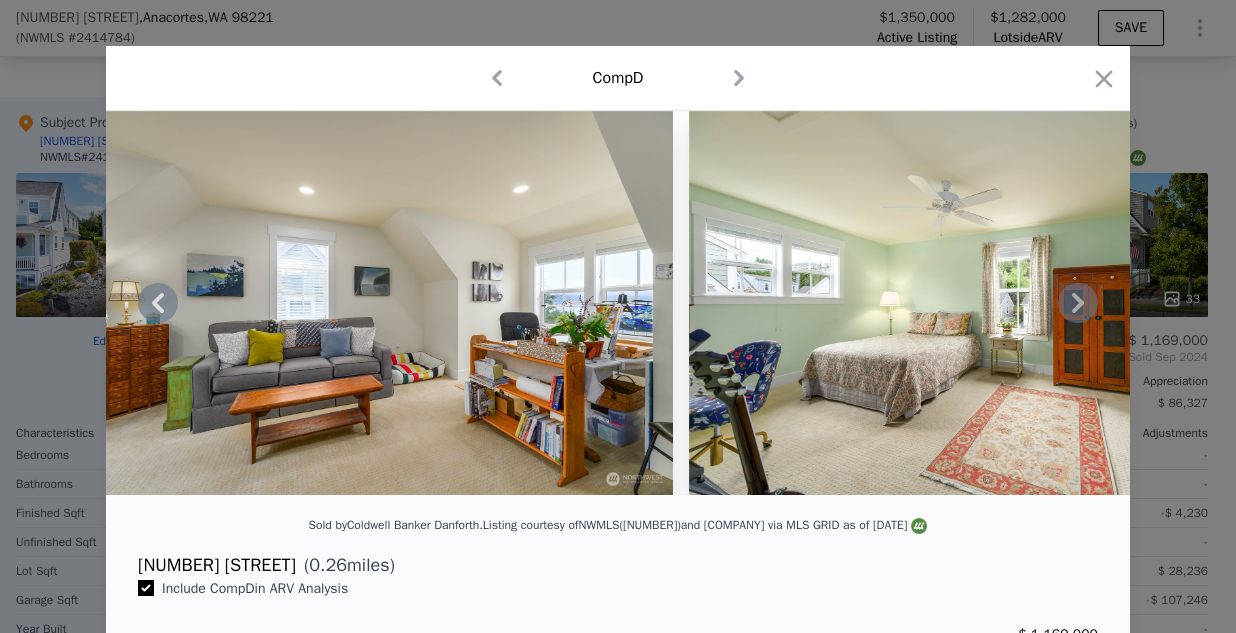 click 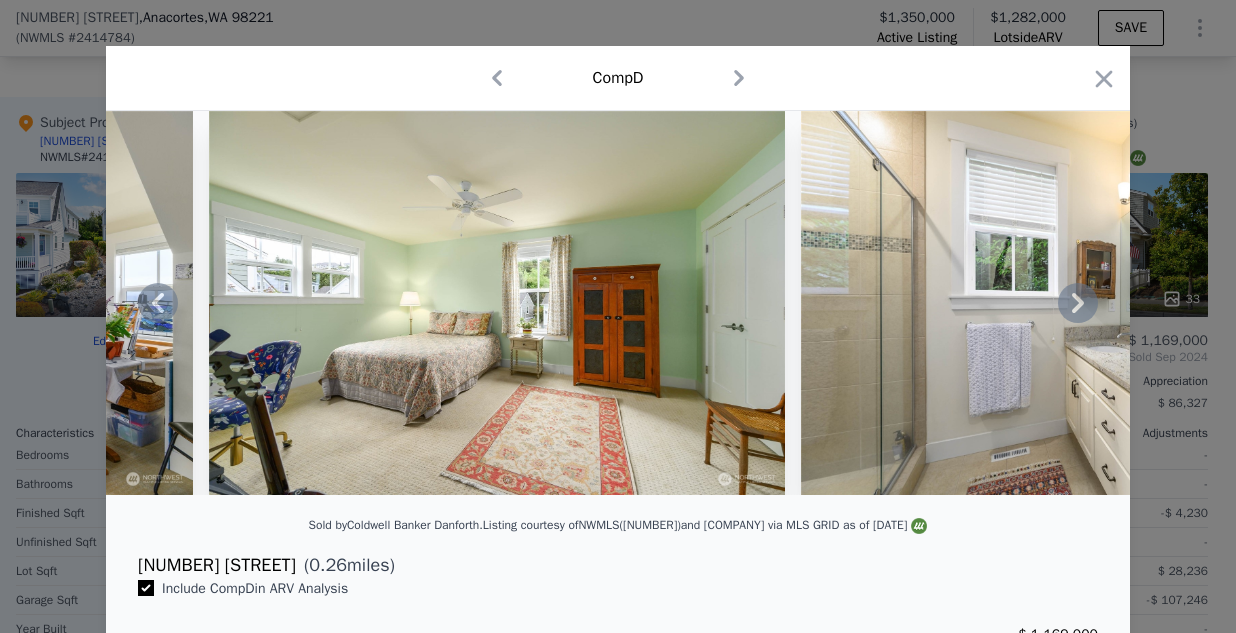 click 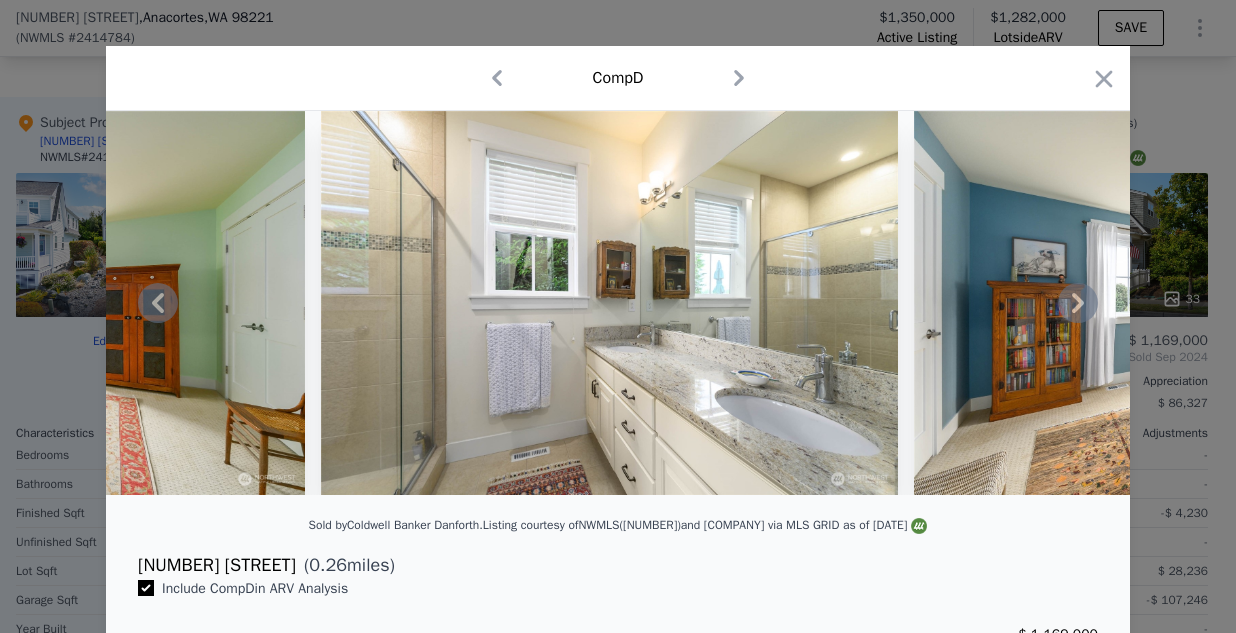 click 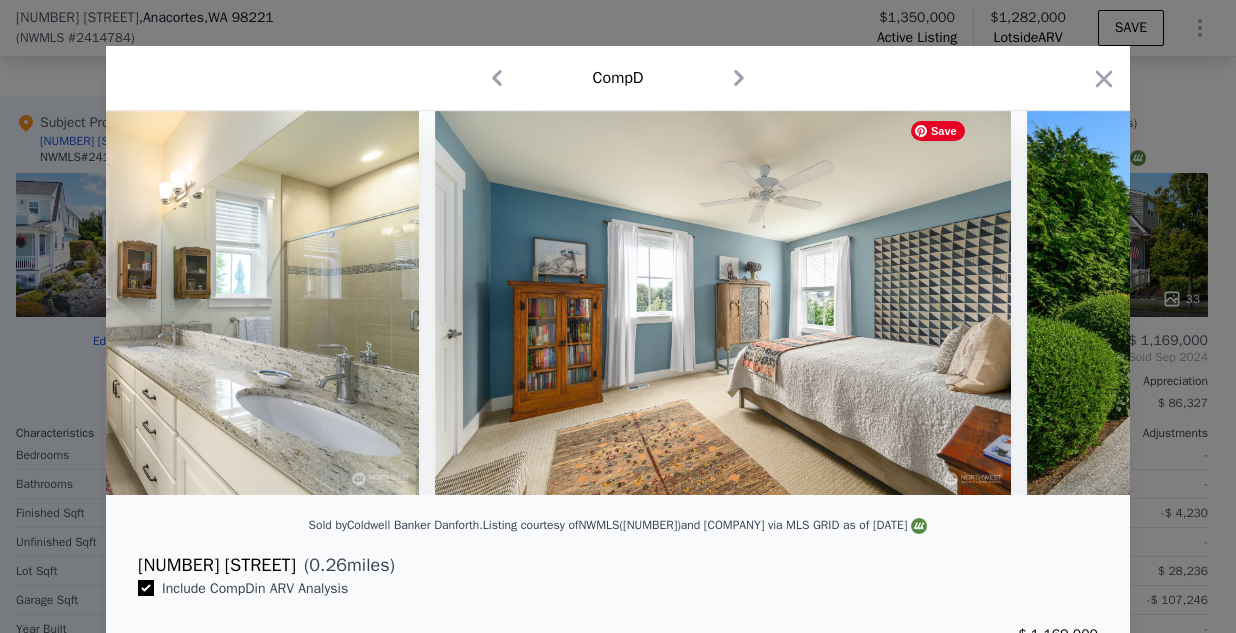 scroll, scrollTop: 0, scrollLeft: 12960, axis: horizontal 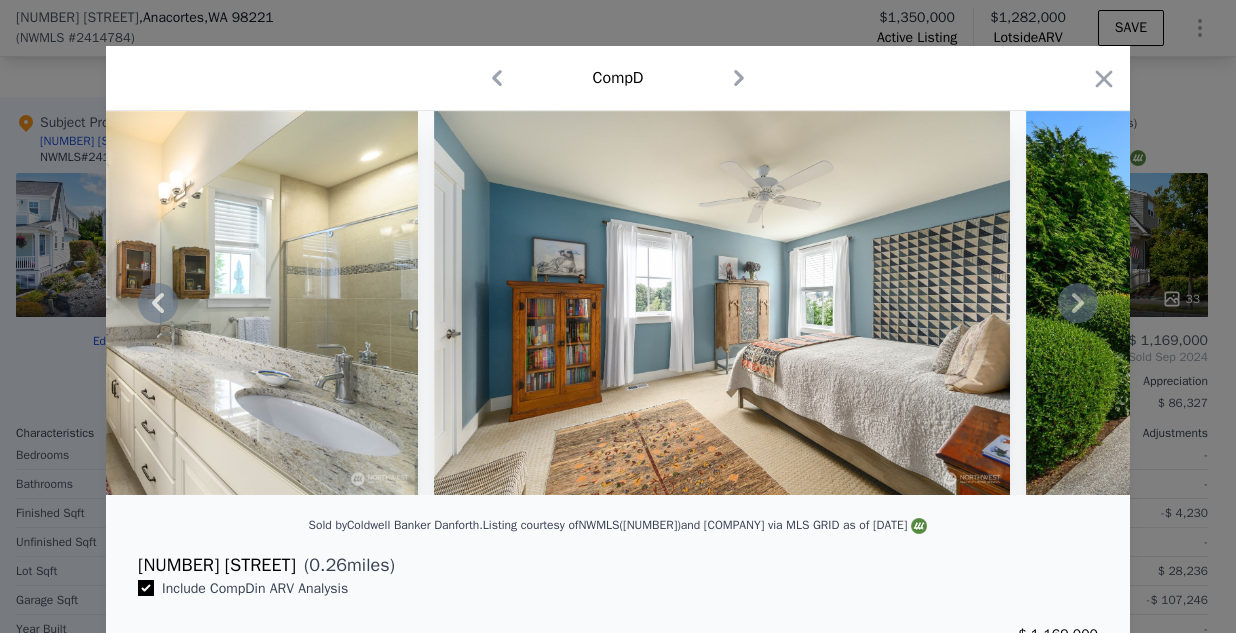 click 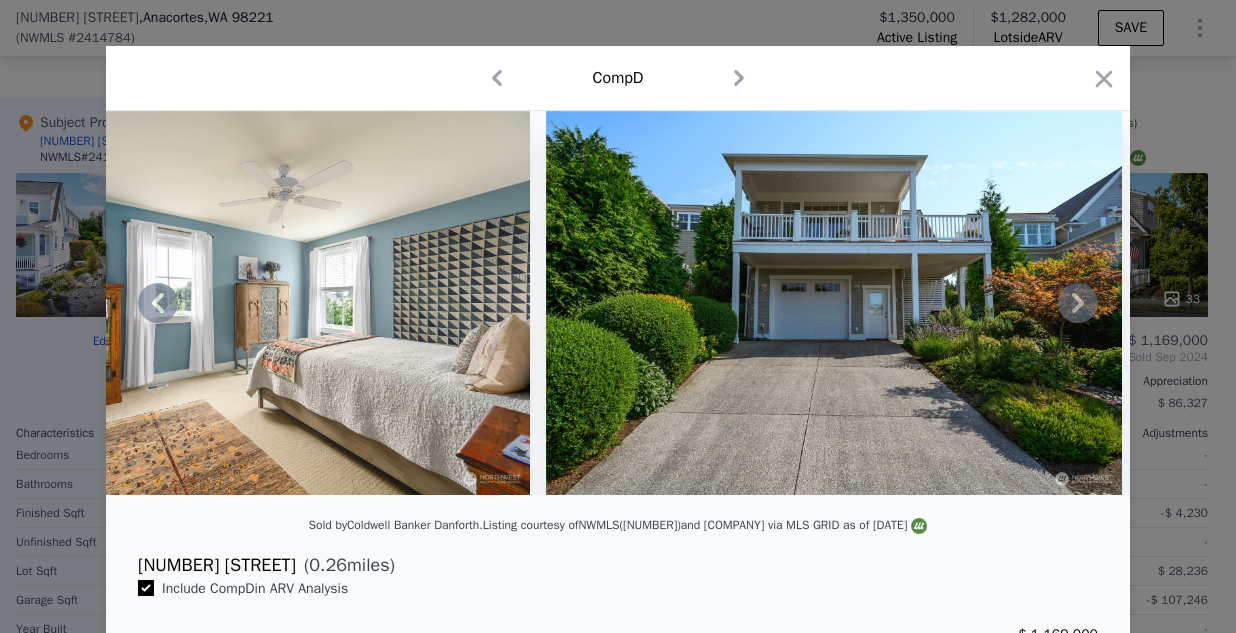 click 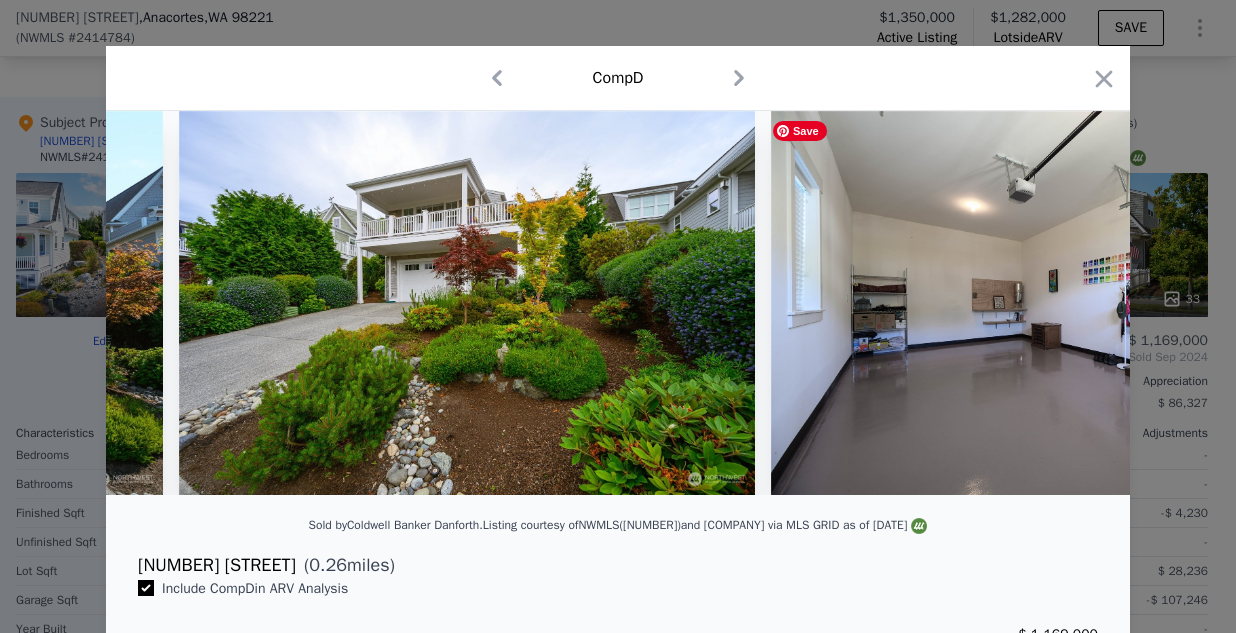 scroll, scrollTop: 0, scrollLeft: 14400, axis: horizontal 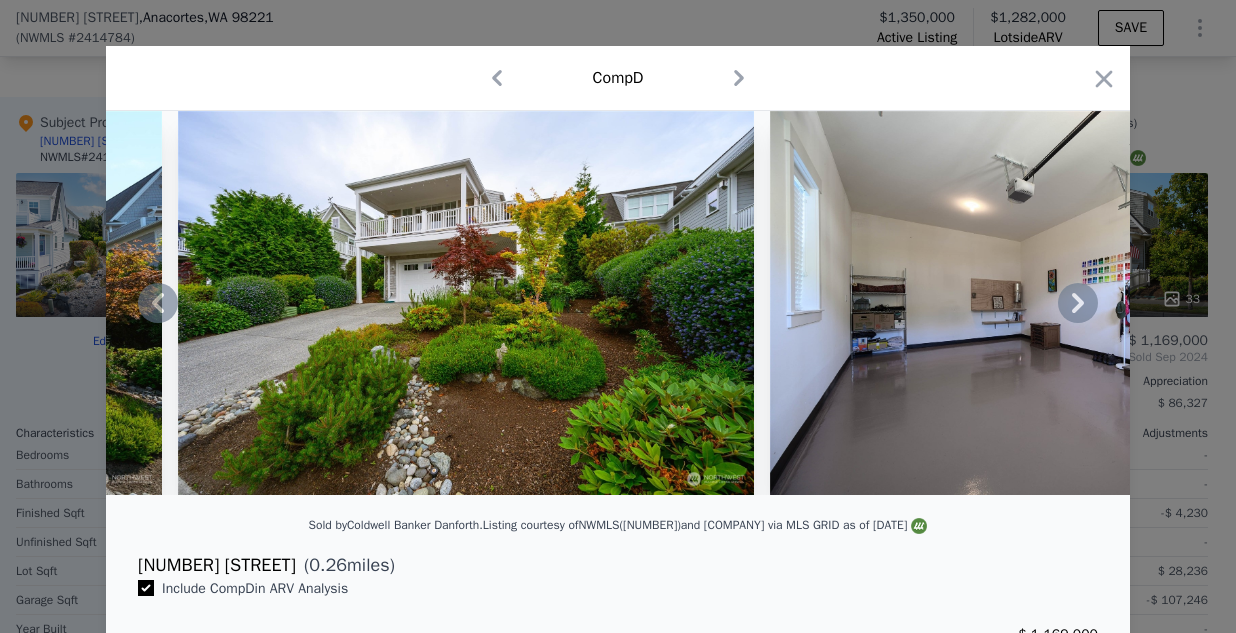 click 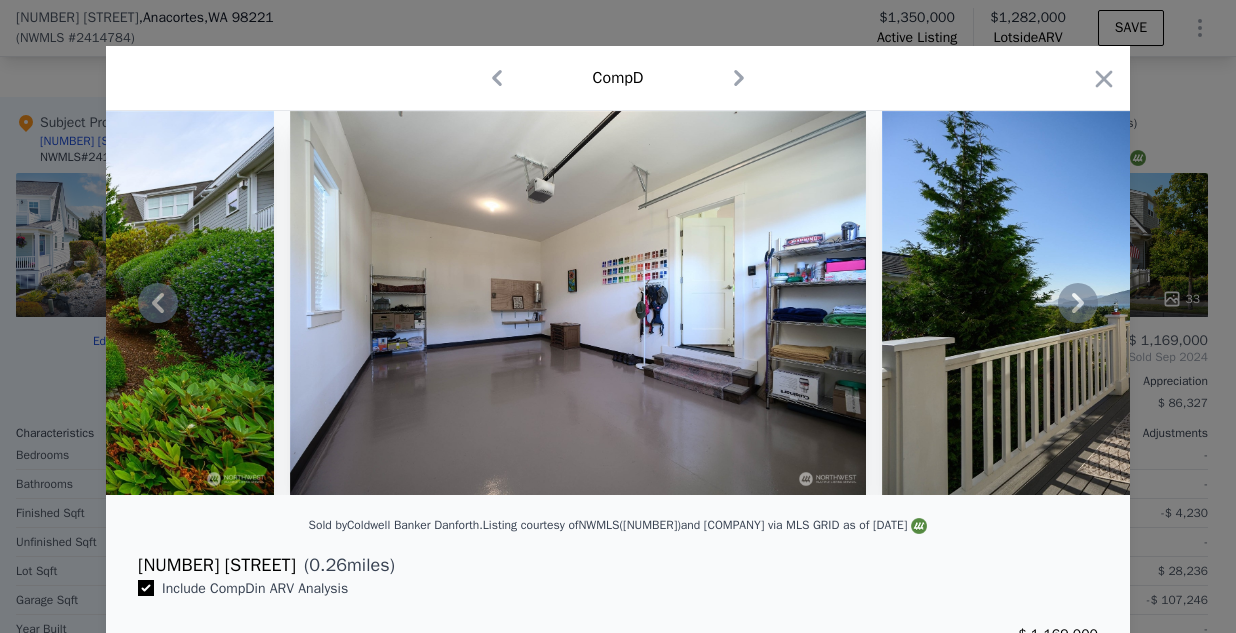 click 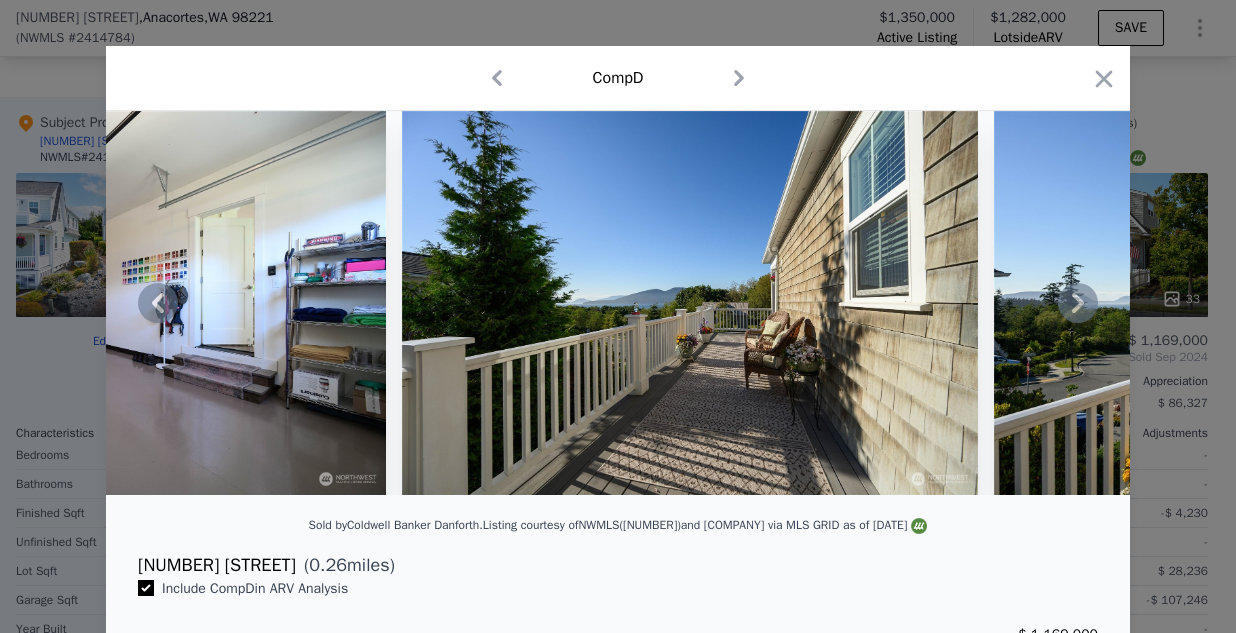 click 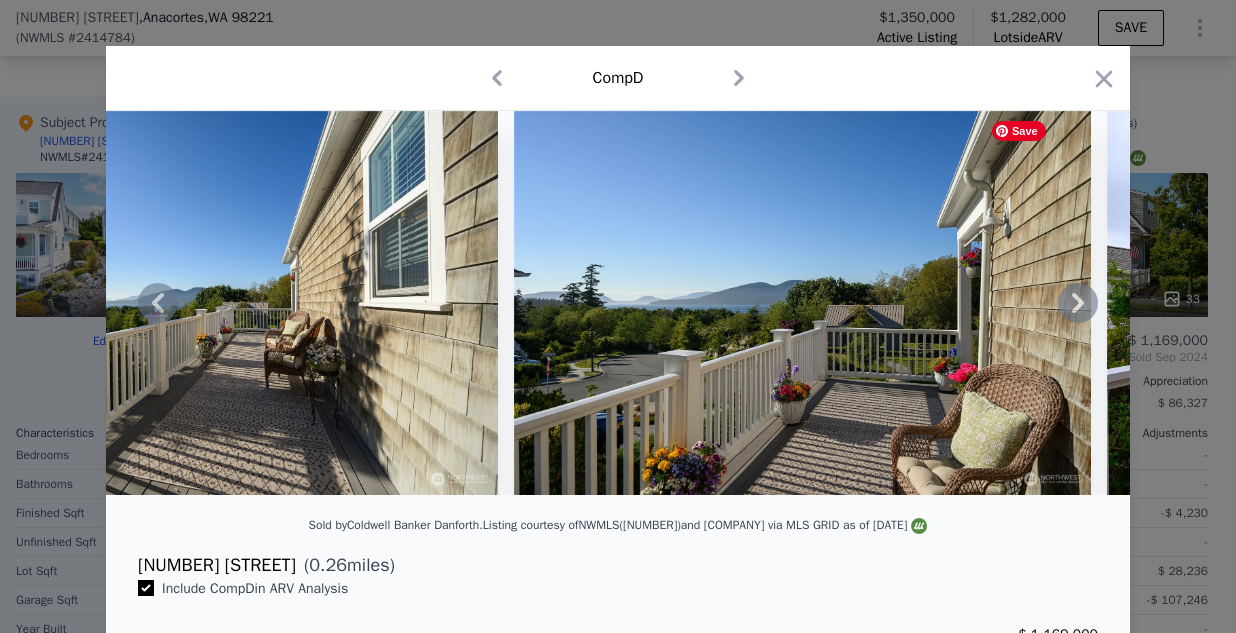 click 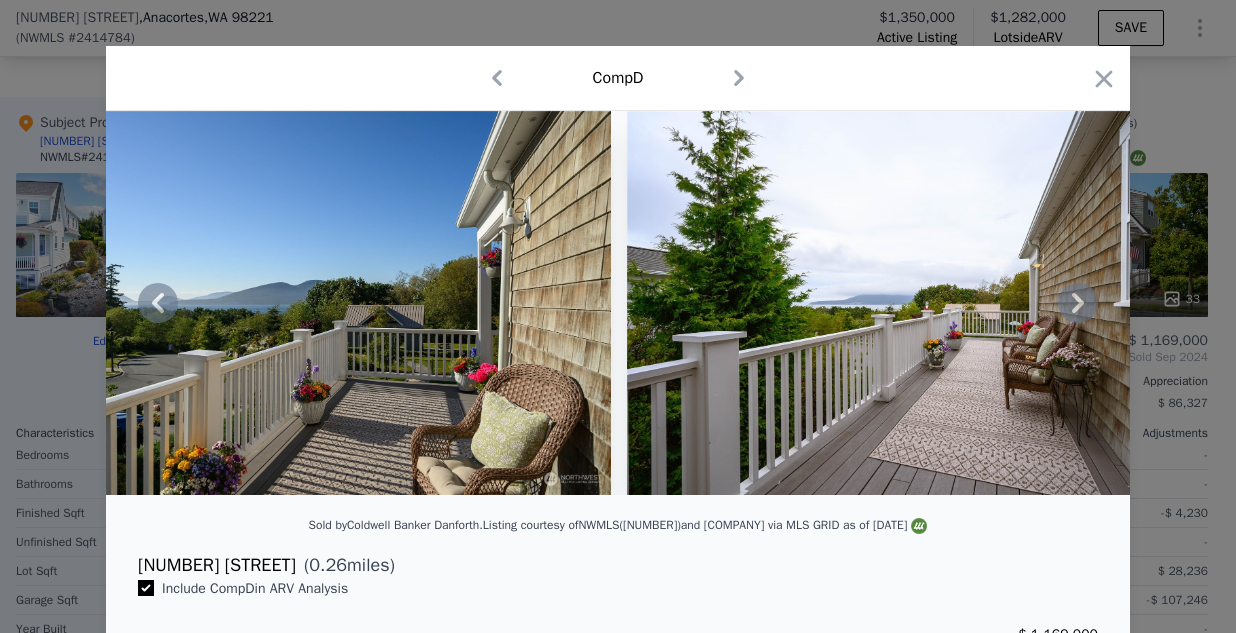 click 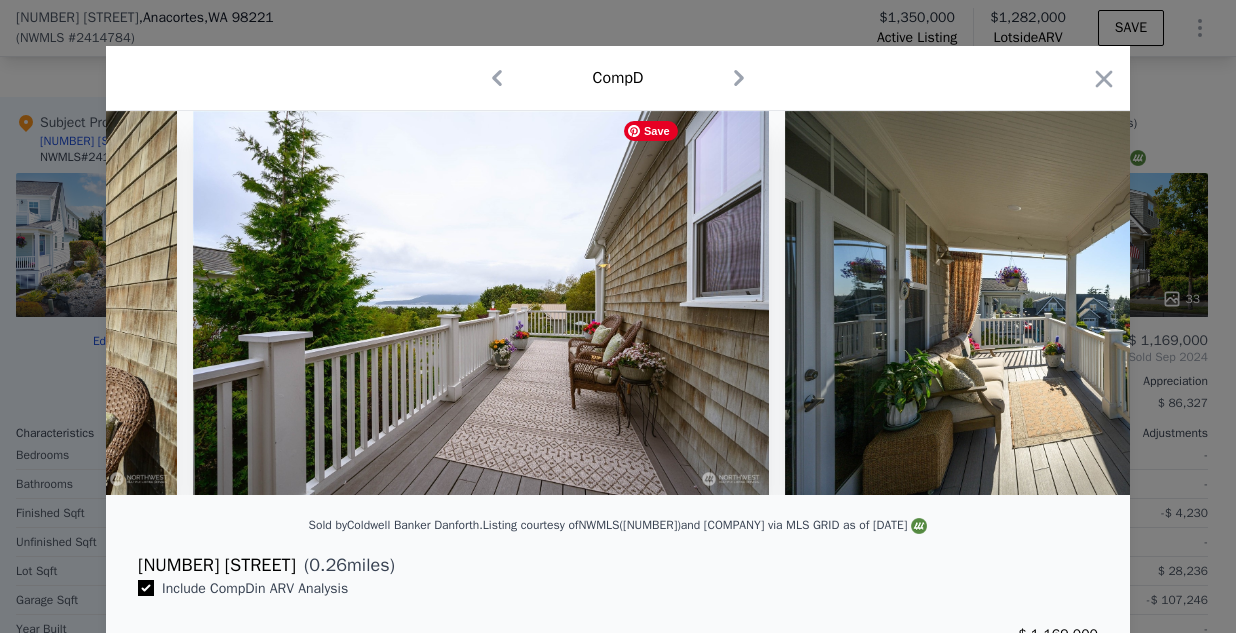 scroll, scrollTop: 0, scrollLeft: 16800, axis: horizontal 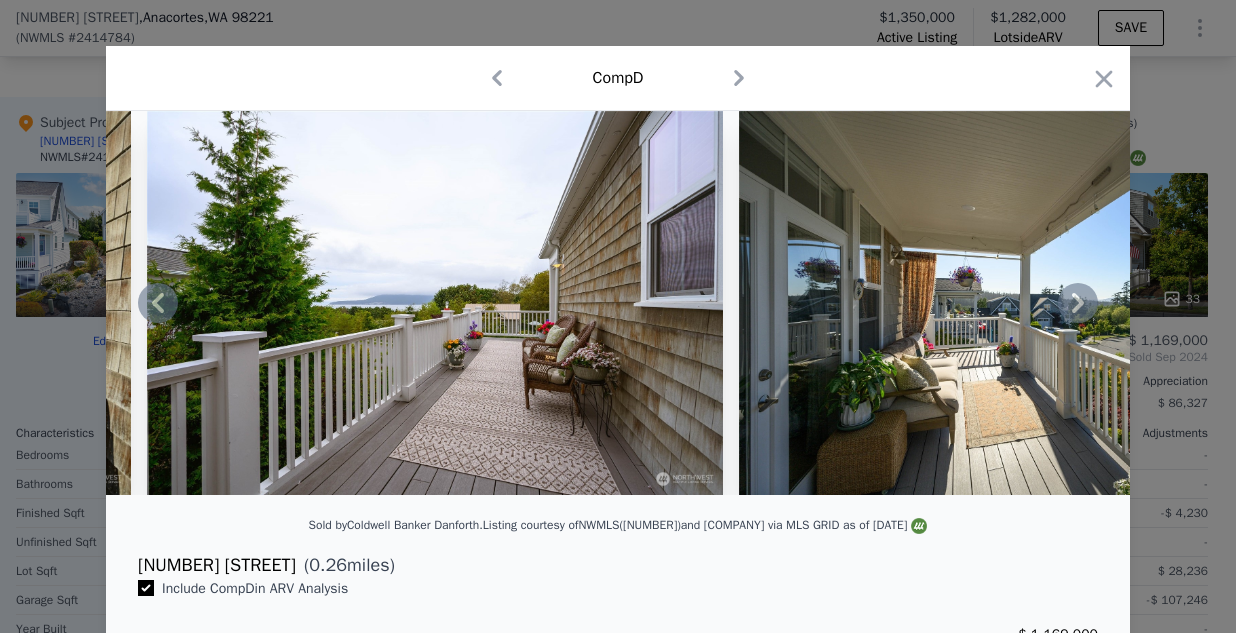 click 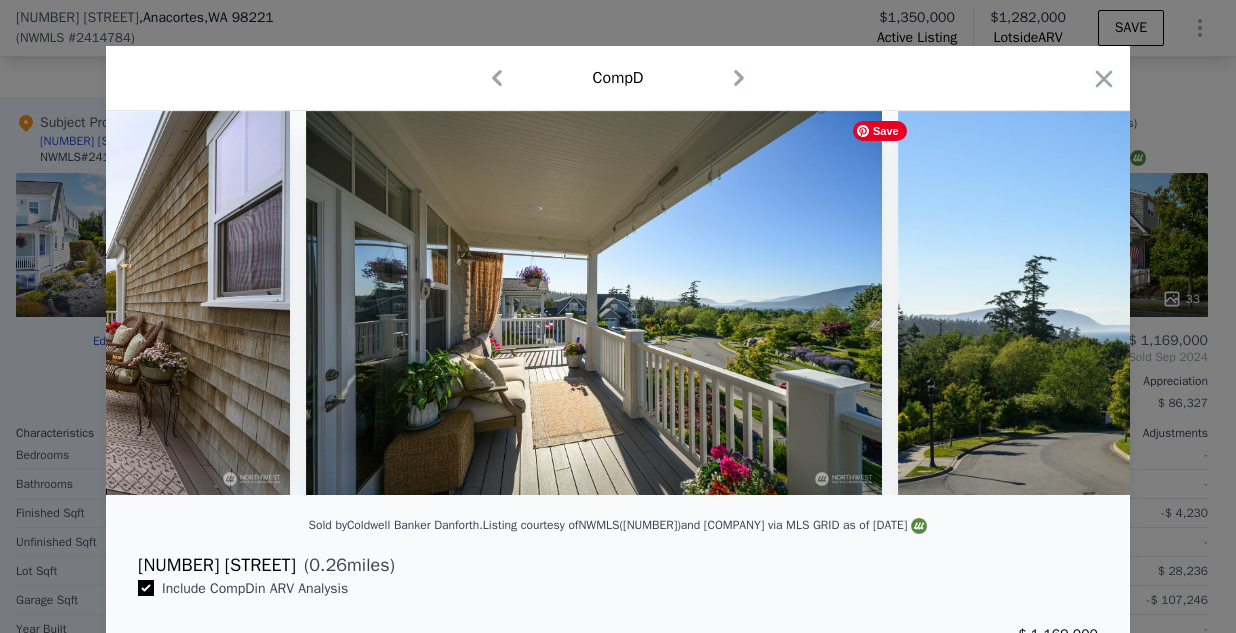 scroll, scrollTop: 0, scrollLeft: 17280, axis: horizontal 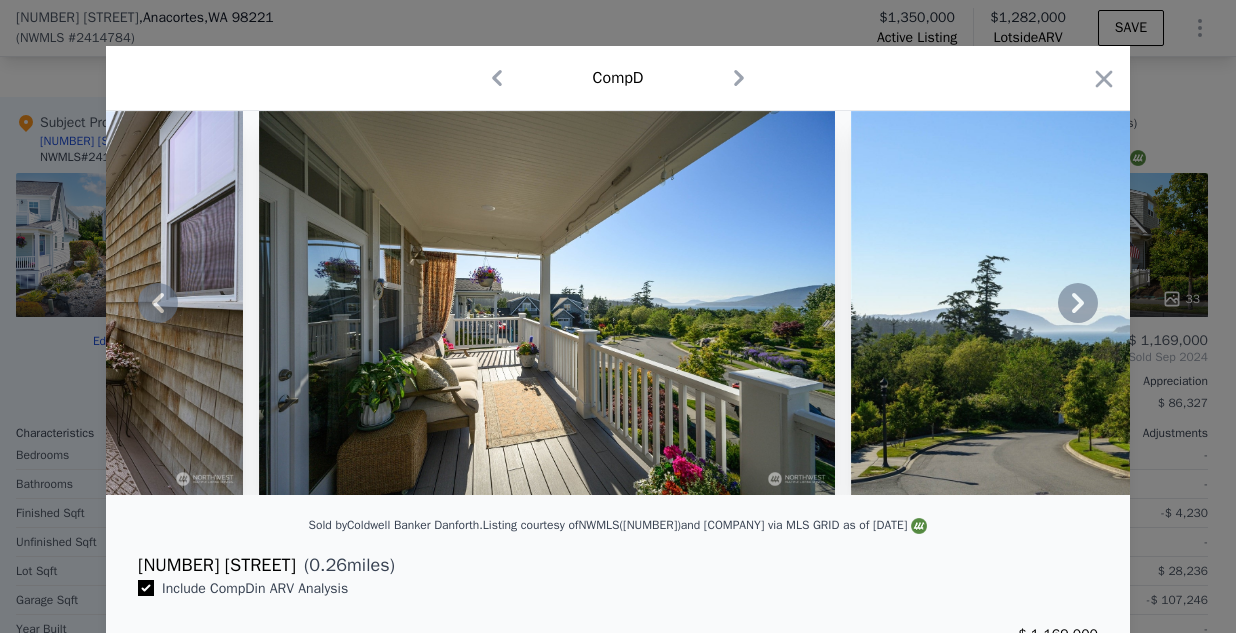 click 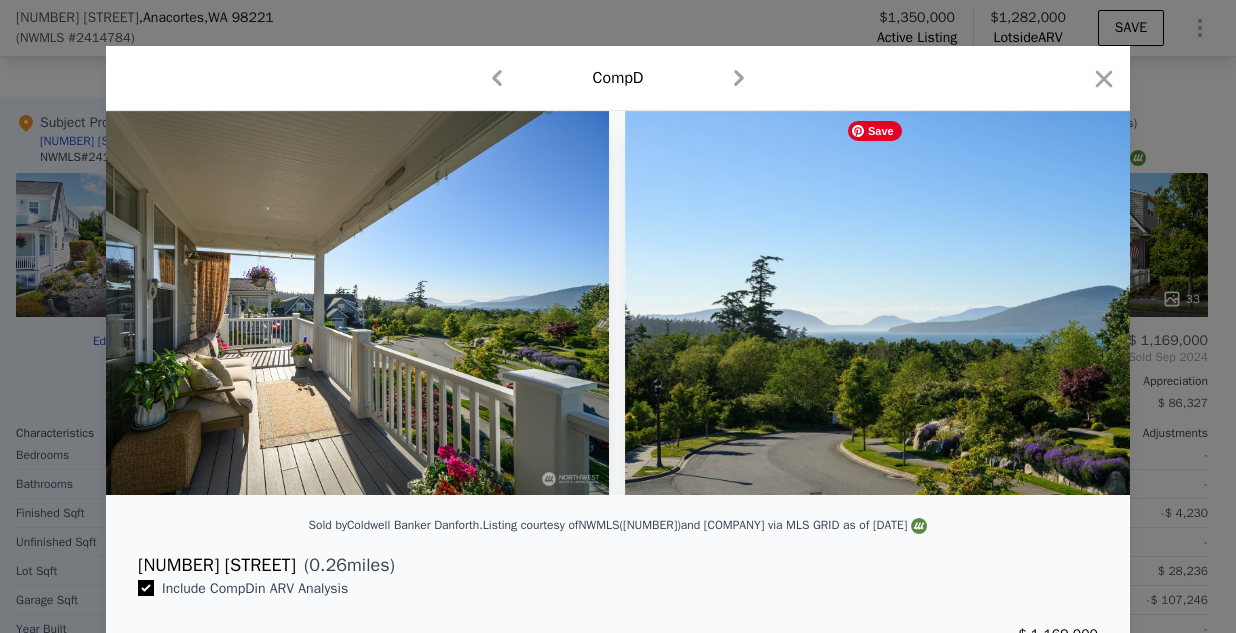 scroll, scrollTop: 0, scrollLeft: 17760, axis: horizontal 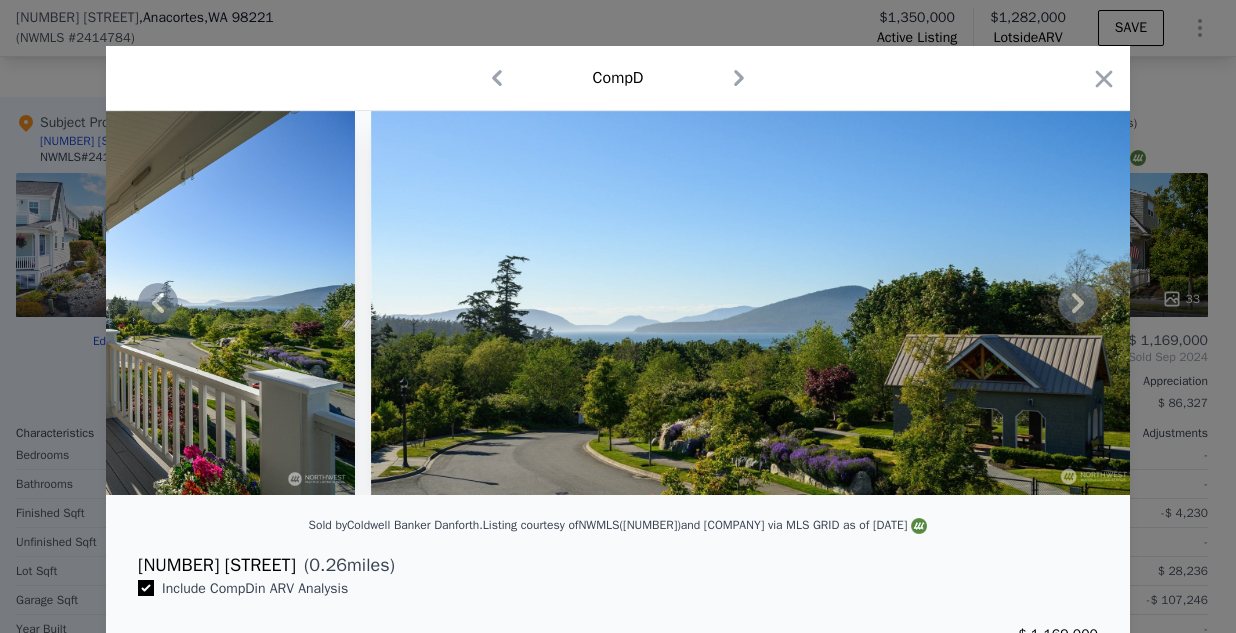 click 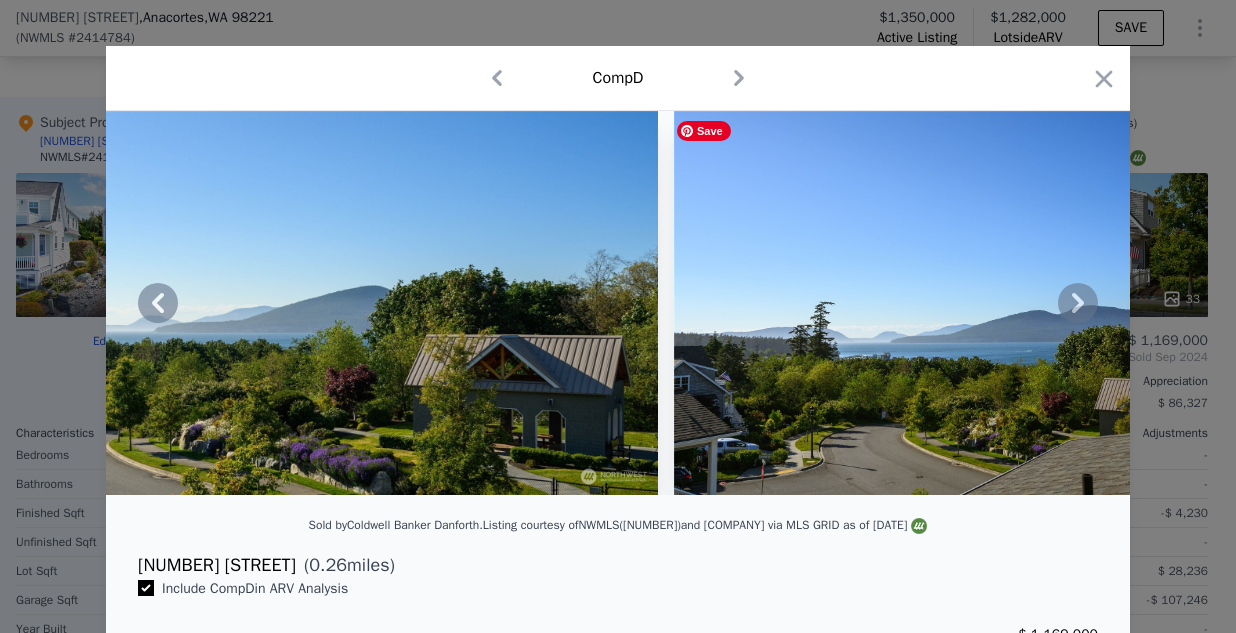 click 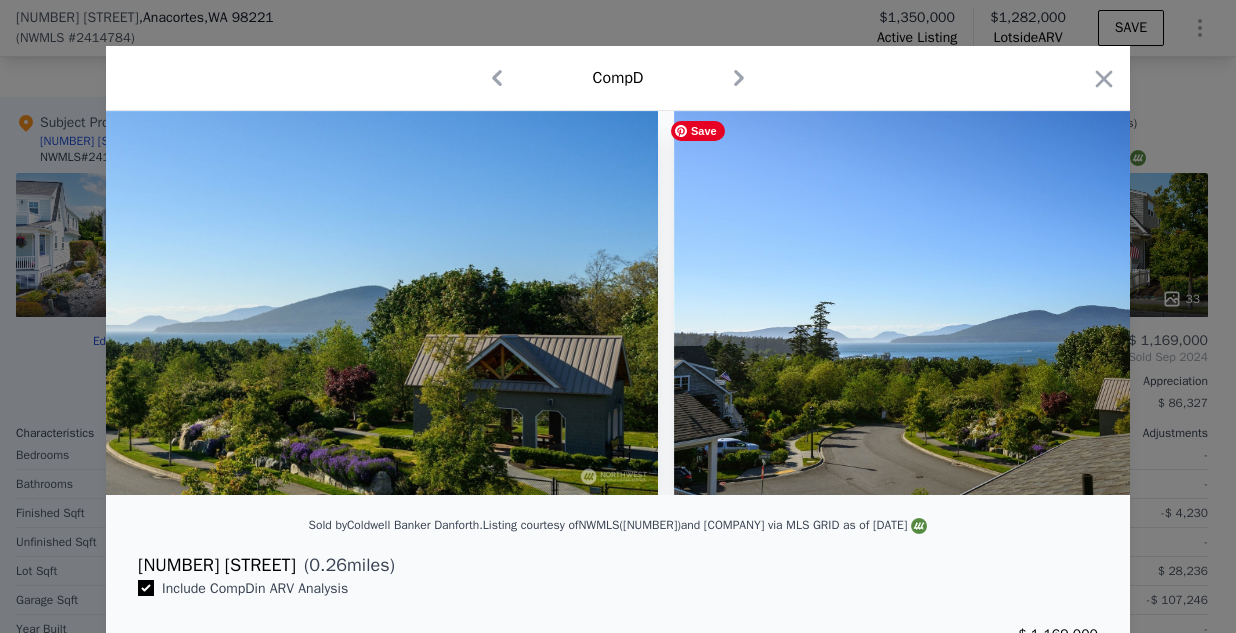 scroll, scrollTop: 0, scrollLeft: 18360, axis: horizontal 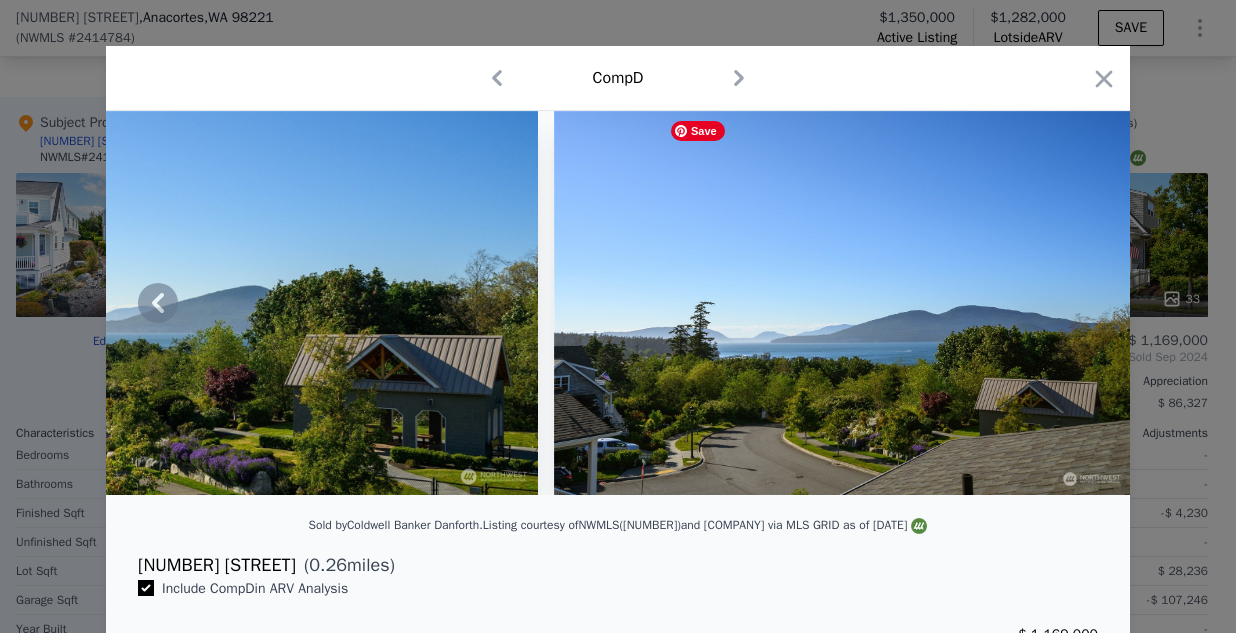 click at bounding box center [842, 303] 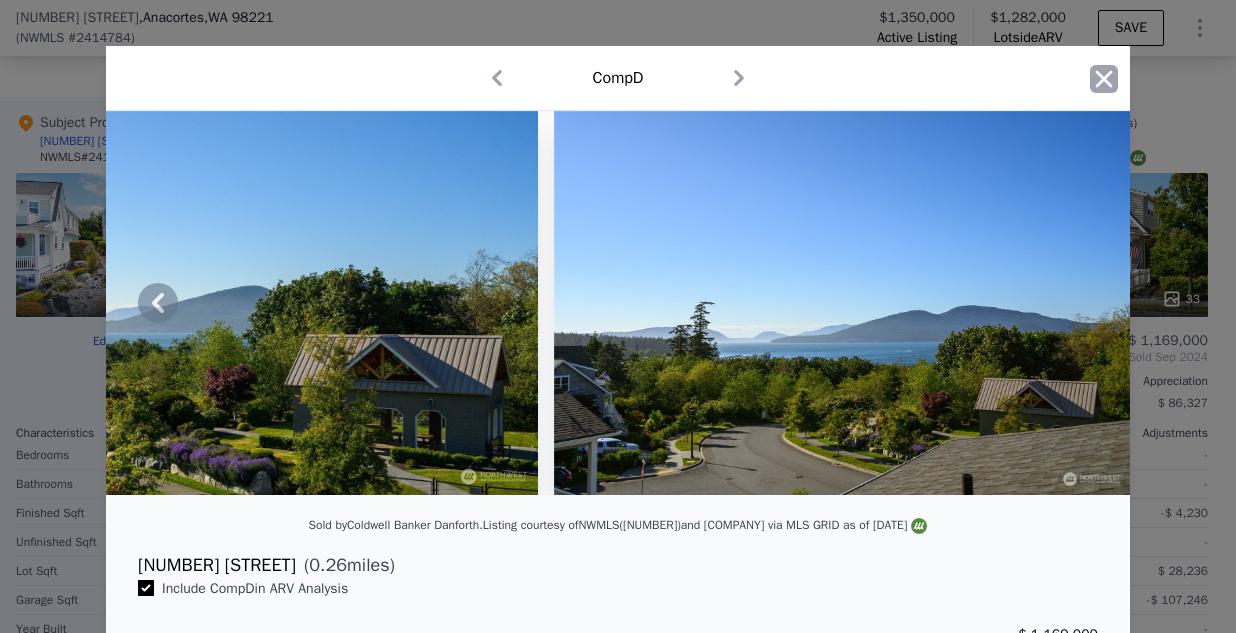 click 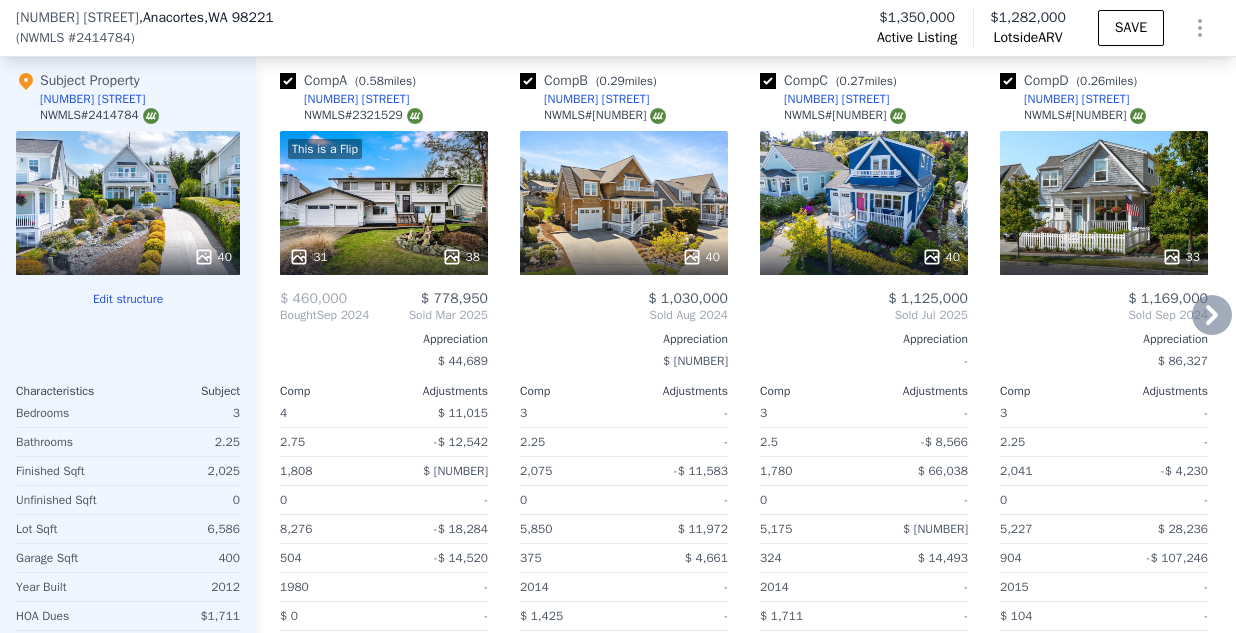 scroll, scrollTop: 2316, scrollLeft: 0, axis: vertical 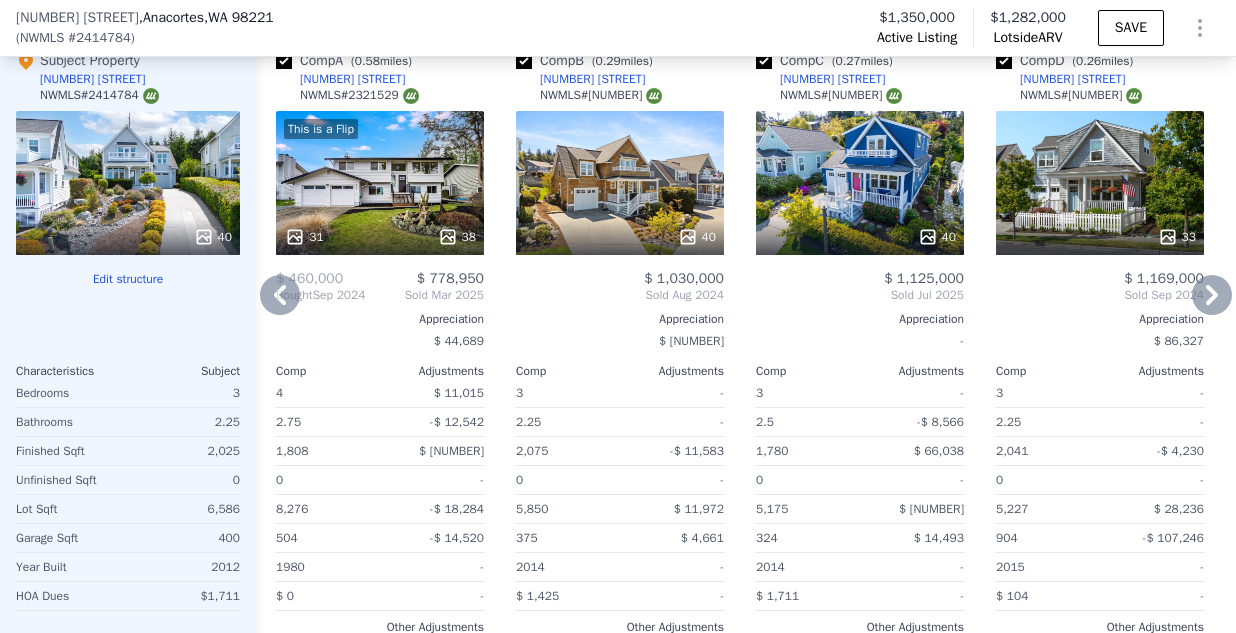 click 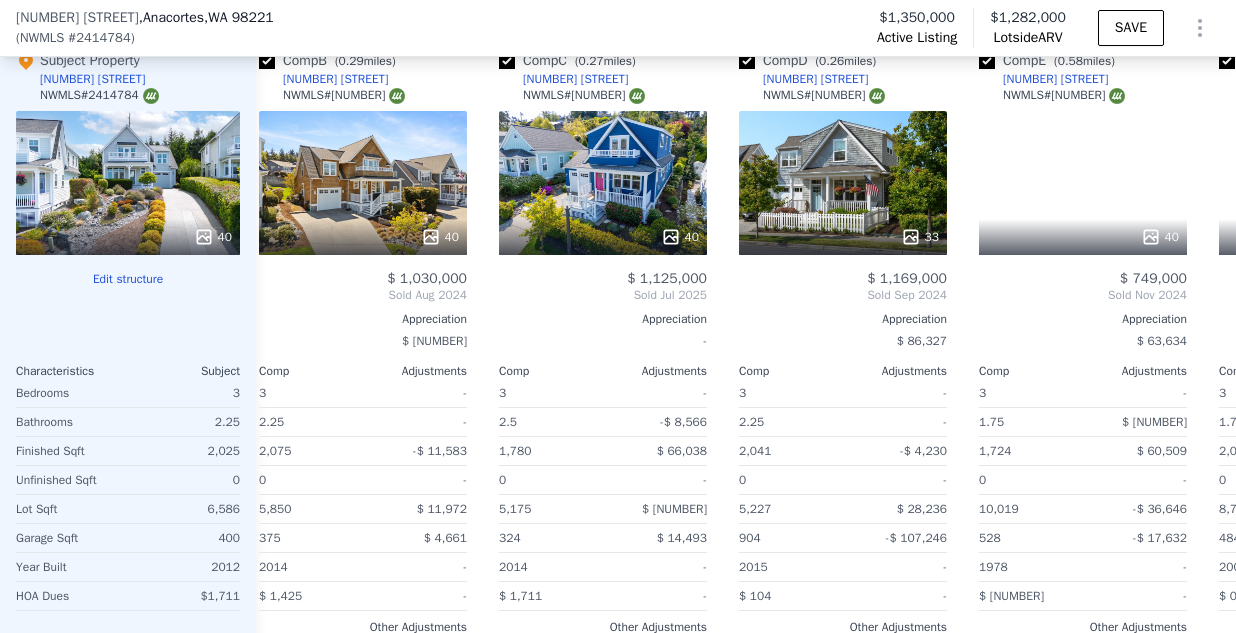 scroll, scrollTop: 0, scrollLeft: 484, axis: horizontal 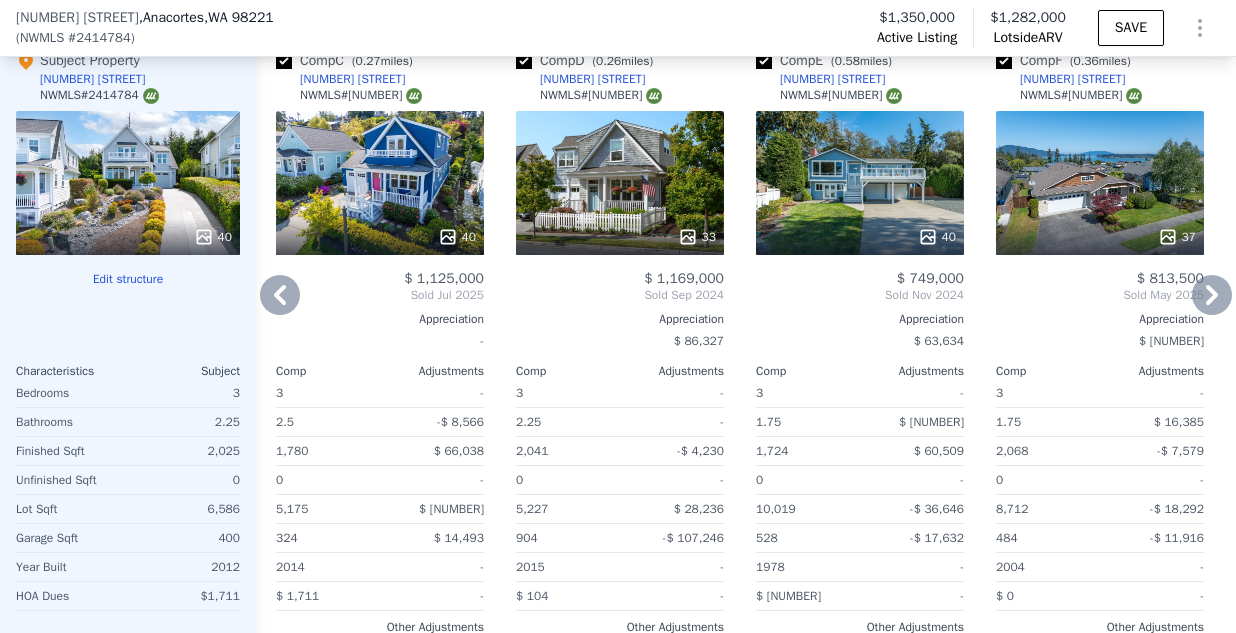 click on "37" at bounding box center (1100, 183) 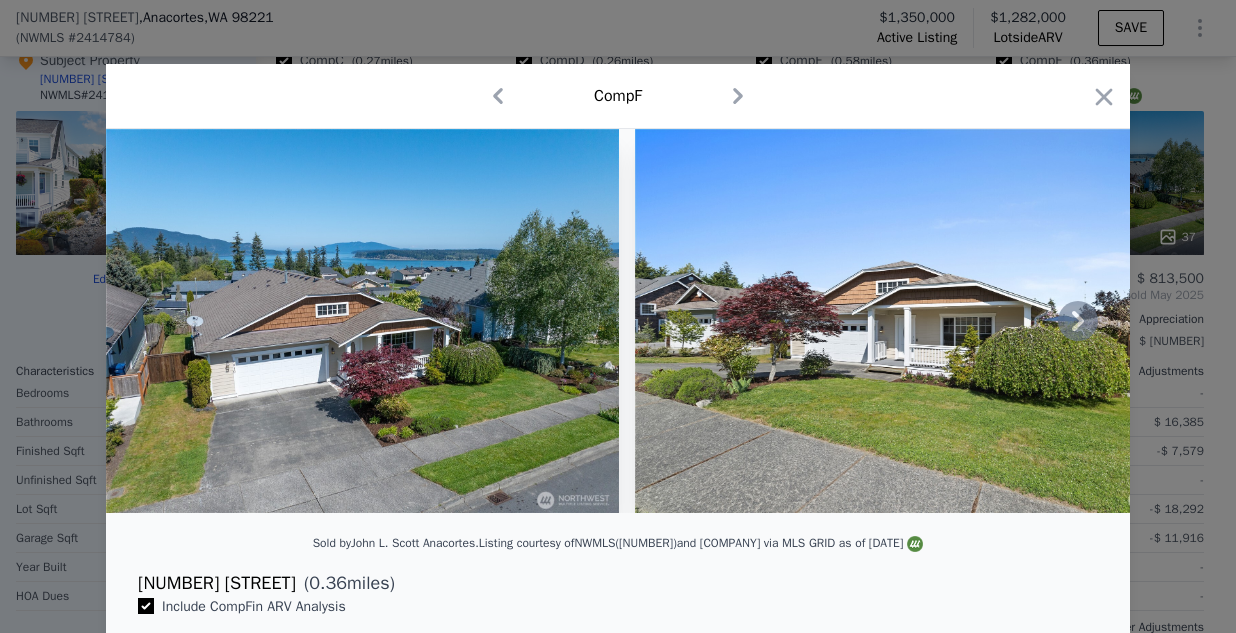 click 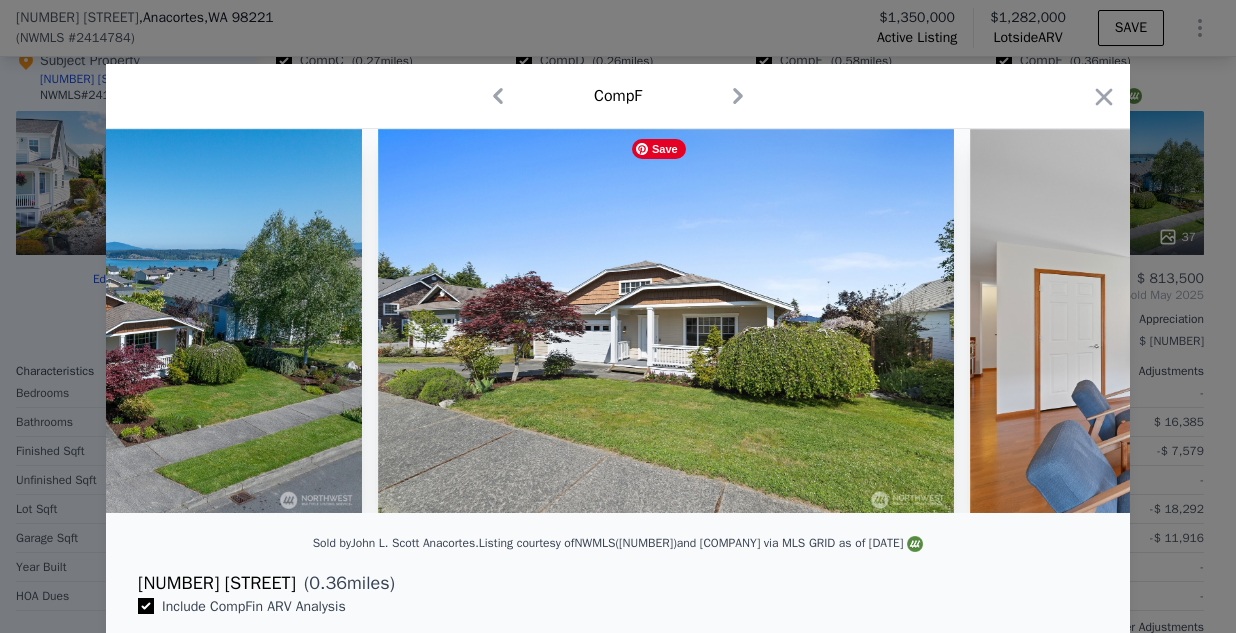 scroll, scrollTop: 0, scrollLeft: 480, axis: horizontal 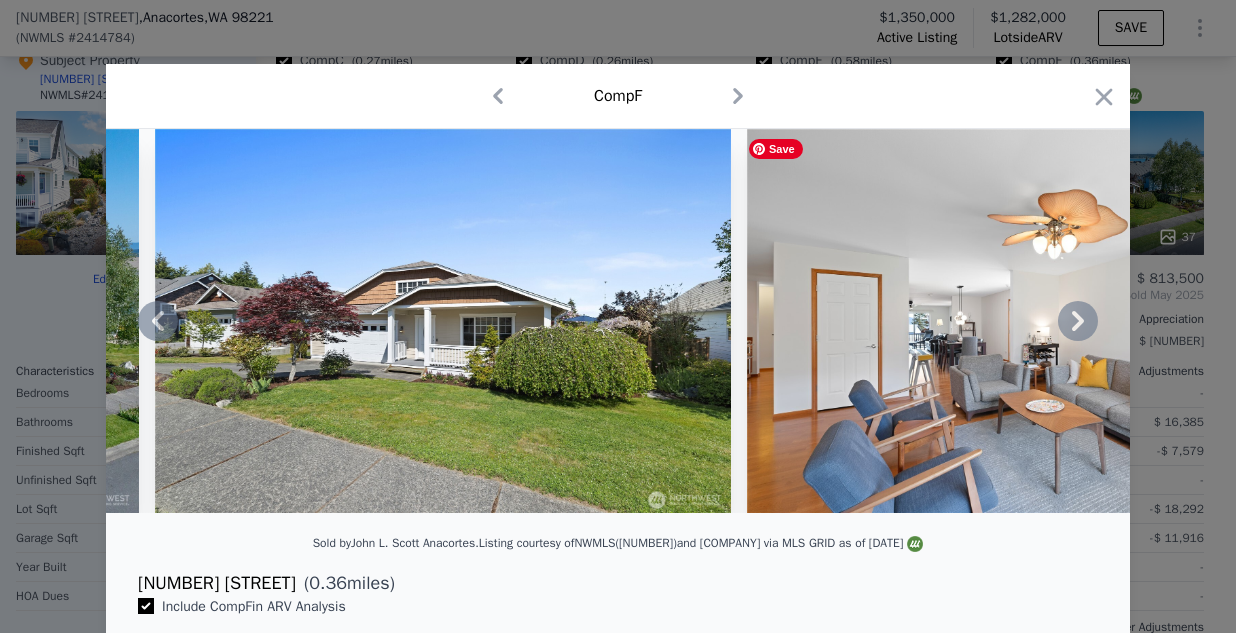 click at bounding box center (618, 321) 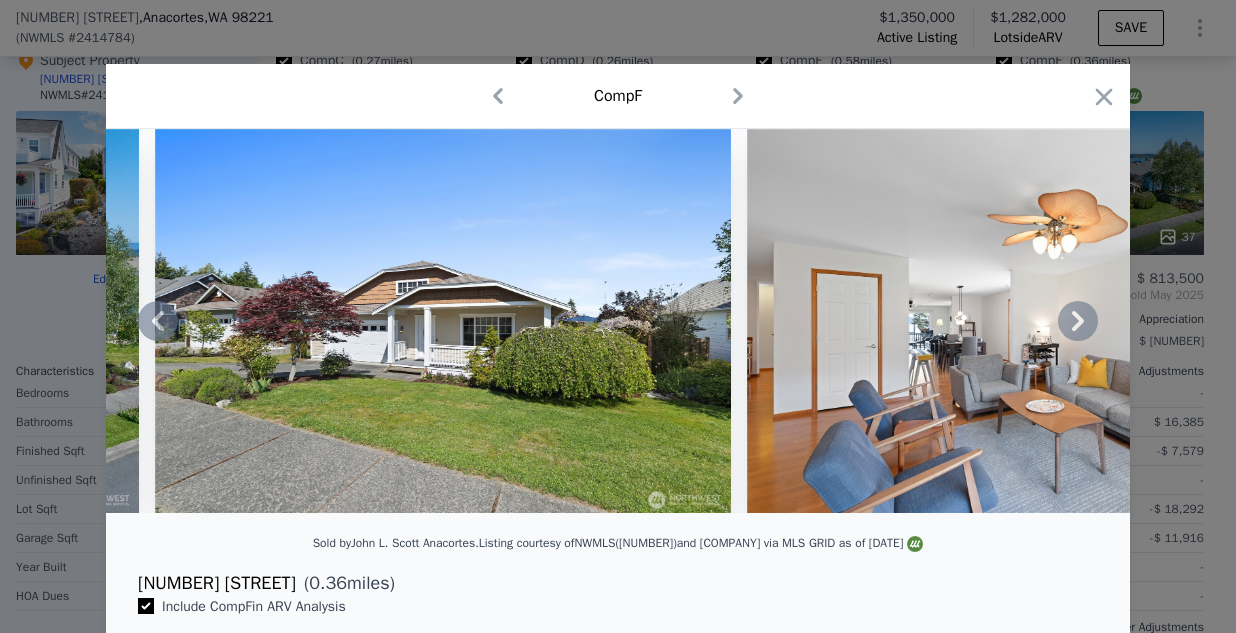 click 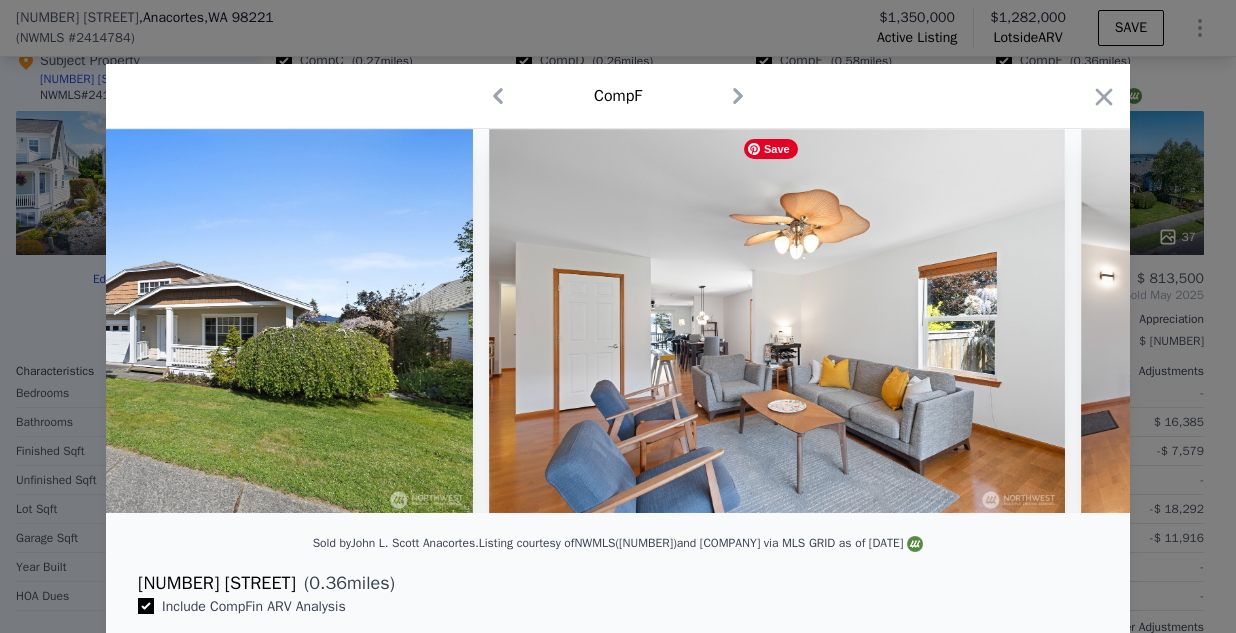 scroll, scrollTop: 0, scrollLeft: 960, axis: horizontal 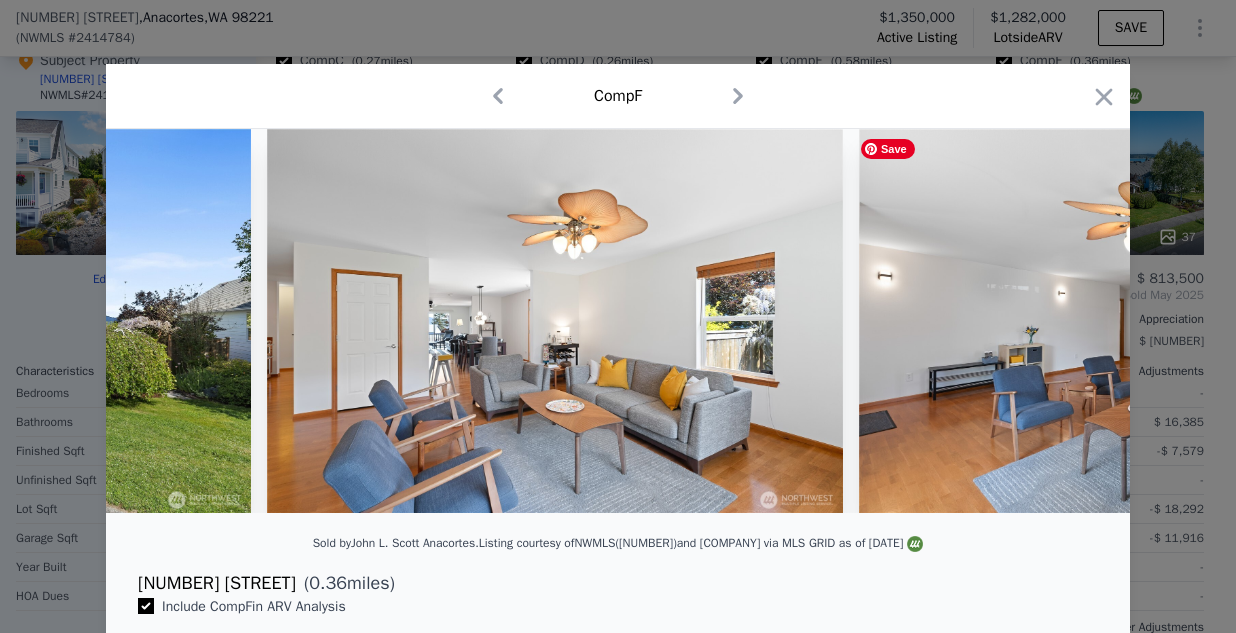 click at bounding box center [618, 321] 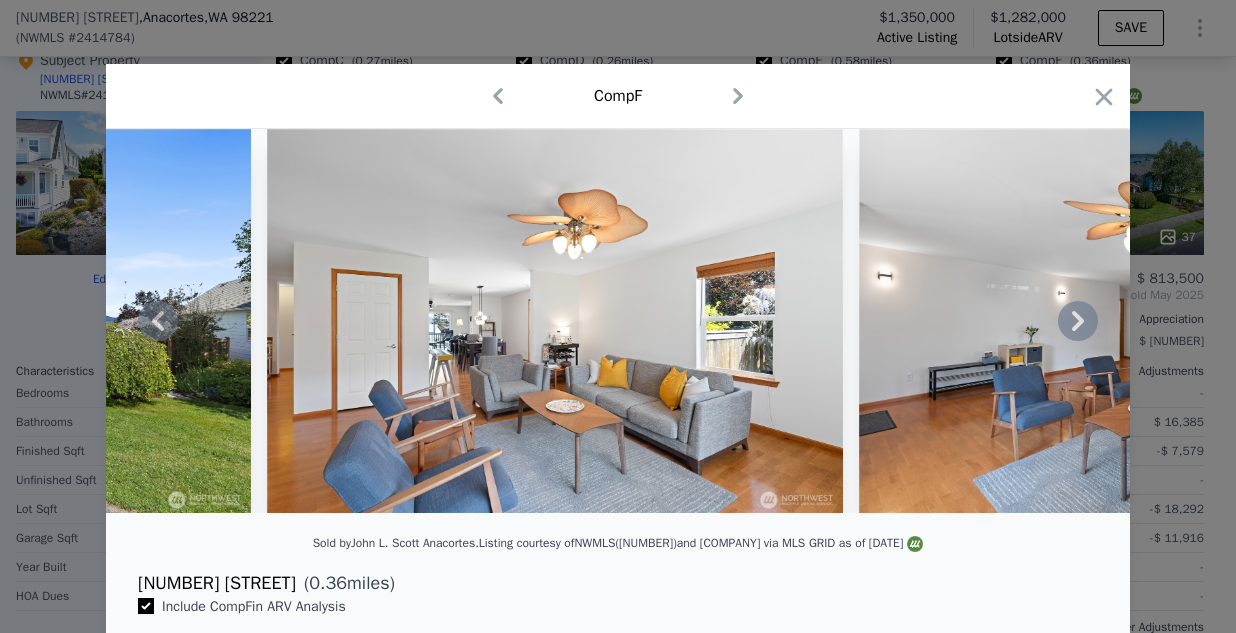 click 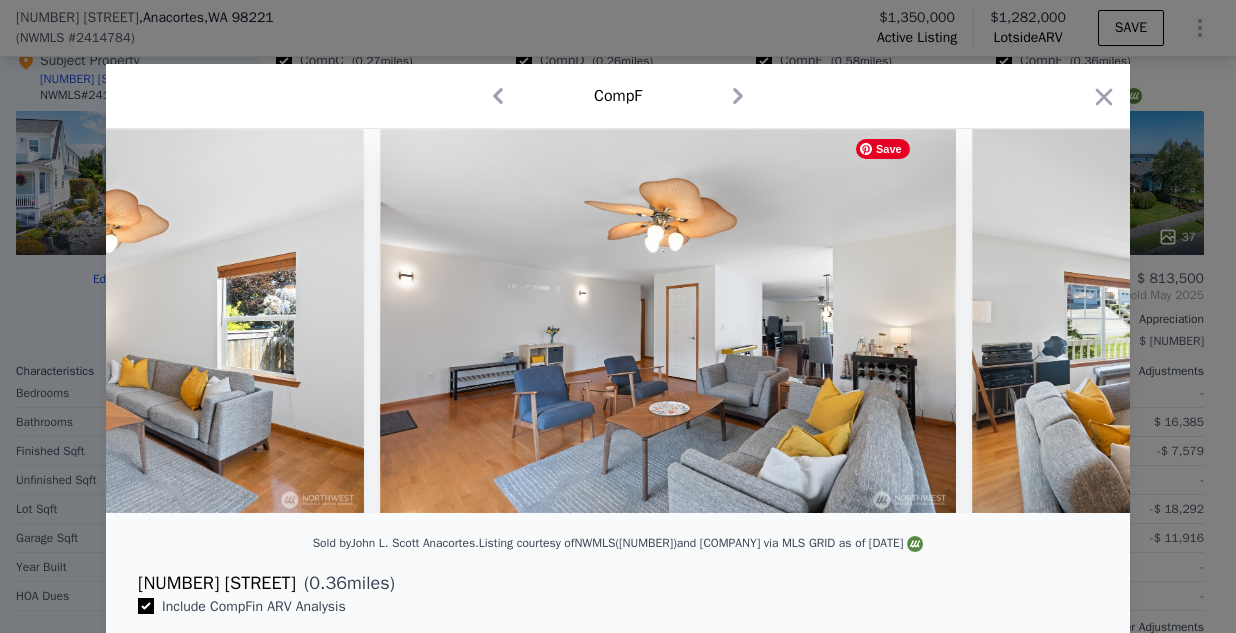 scroll, scrollTop: 0, scrollLeft: 1440, axis: horizontal 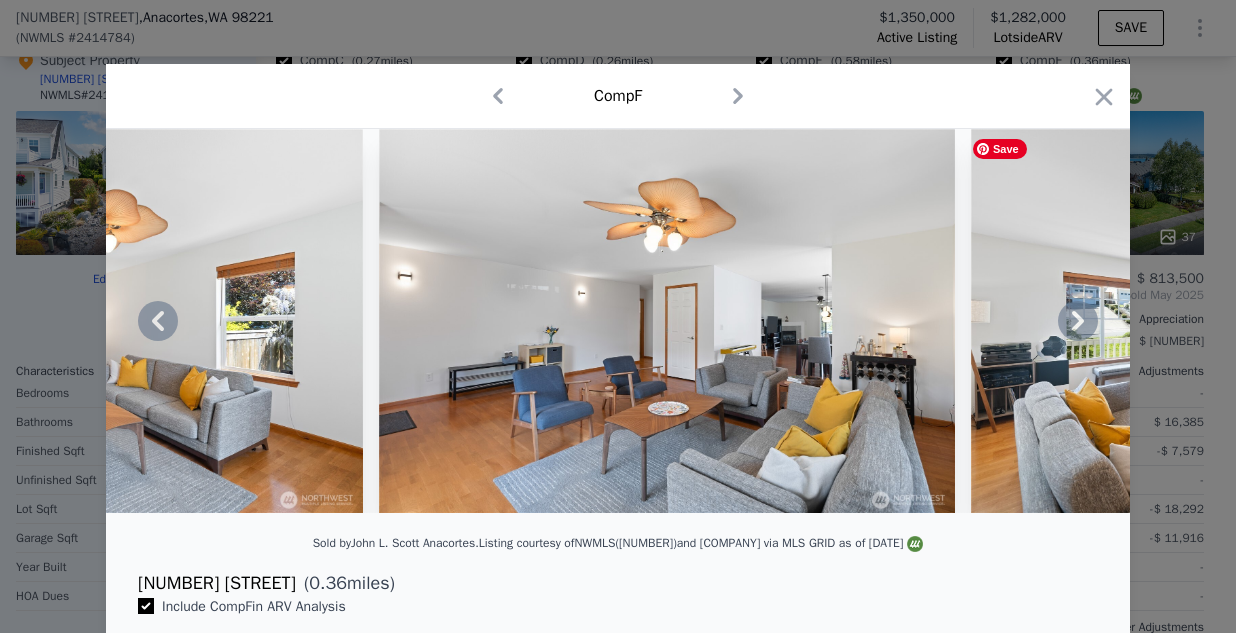 click at bounding box center (618, 321) 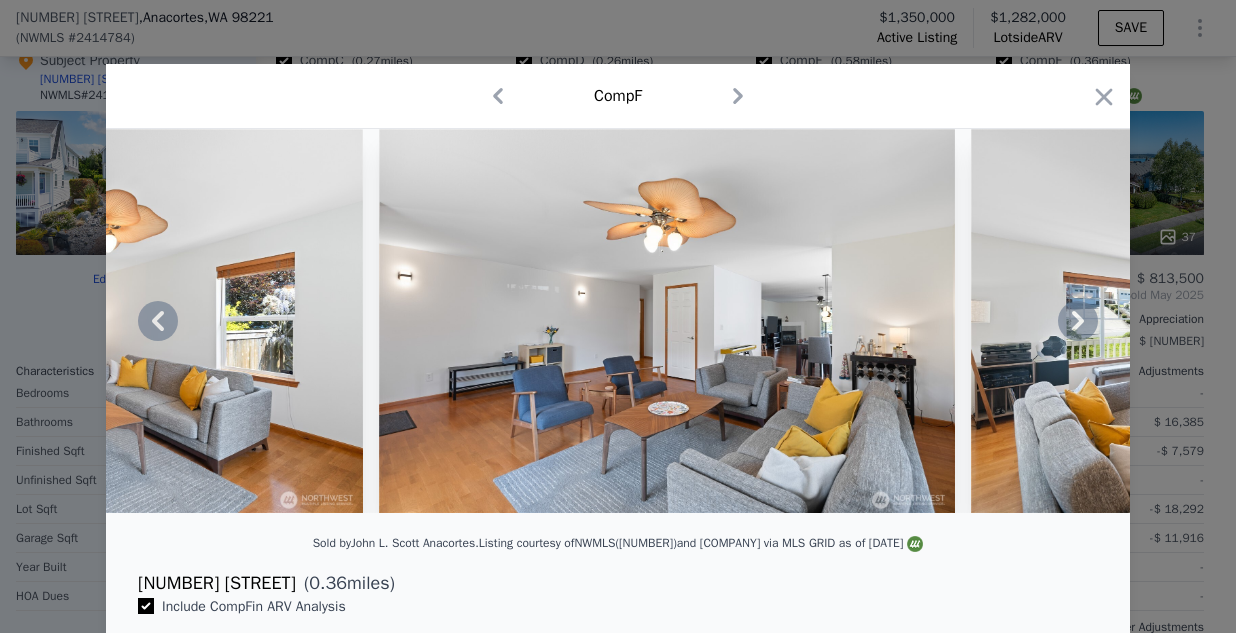 click 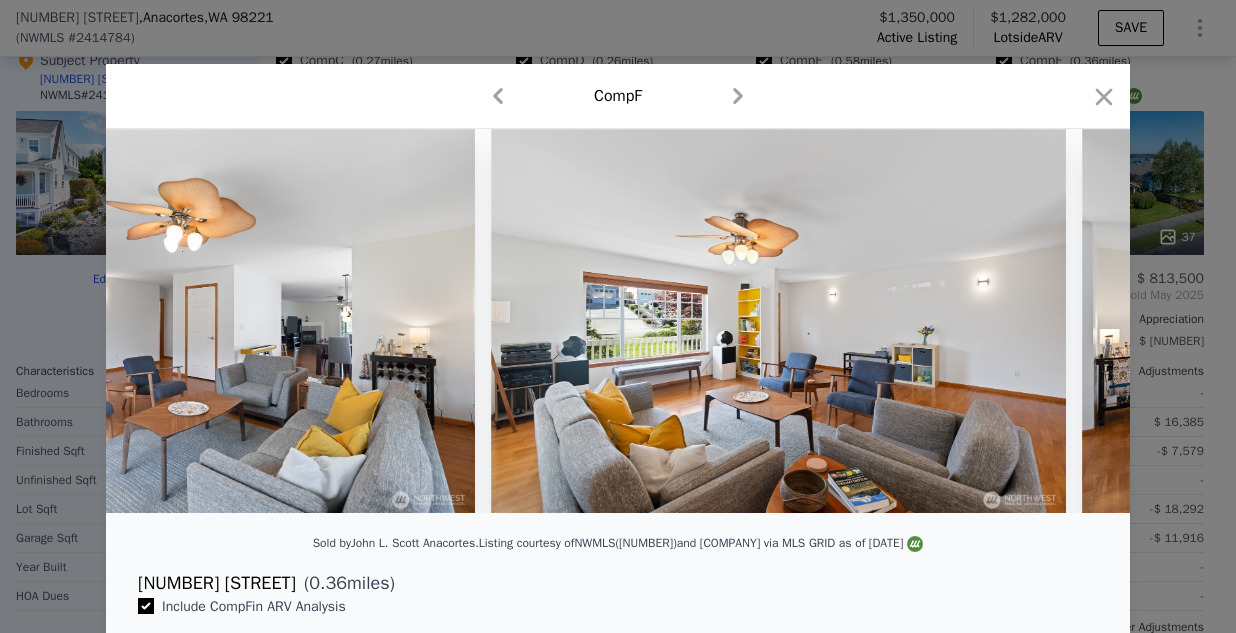 click at bounding box center [618, 321] 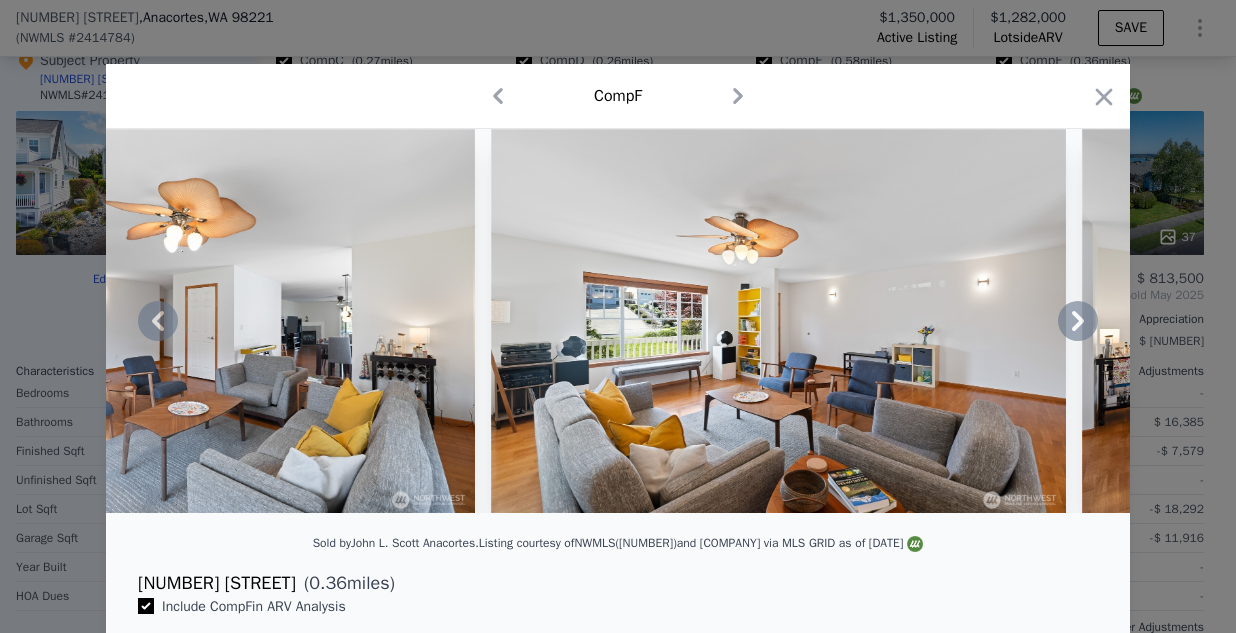 click 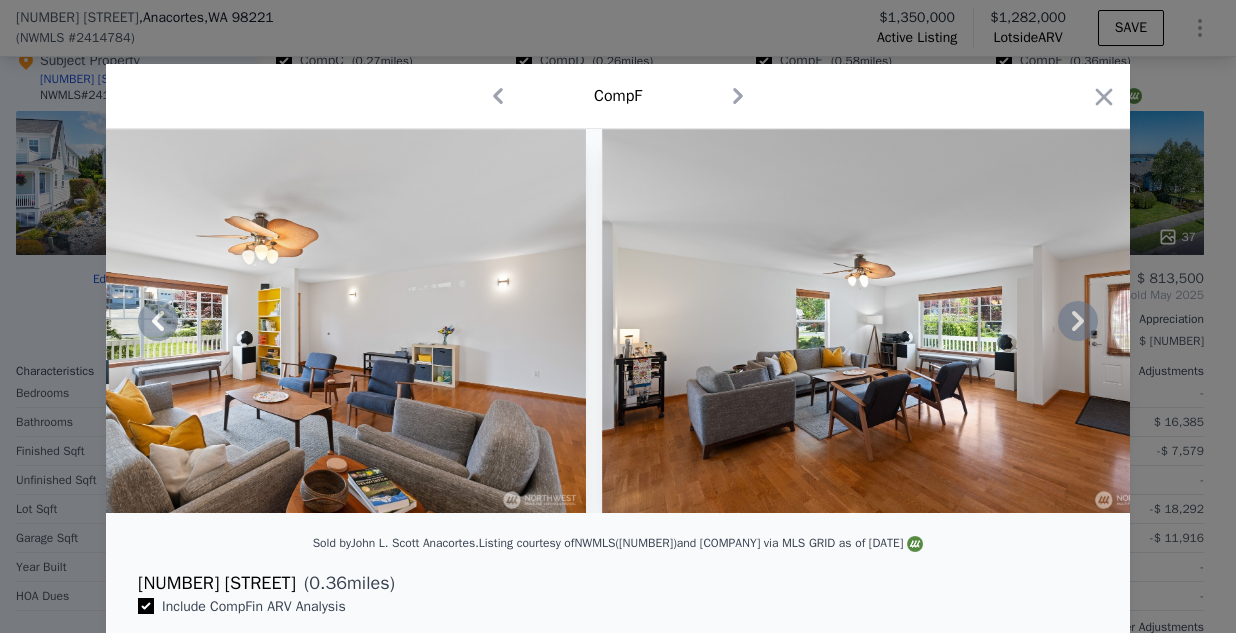 click 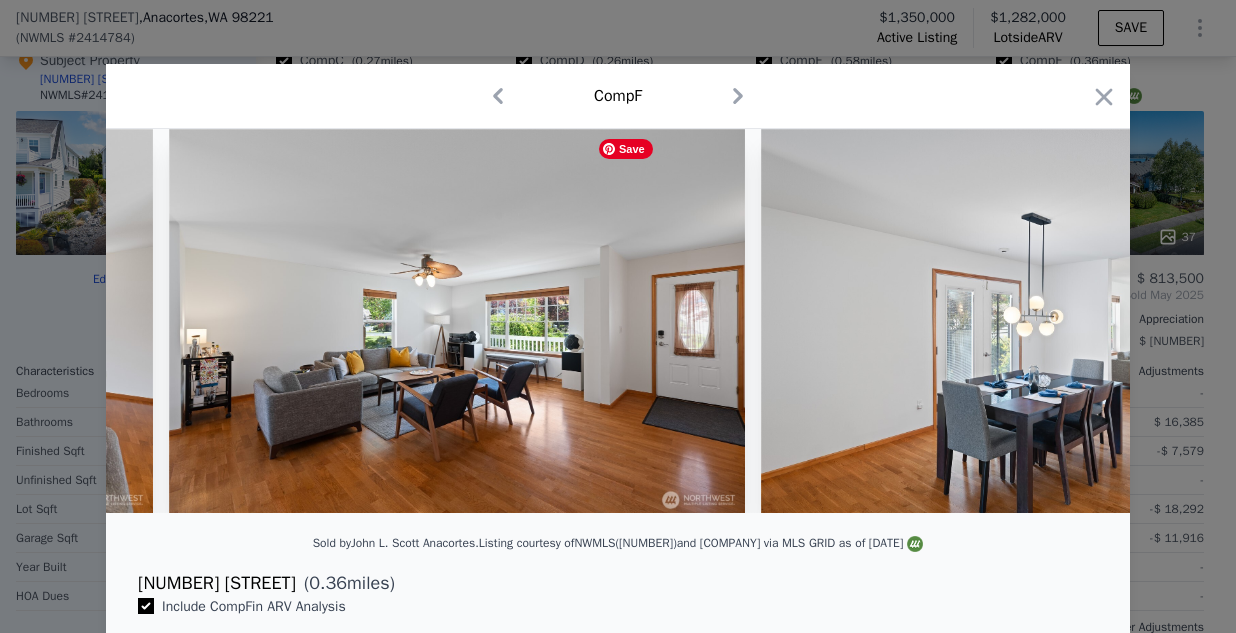 scroll, scrollTop: 0, scrollLeft: 2880, axis: horizontal 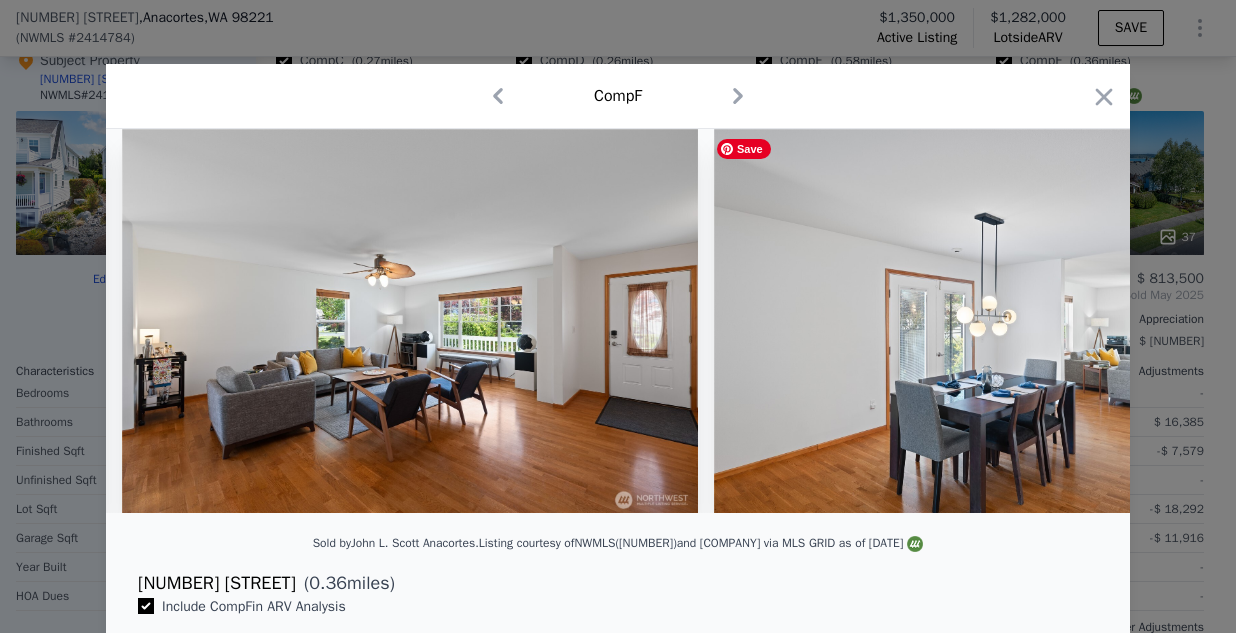 click at bounding box center (618, 321) 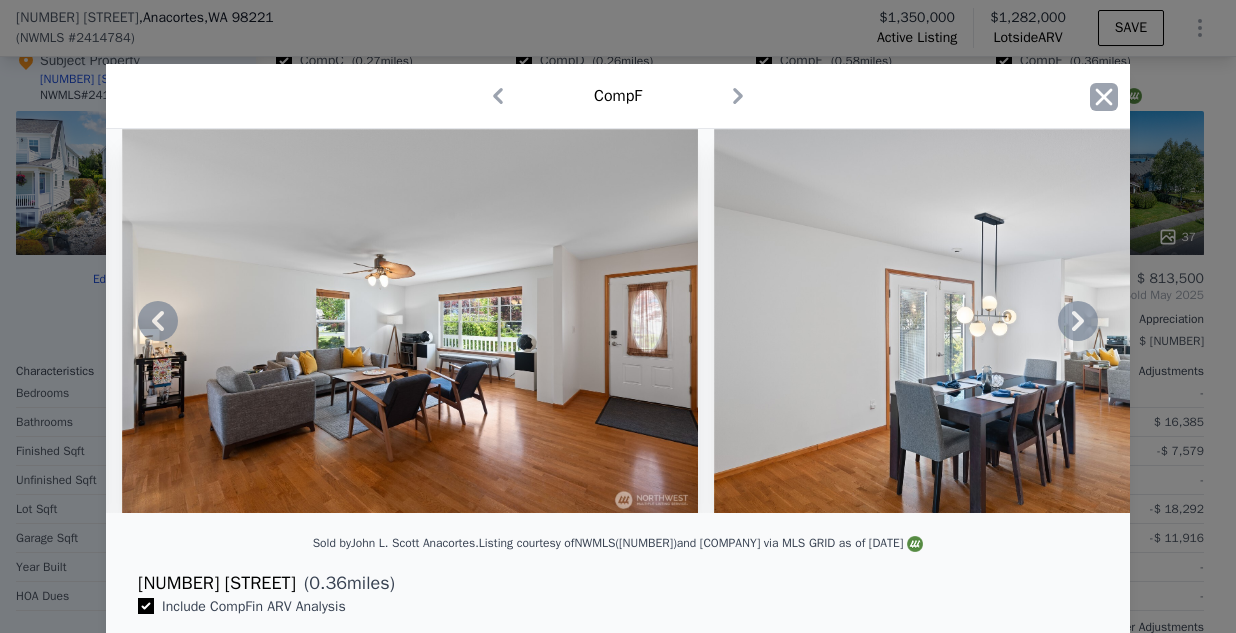 click 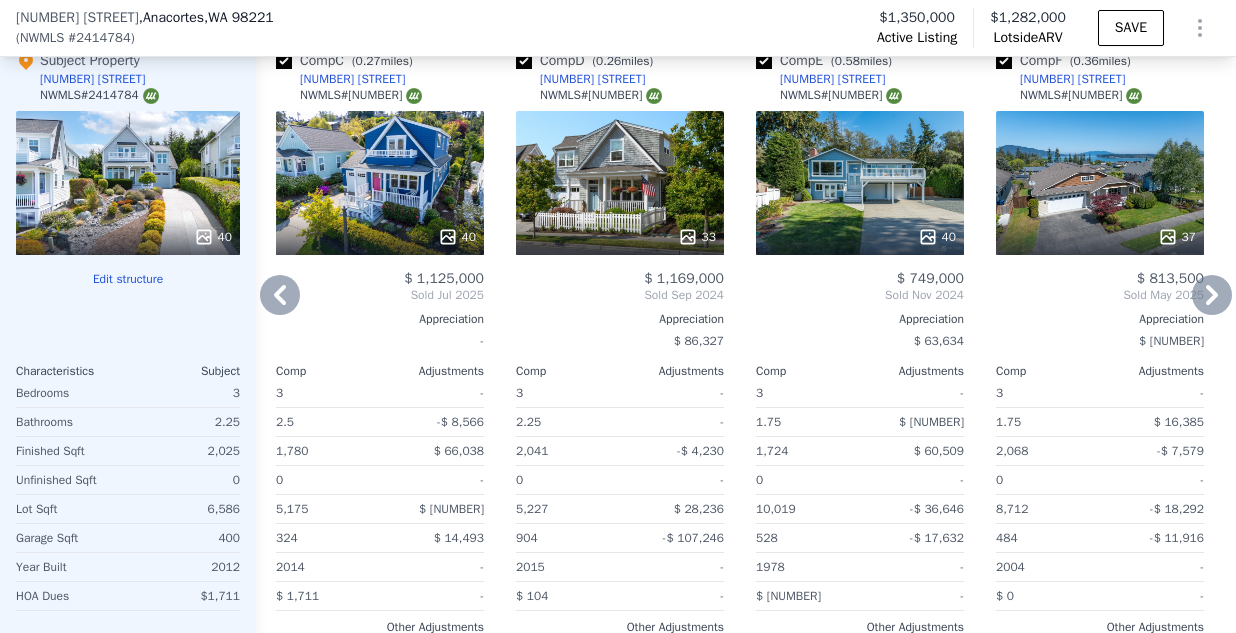 click 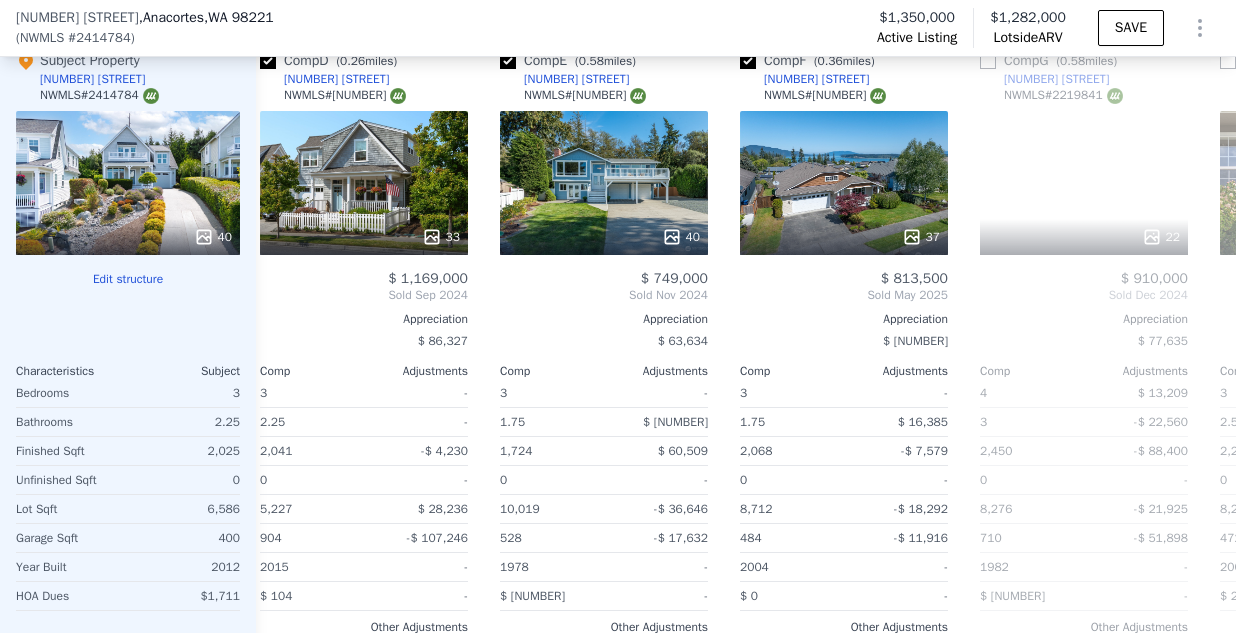 scroll, scrollTop: 0, scrollLeft: 964, axis: horizontal 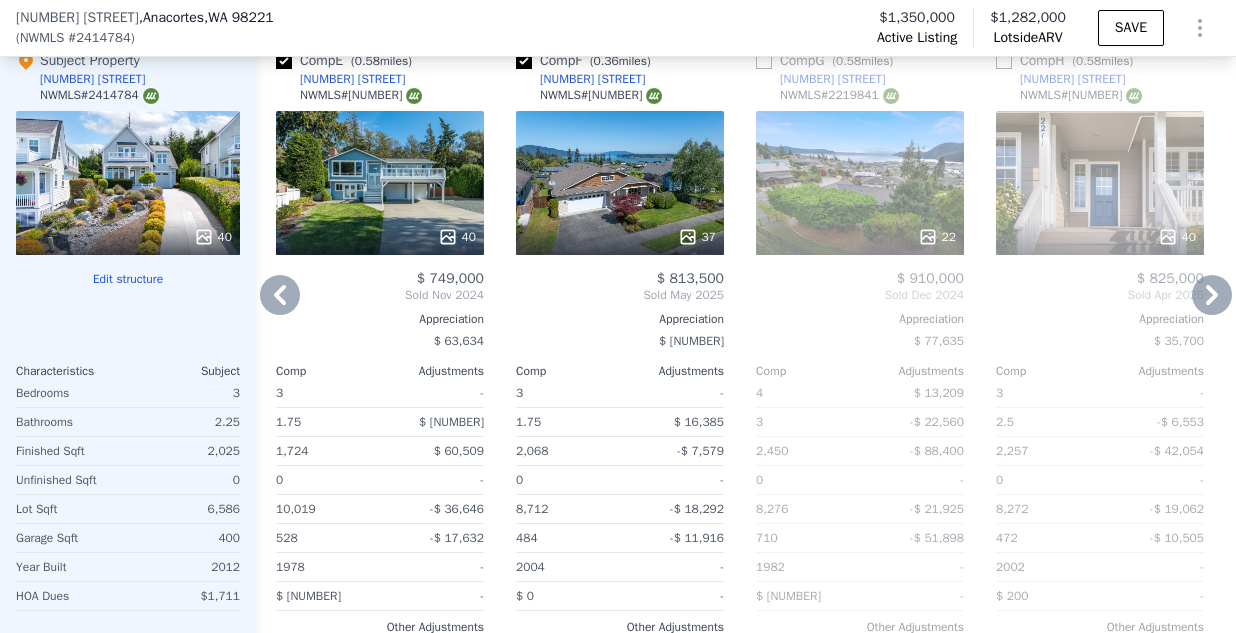 click on "40" at bounding box center [1100, 183] 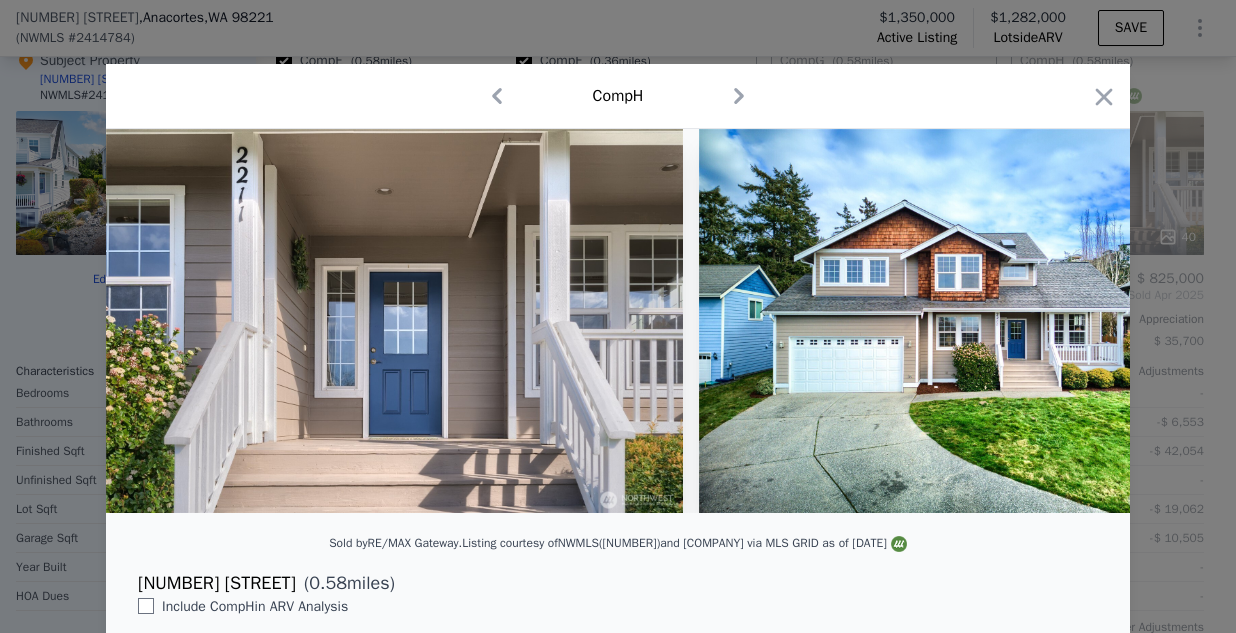 click on "Comp  H" at bounding box center [618, 96] 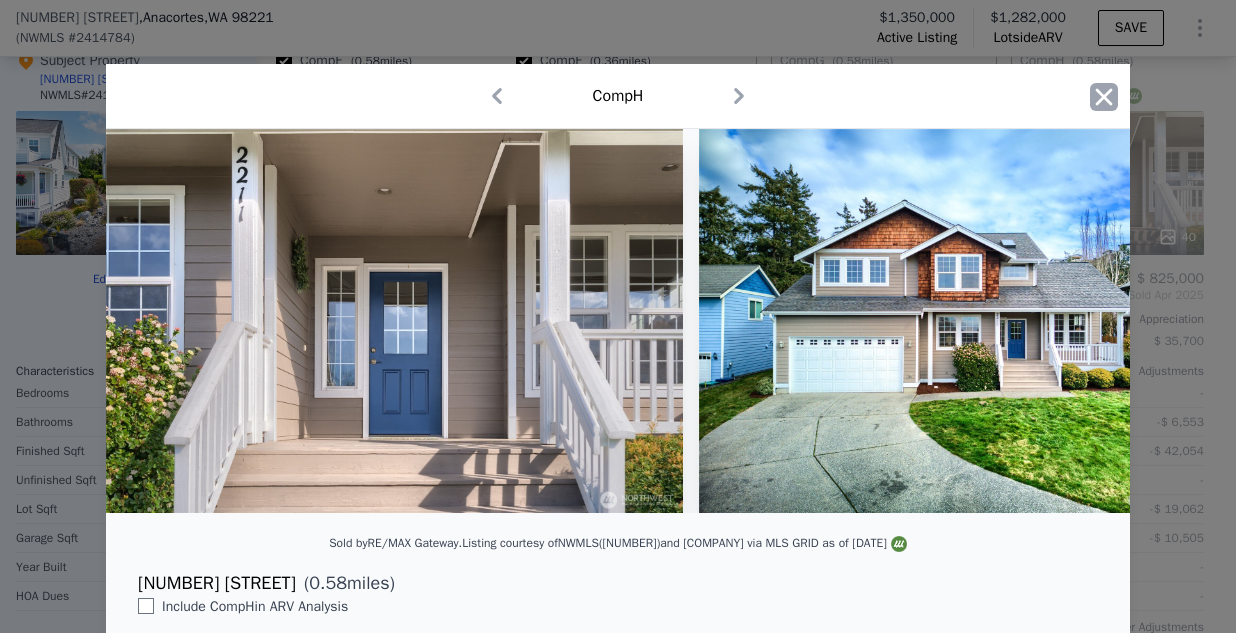 click 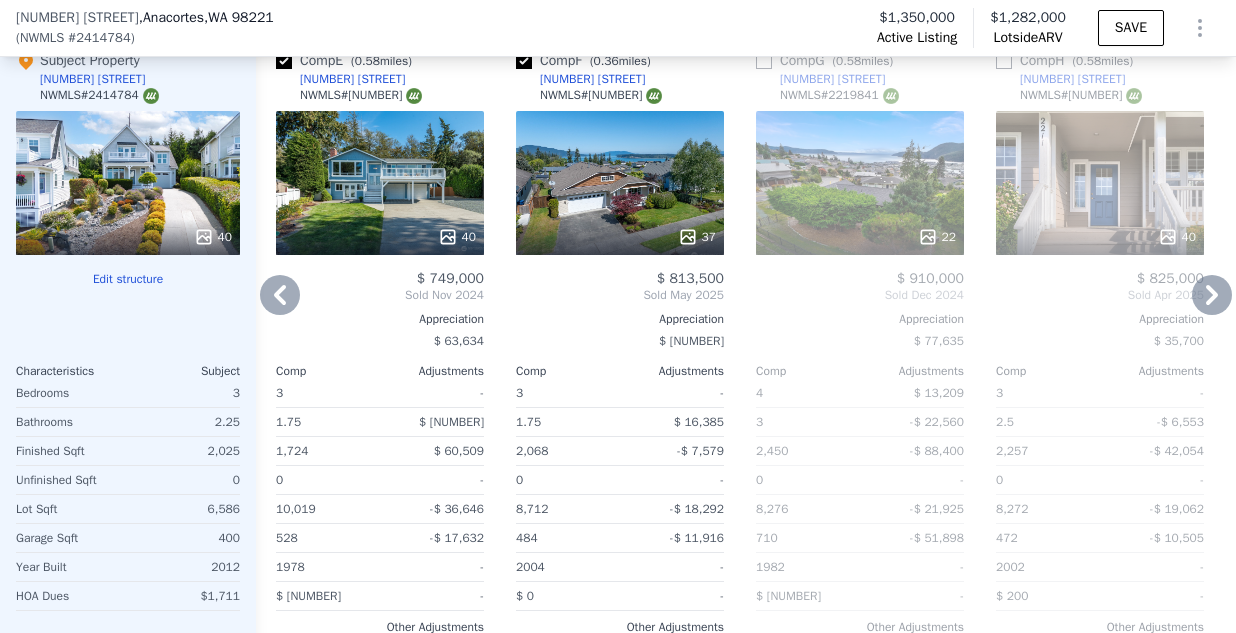click 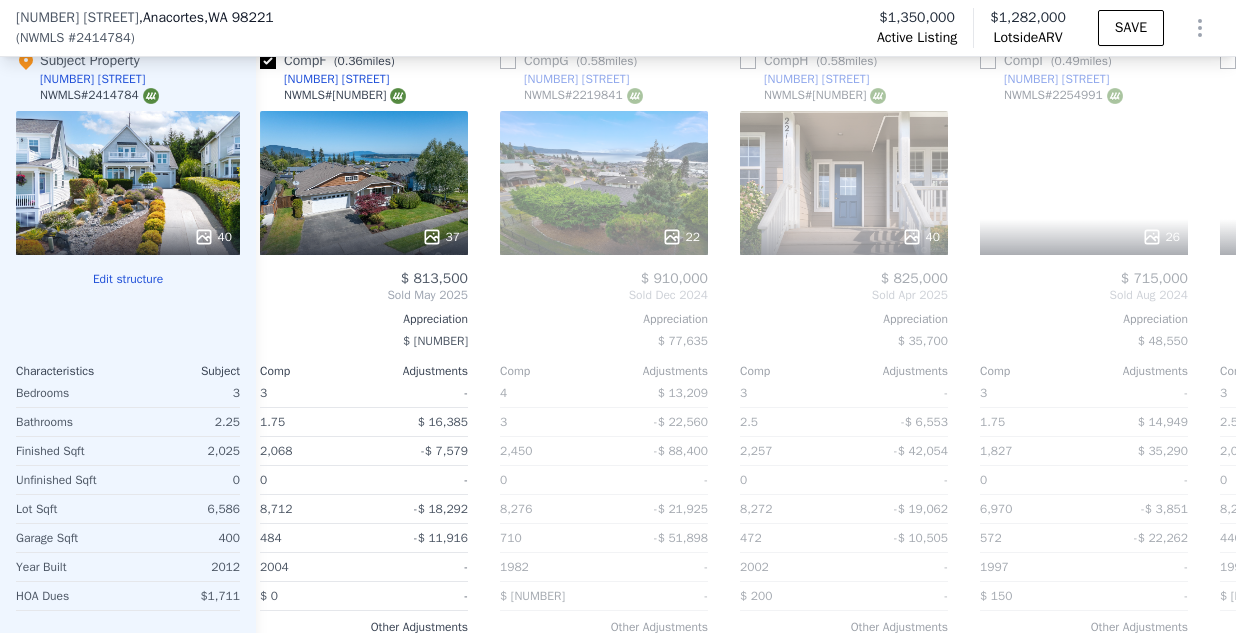 scroll, scrollTop: 0, scrollLeft: 1444, axis: horizontal 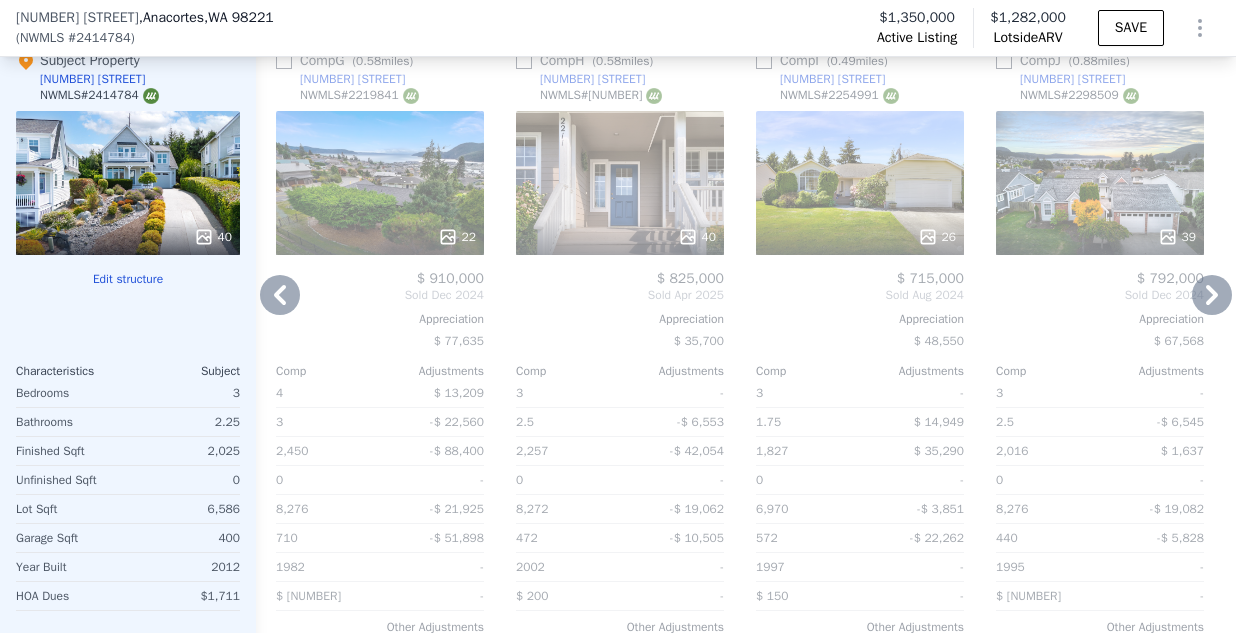click 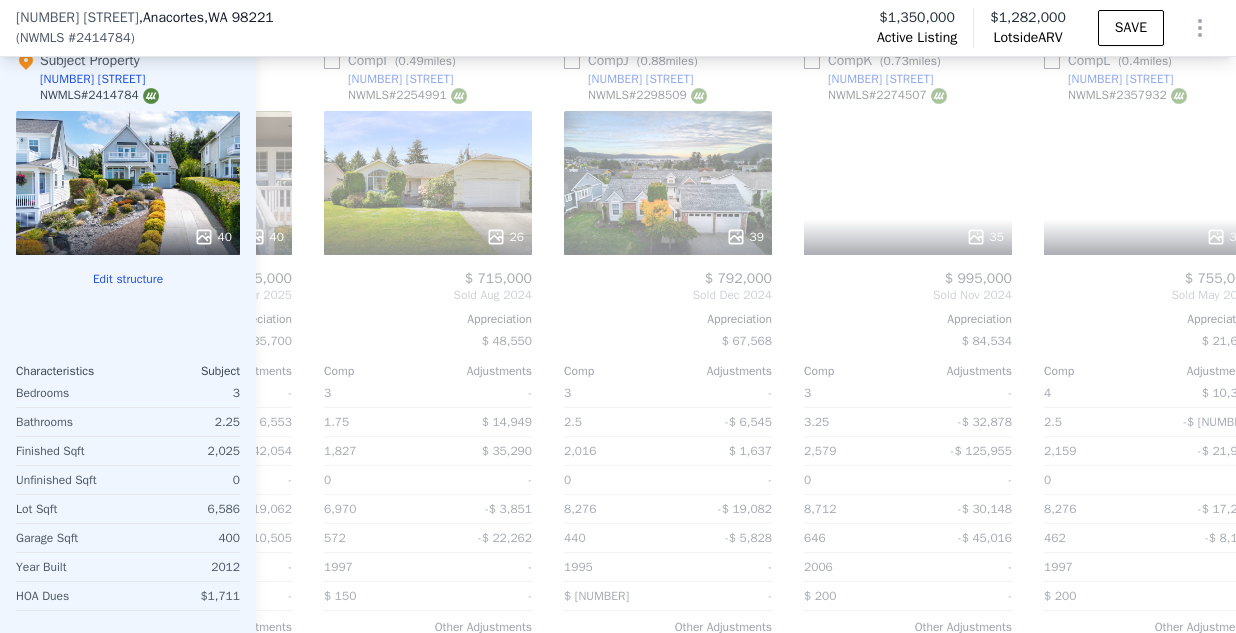 scroll, scrollTop: 0, scrollLeft: 1924, axis: horizontal 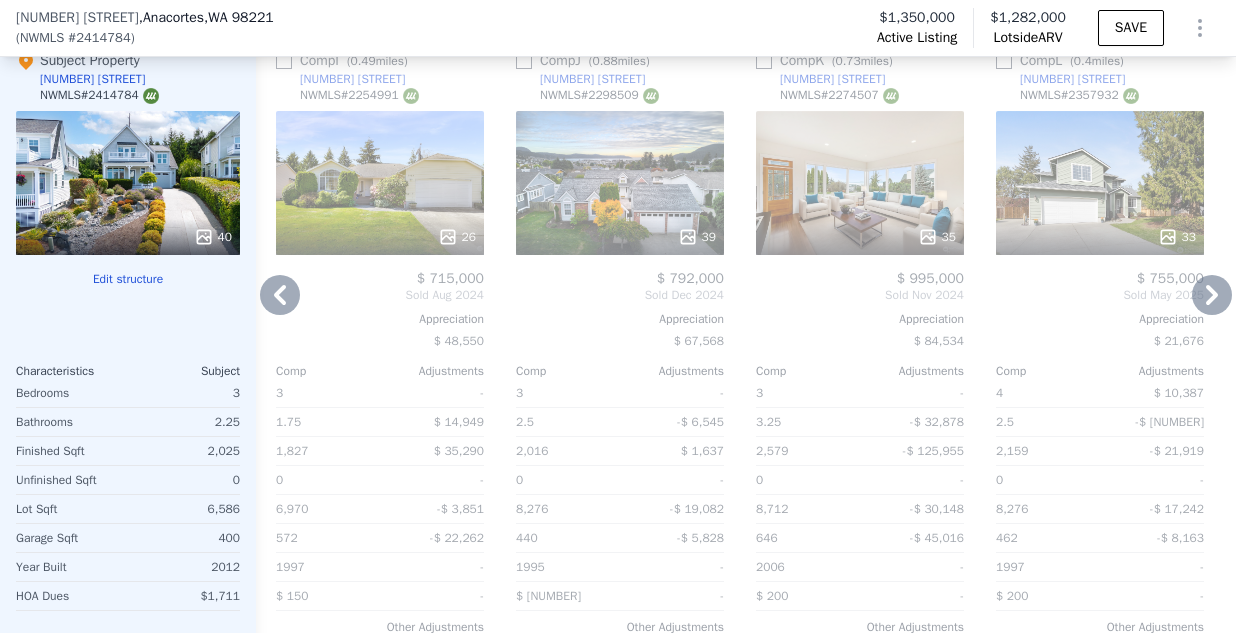 click 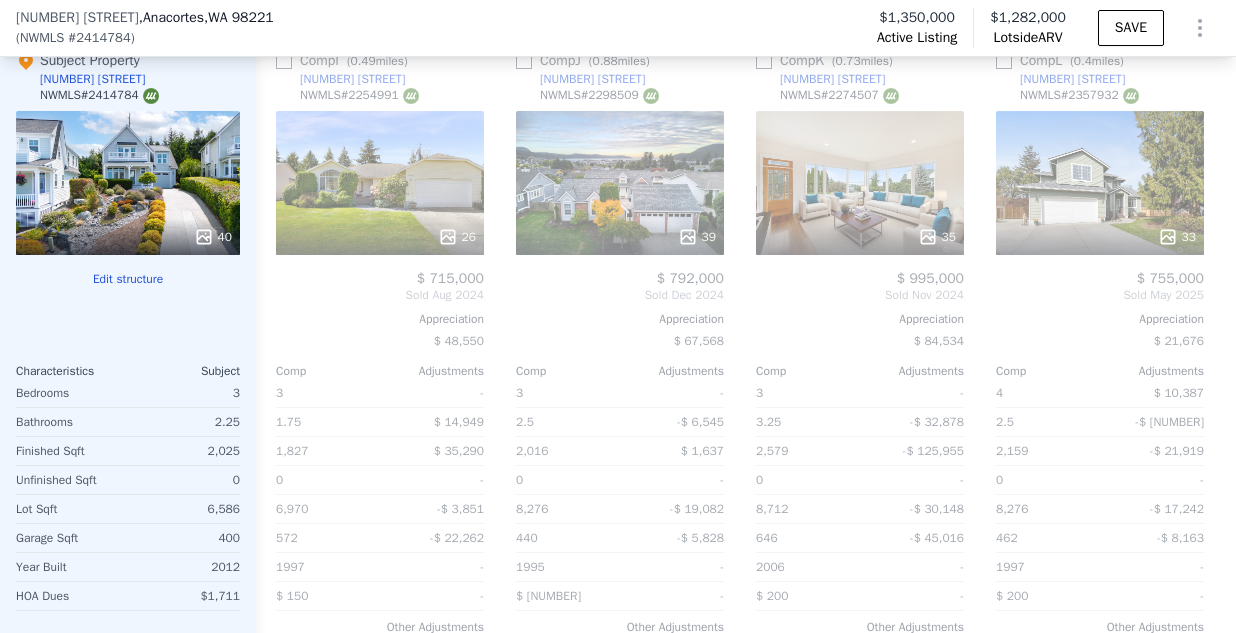 scroll, scrollTop: 0, scrollLeft: 1963, axis: horizontal 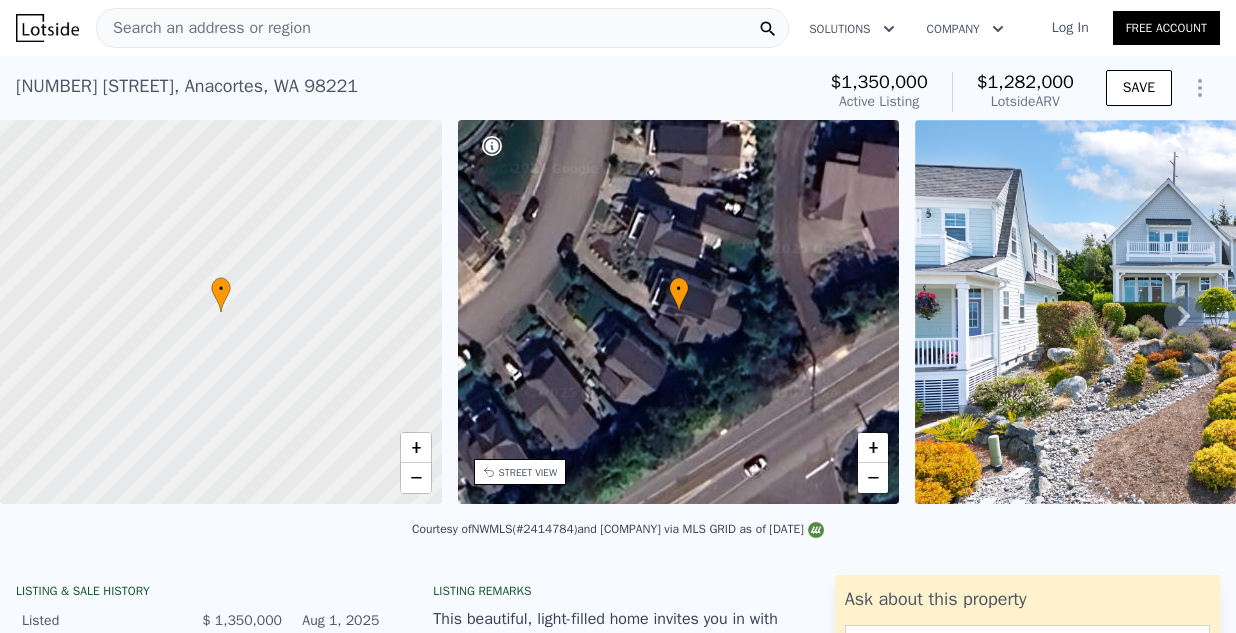 click on "Search an address or region" at bounding box center [204, 28] 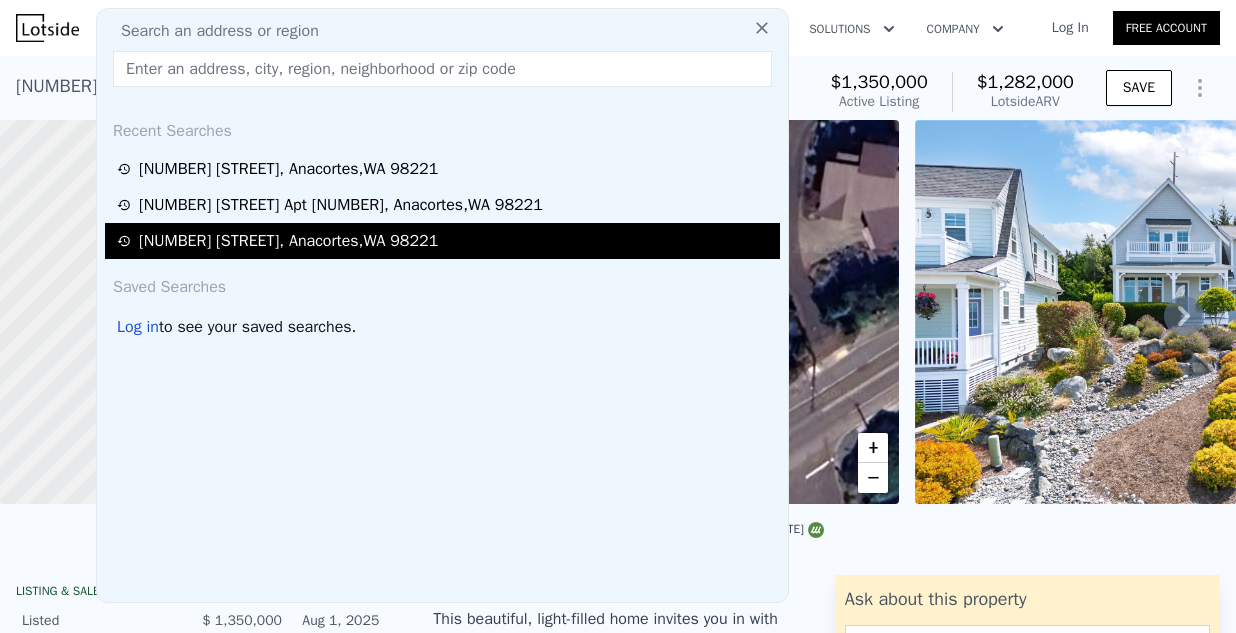 click on "[NUMBER] [STREET] , [CITY] , [STATE] [POSTAL_CODE]" at bounding box center (288, 241) 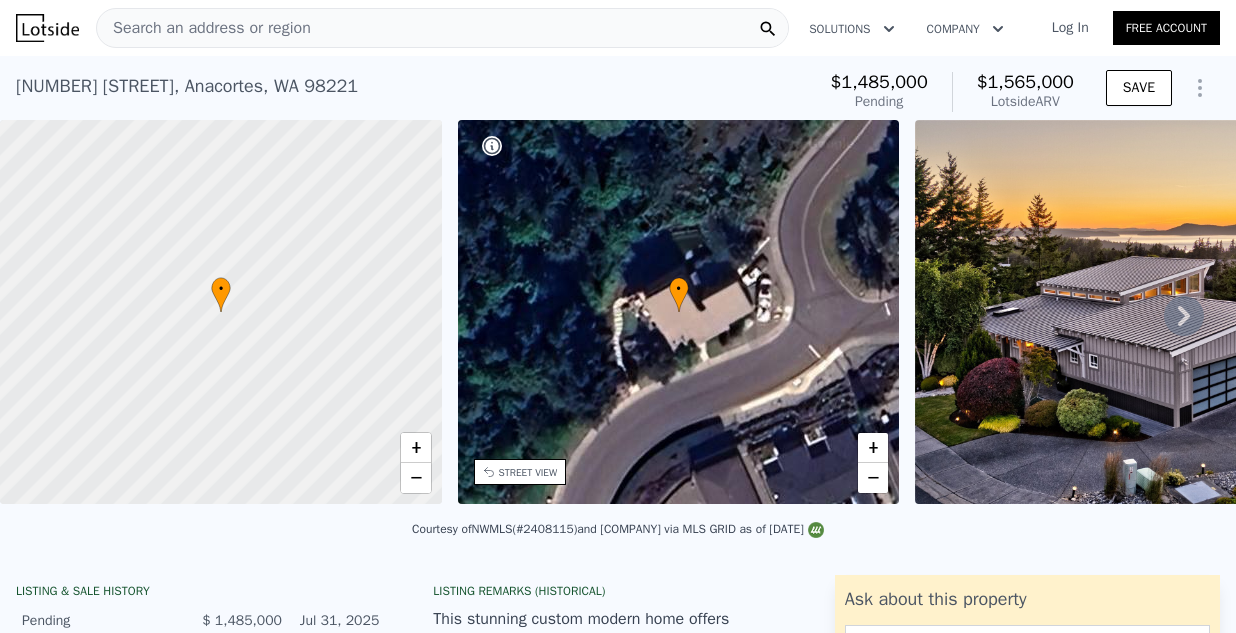 scroll, scrollTop: 36, scrollLeft: 0, axis: vertical 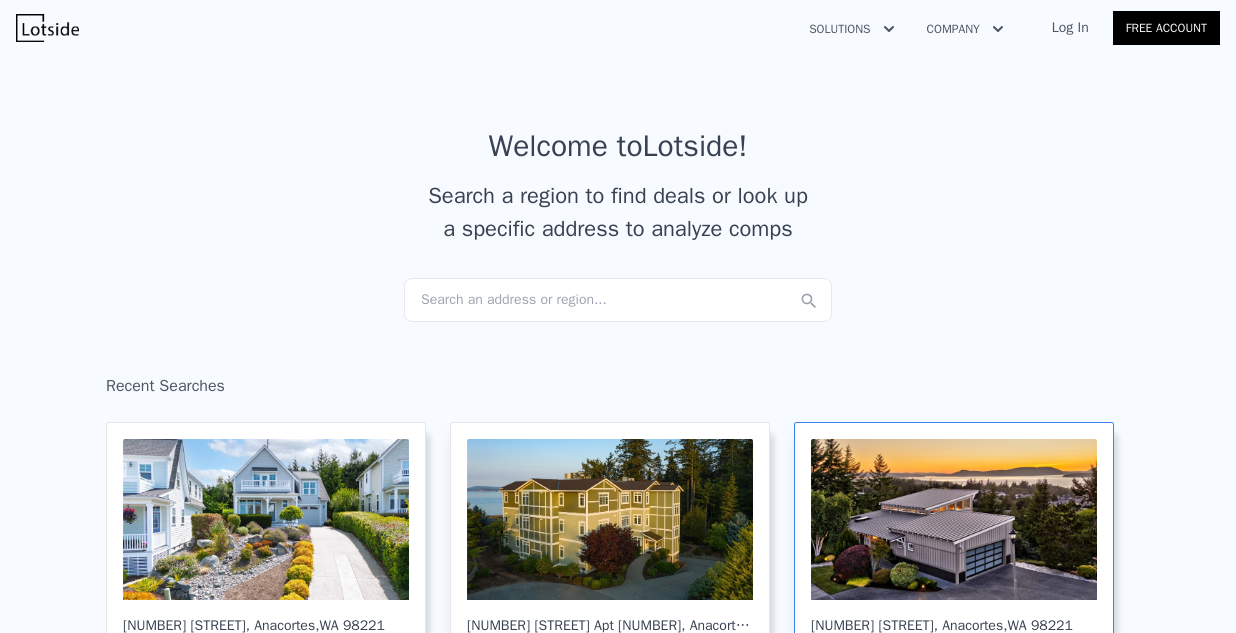click at bounding box center (954, 519) 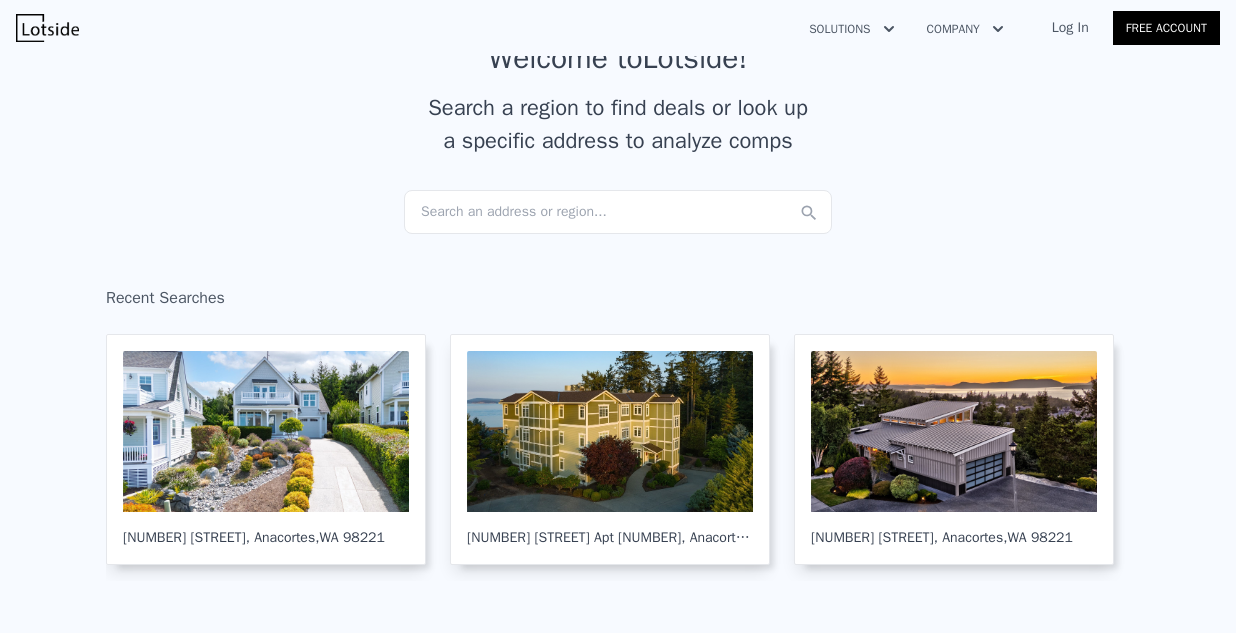 scroll, scrollTop: 122, scrollLeft: 0, axis: vertical 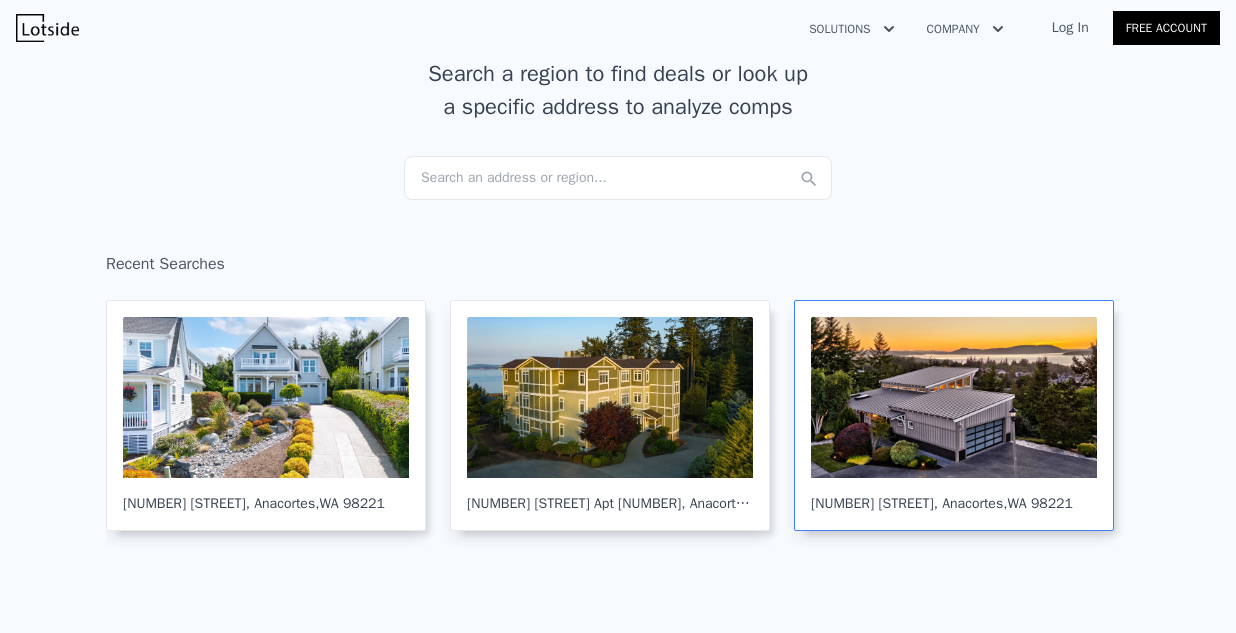 click at bounding box center (954, 397) 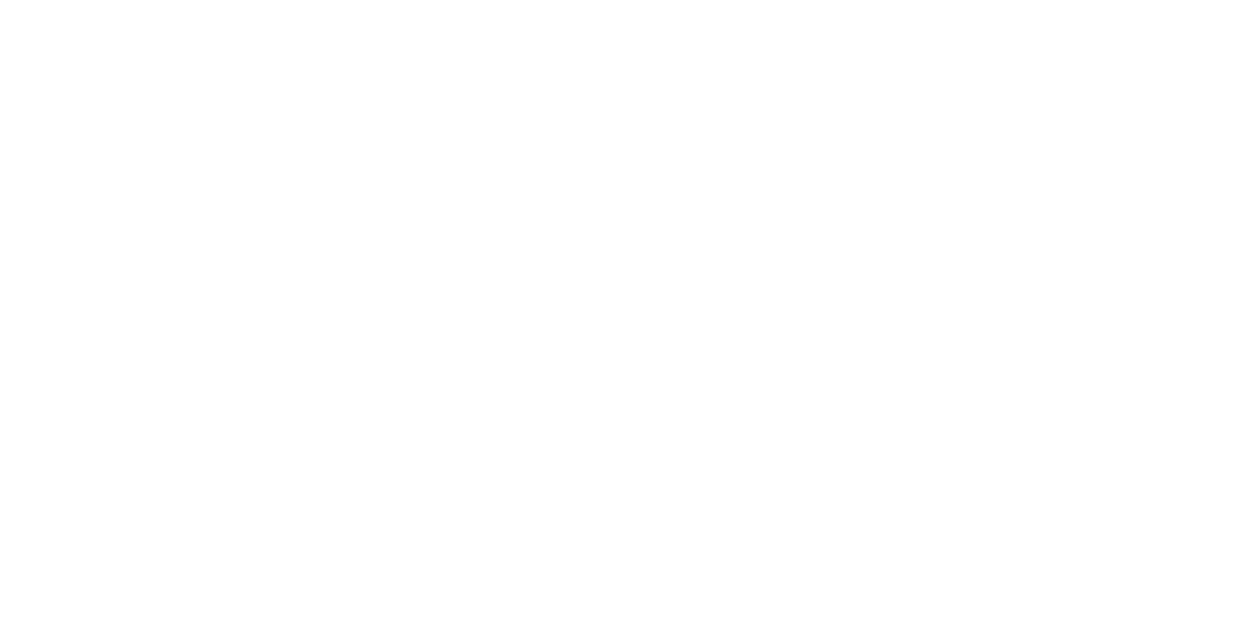 scroll, scrollTop: 0, scrollLeft: 0, axis: both 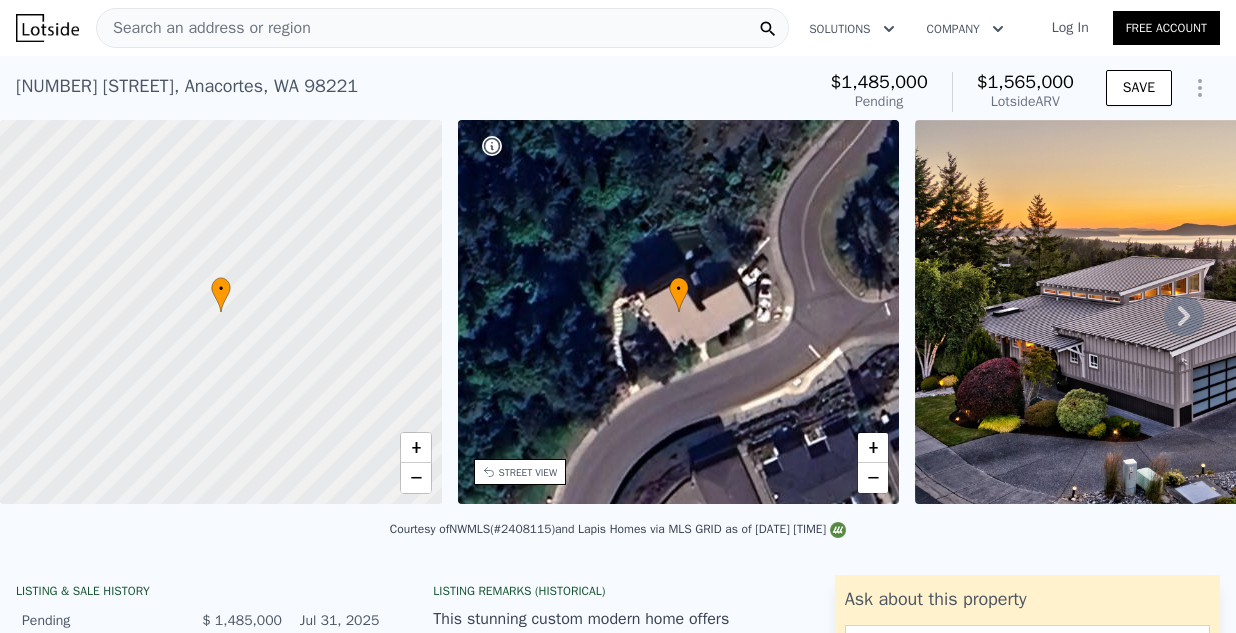 click 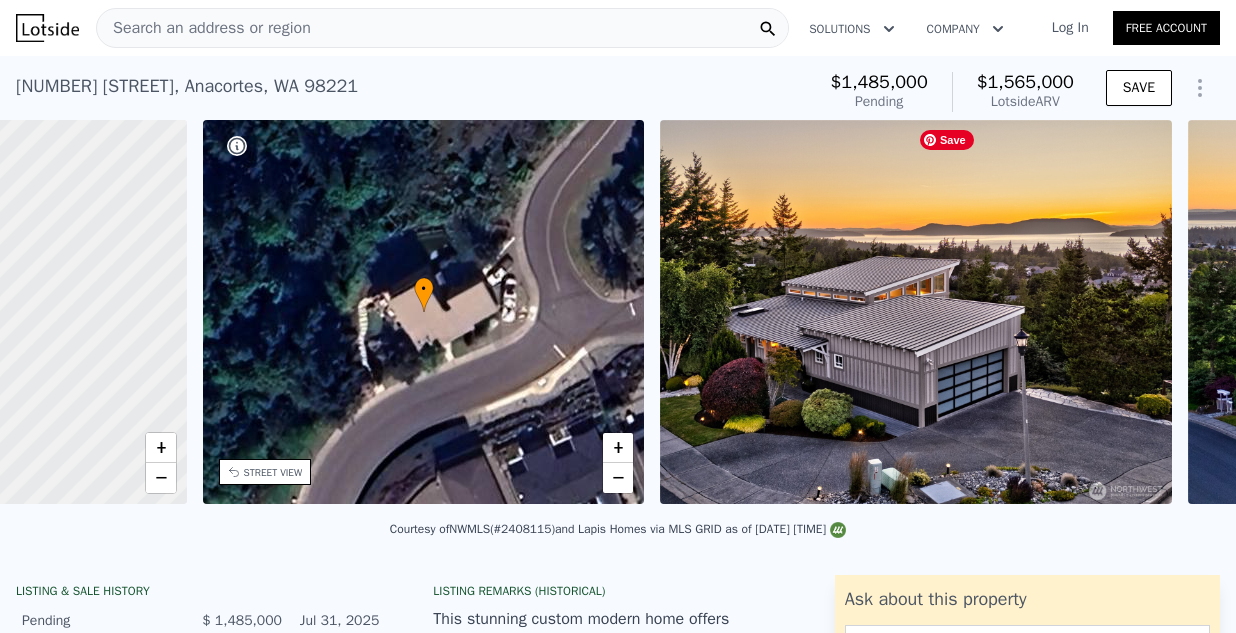 scroll, scrollTop: 0, scrollLeft: 465, axis: horizontal 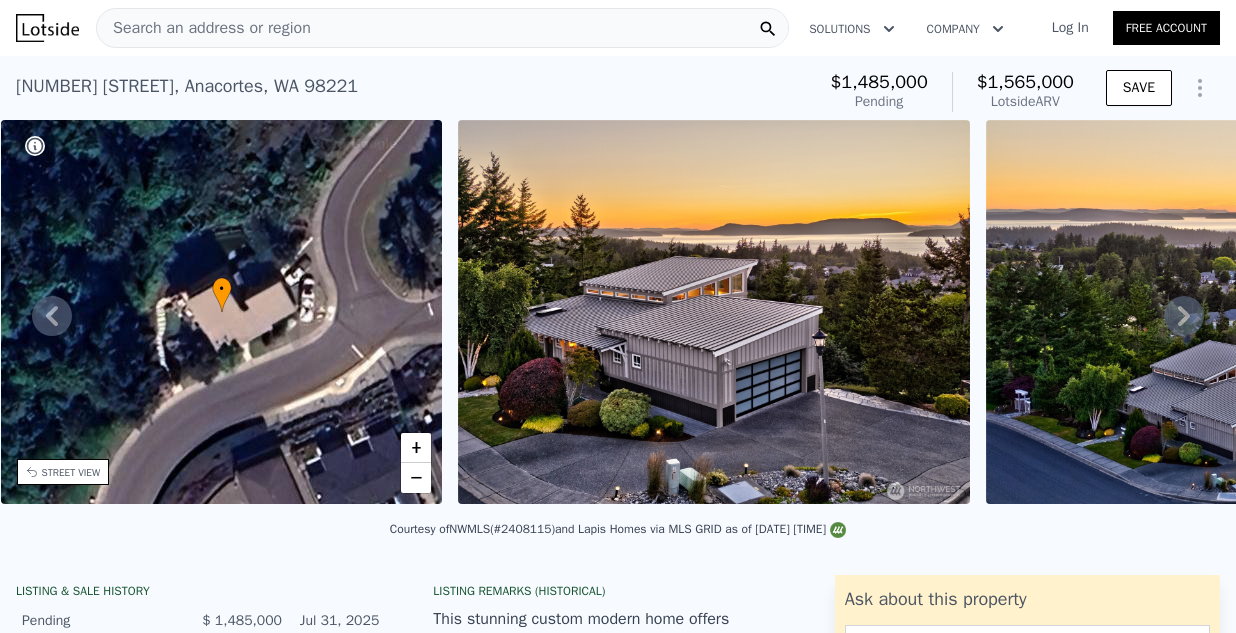 click 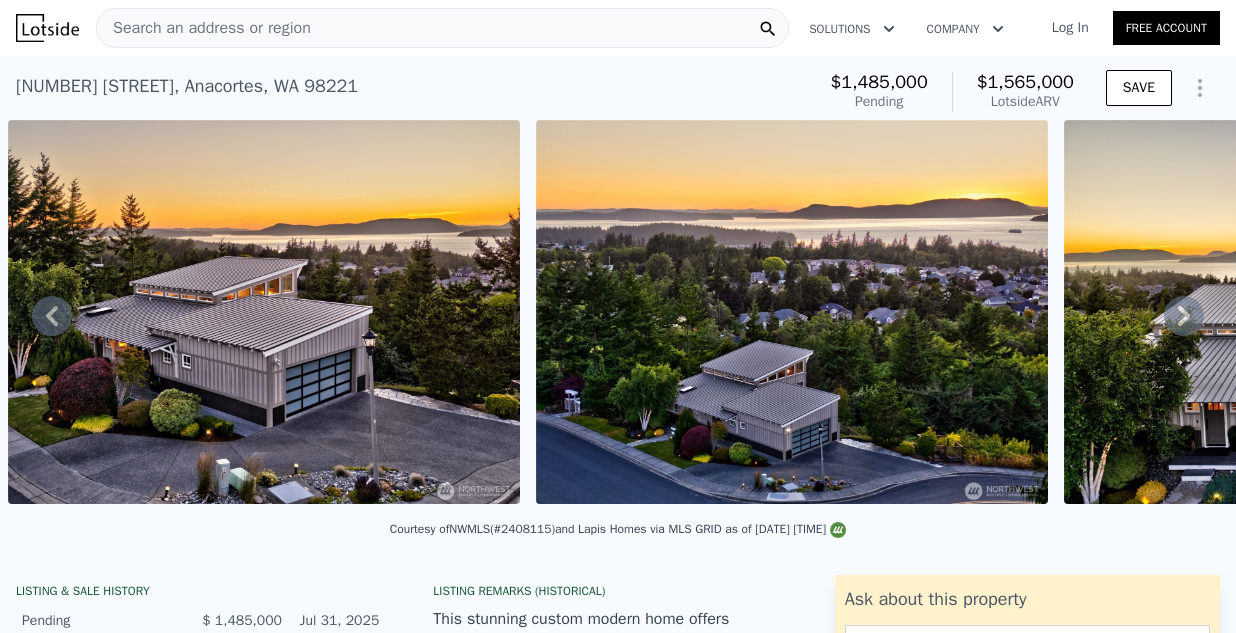 click 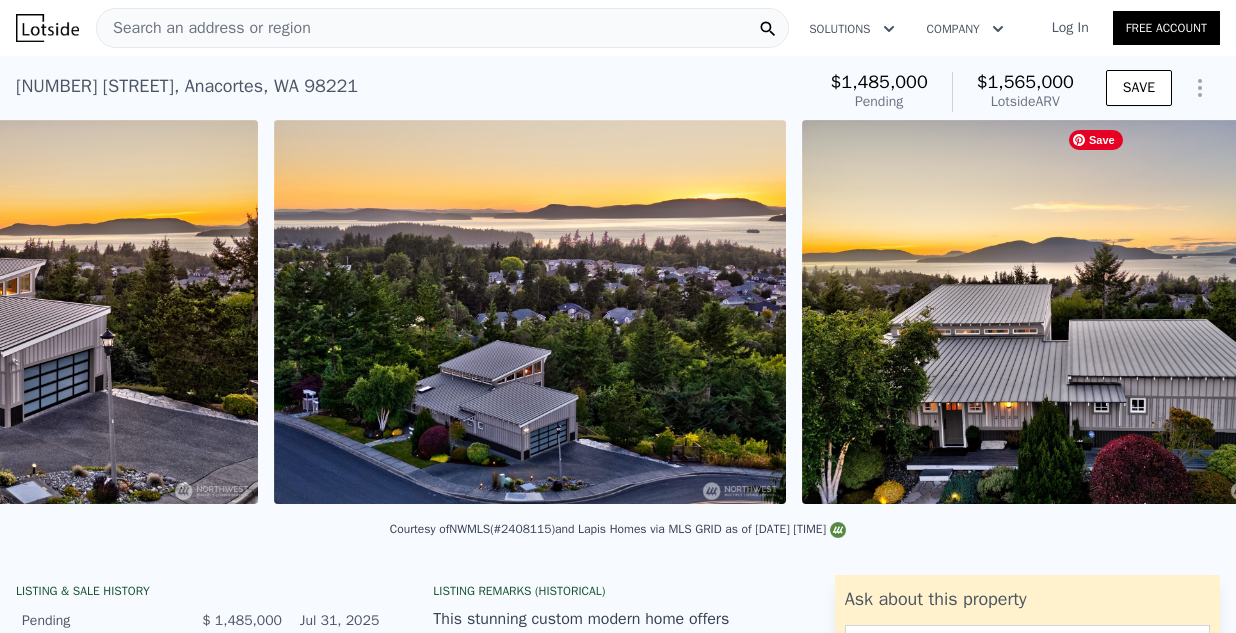 scroll, scrollTop: 0, scrollLeft: 1443, axis: horizontal 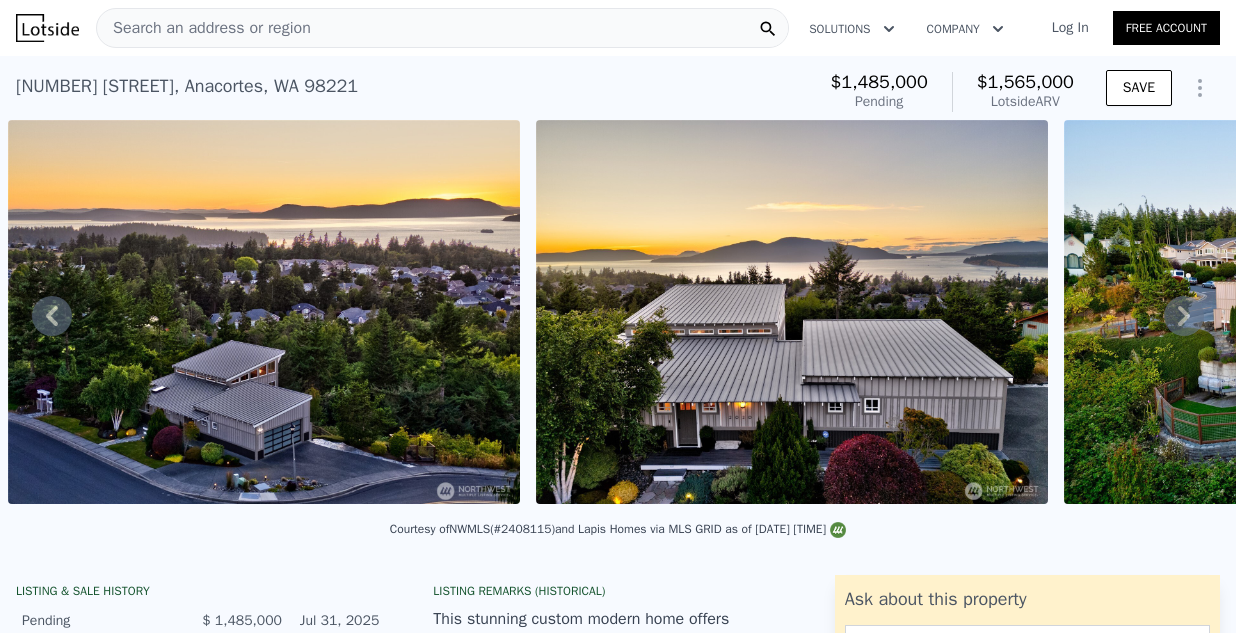 click 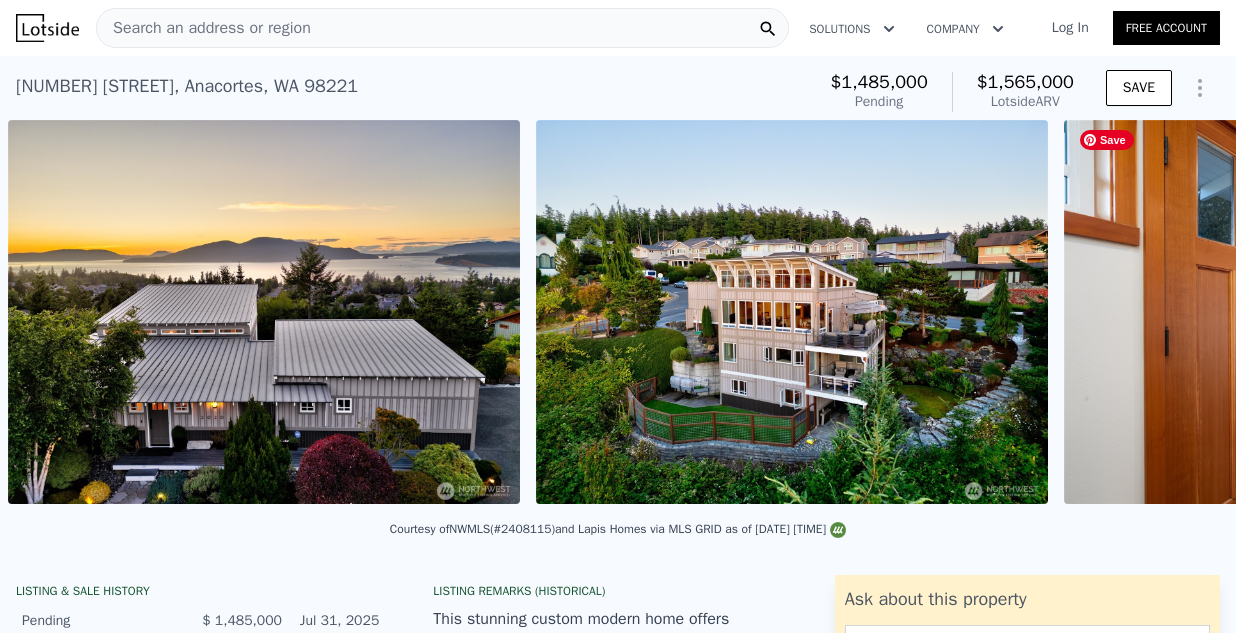 click on "•
+ −
•
+ − STREET VIEW Loading...   SATELLITE VIEW" at bounding box center [618, 315] 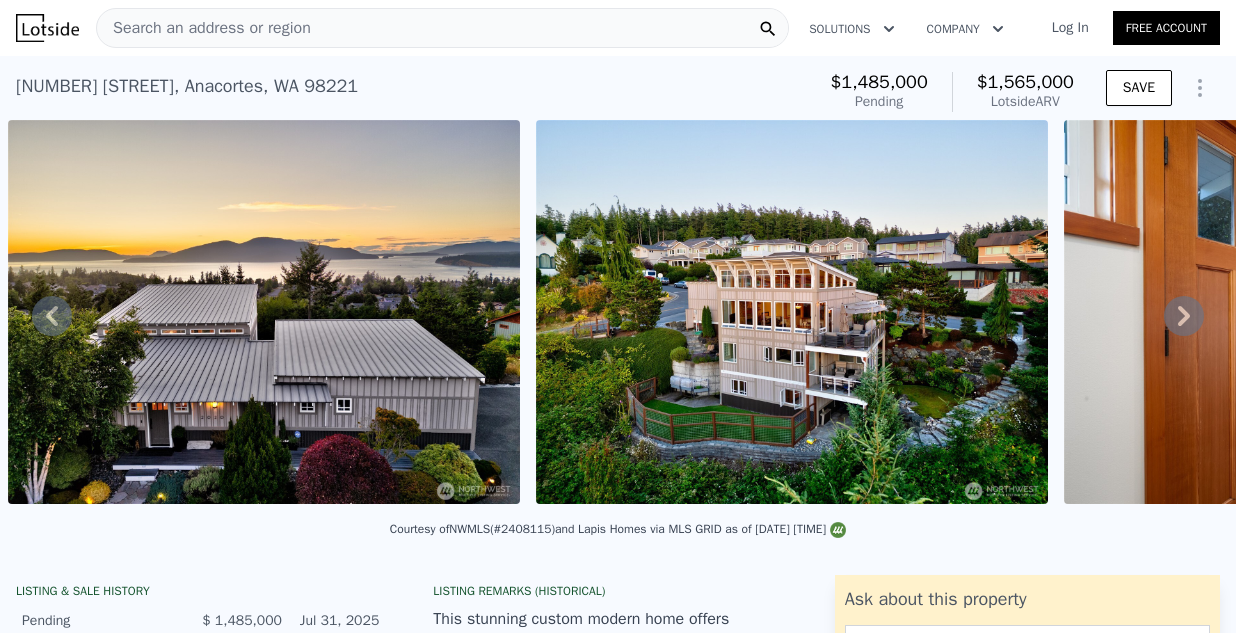 click 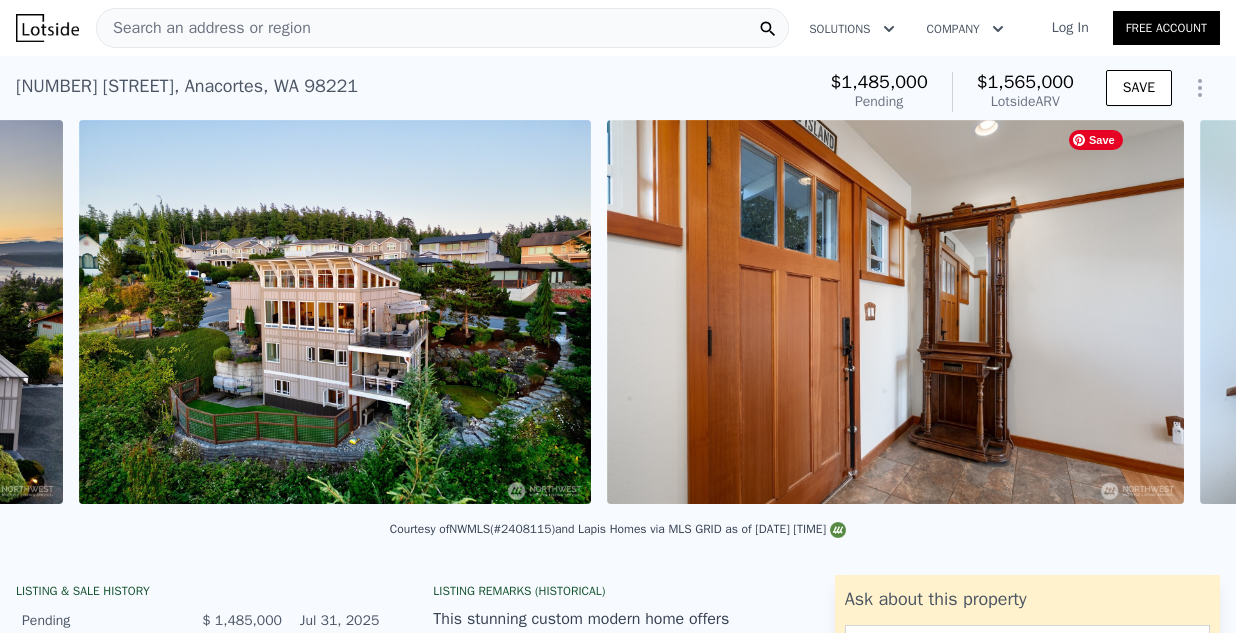 scroll, scrollTop: 0, scrollLeft: 2499, axis: horizontal 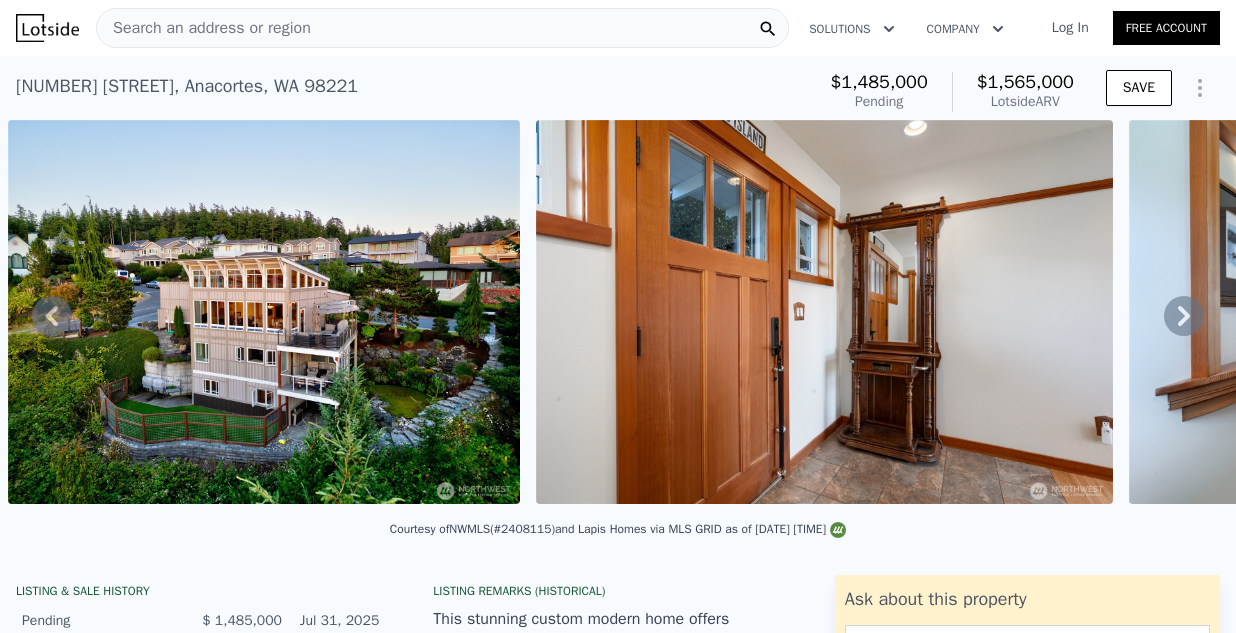 click 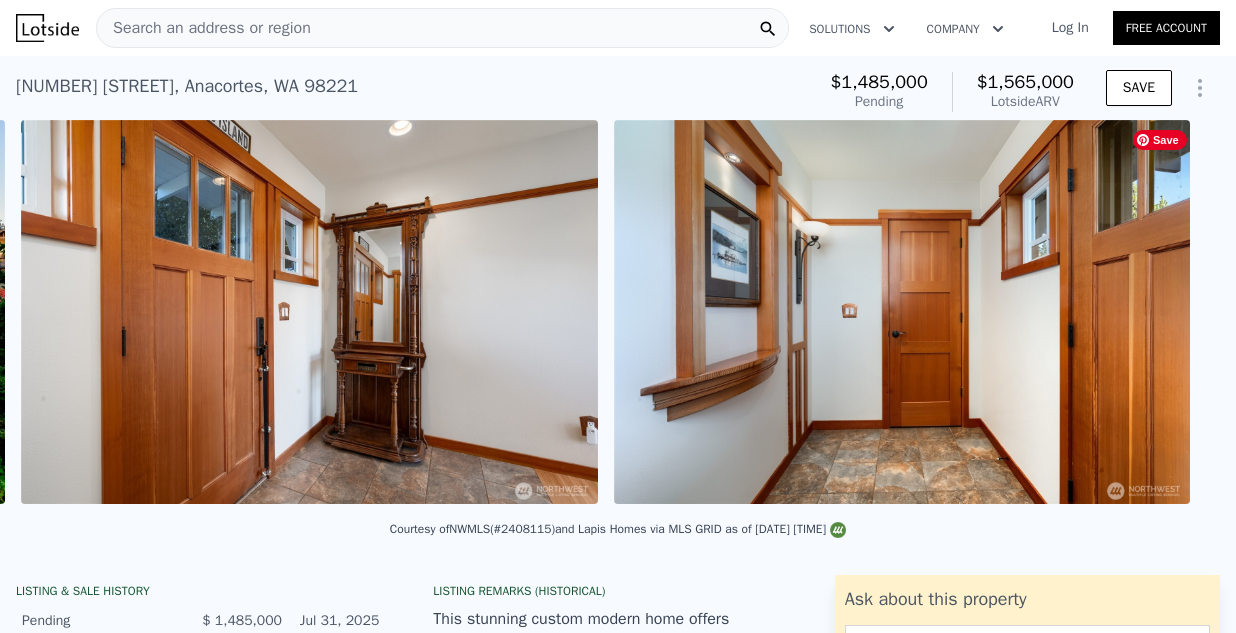 scroll, scrollTop: 0, scrollLeft: 3027, axis: horizontal 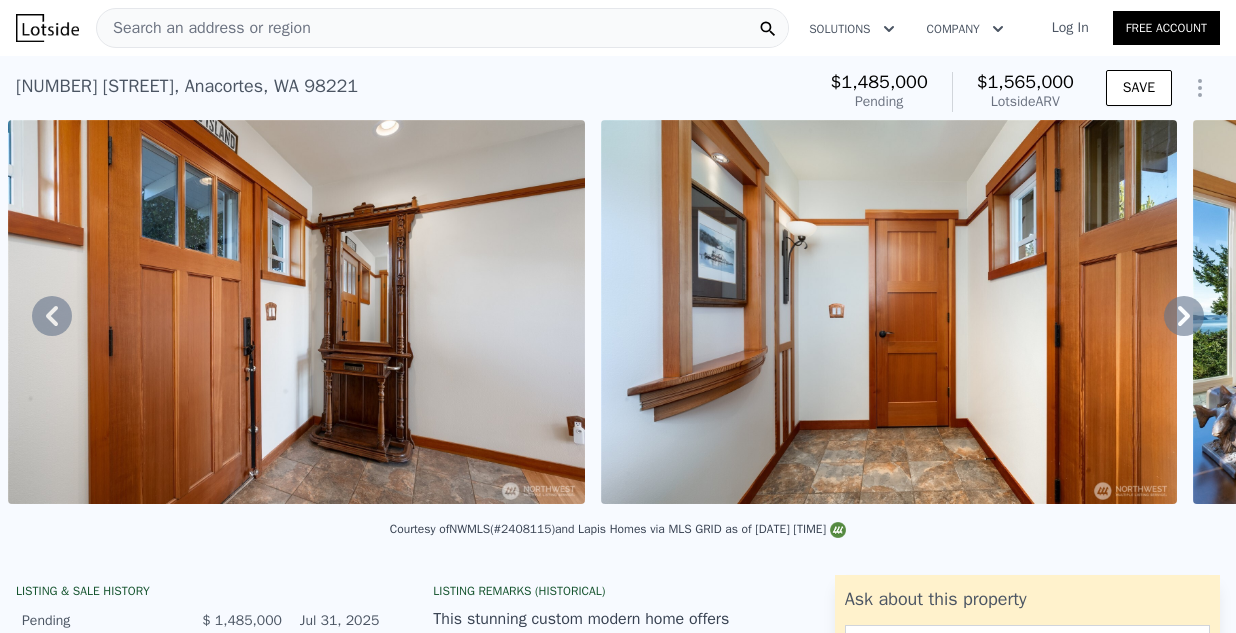 click 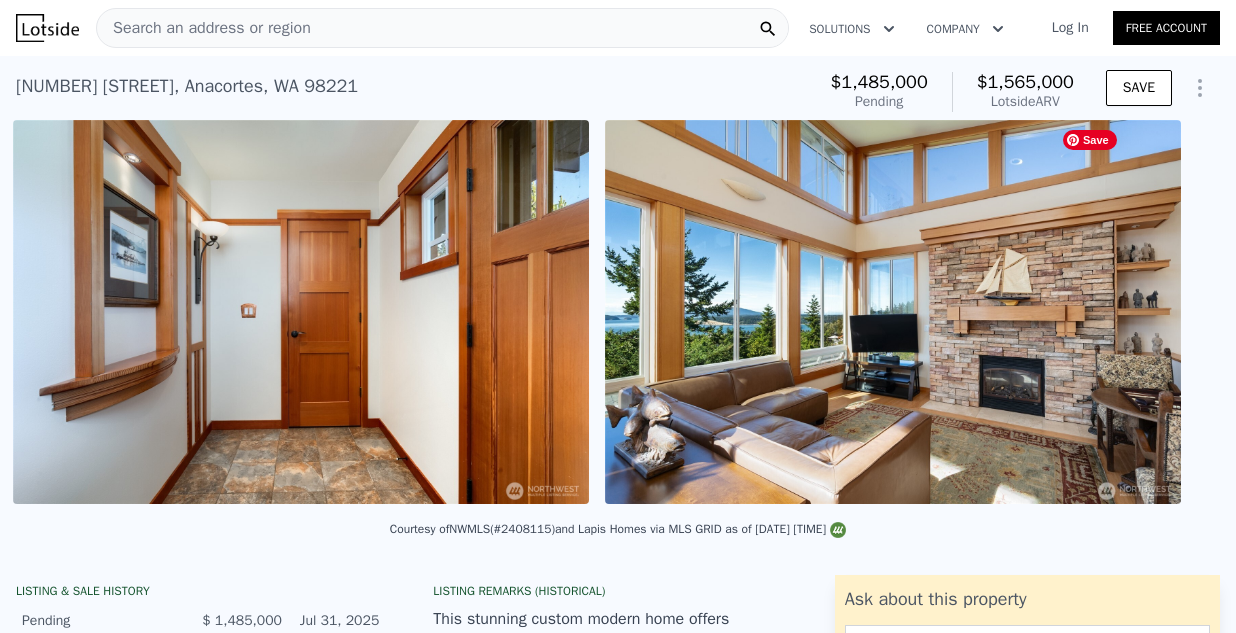 scroll, scrollTop: 0, scrollLeft: 3619, axis: horizontal 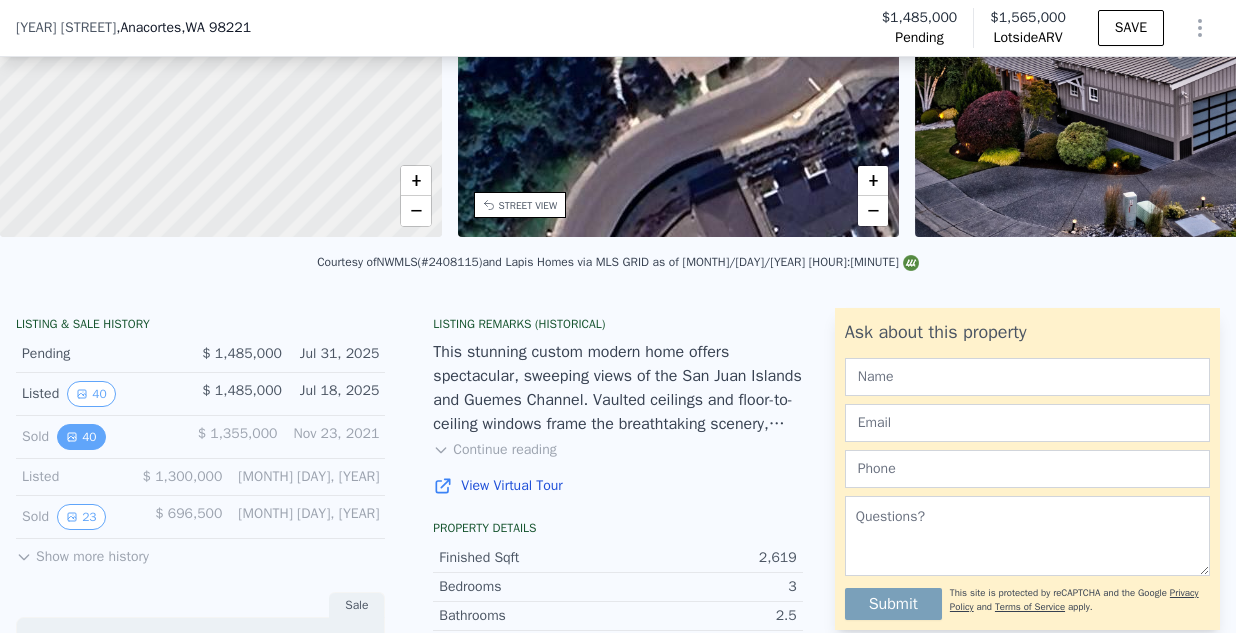 click on "40" at bounding box center (81, 437) 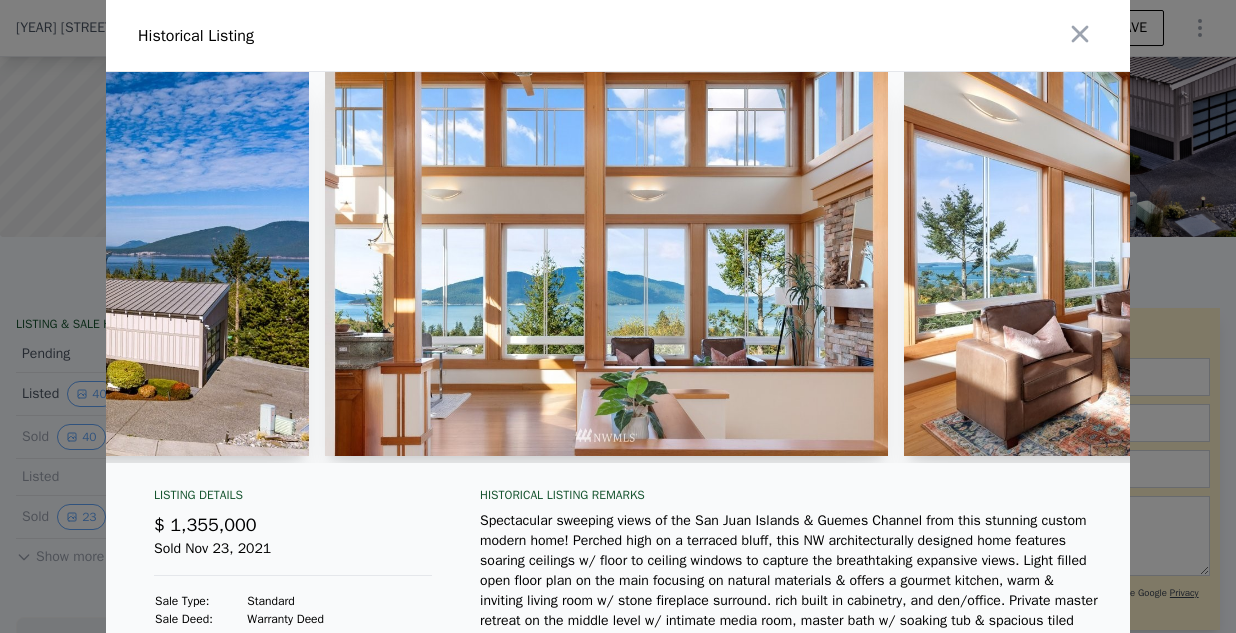 scroll, scrollTop: 0, scrollLeft: 413, axis: horizontal 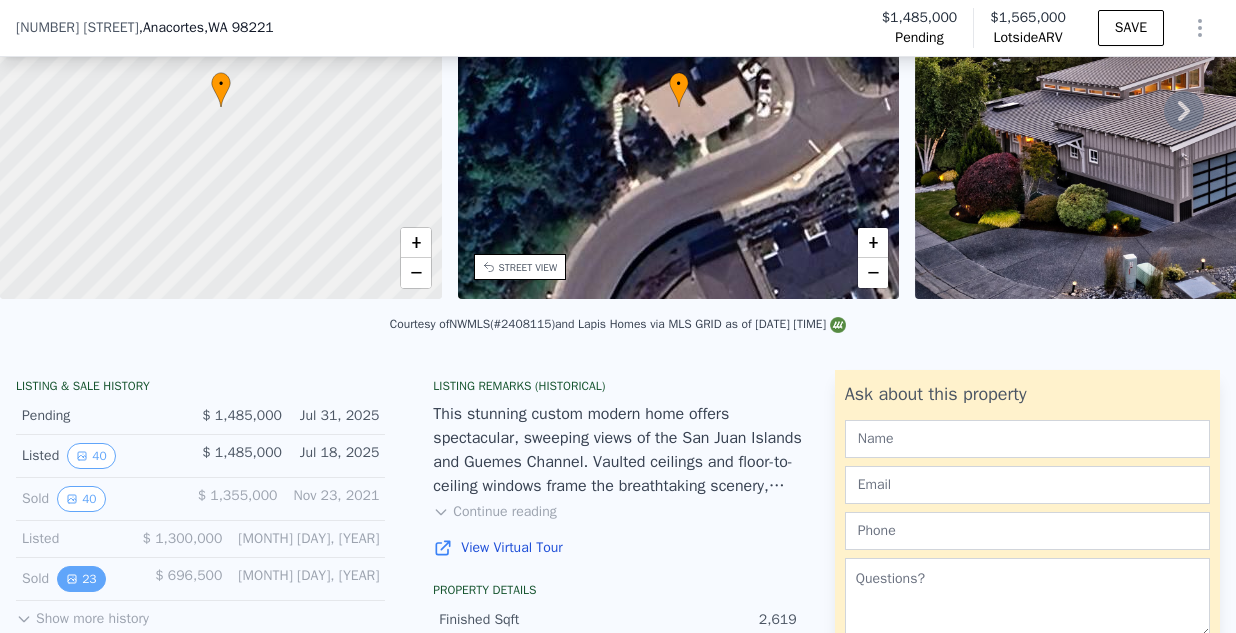 click on "23" at bounding box center [81, 579] 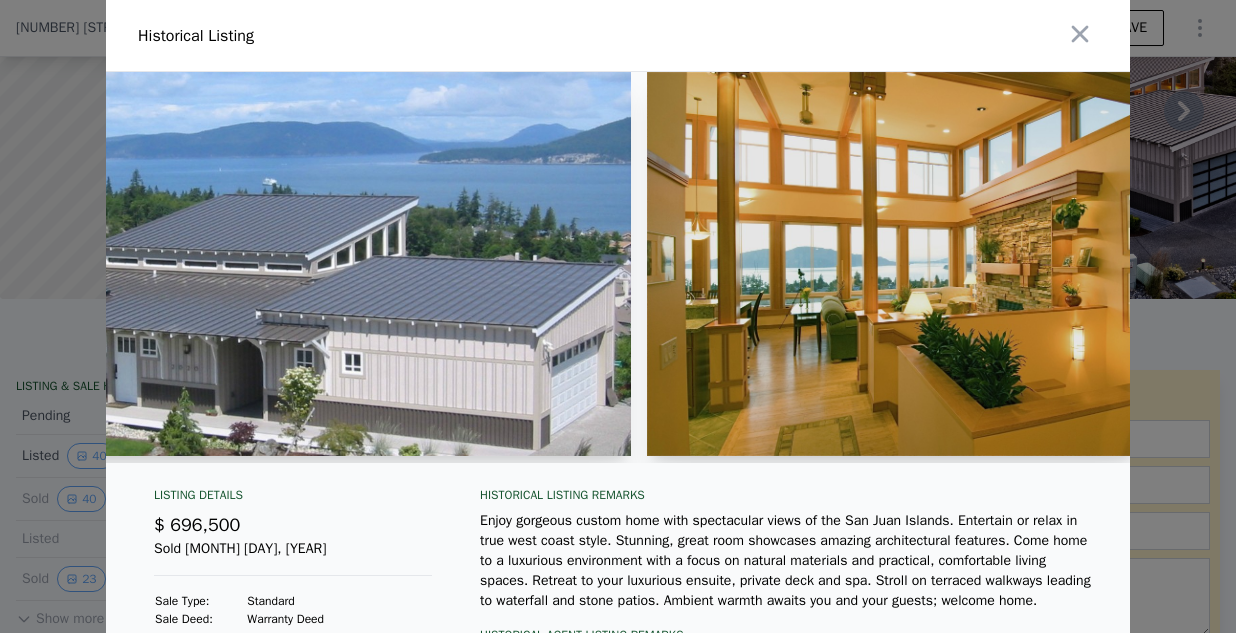 scroll, scrollTop: 0, scrollLeft: 1078, axis: horizontal 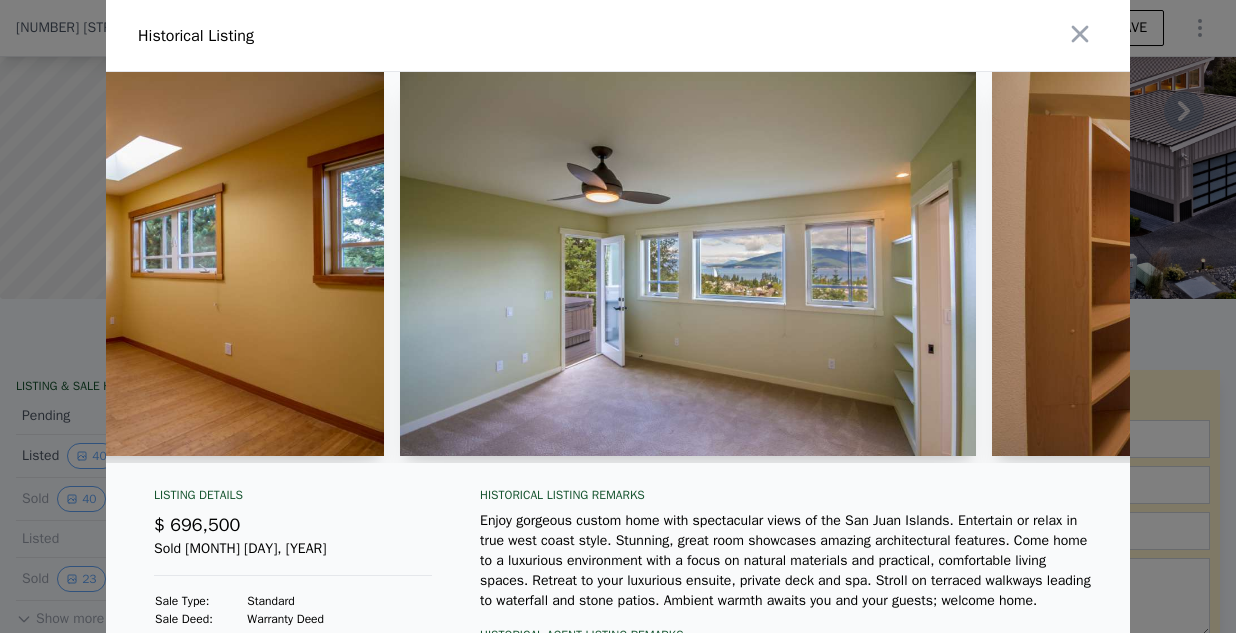 click at bounding box center [1280, 267] 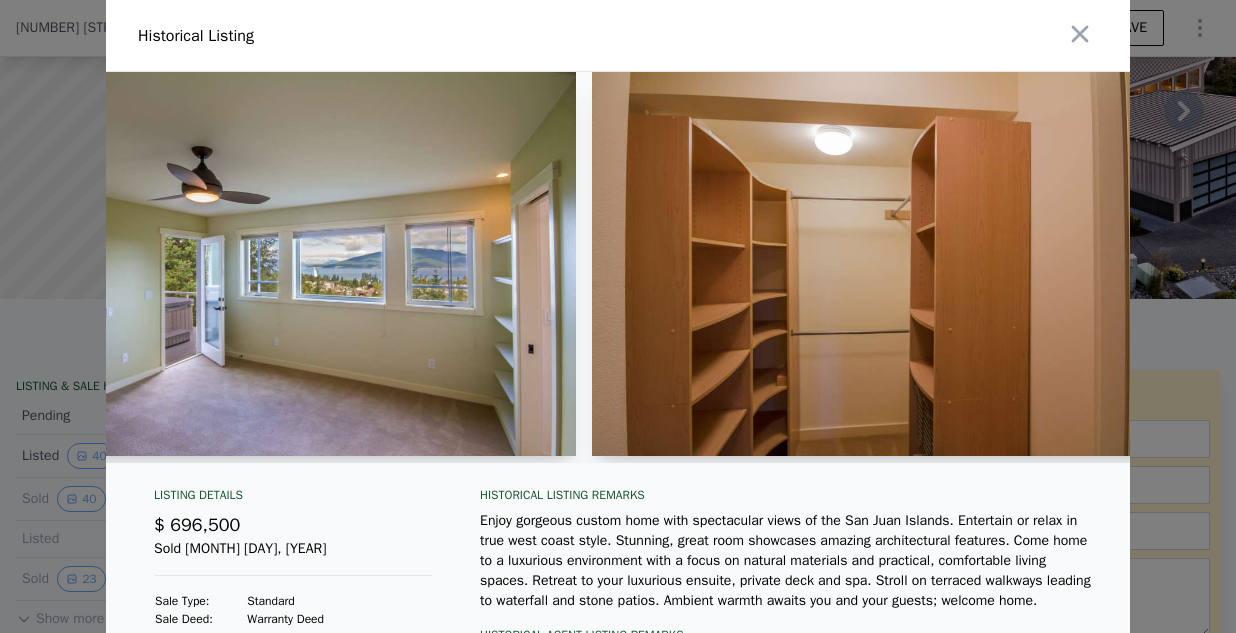 scroll, scrollTop: 0, scrollLeft: 7700, axis: horizontal 